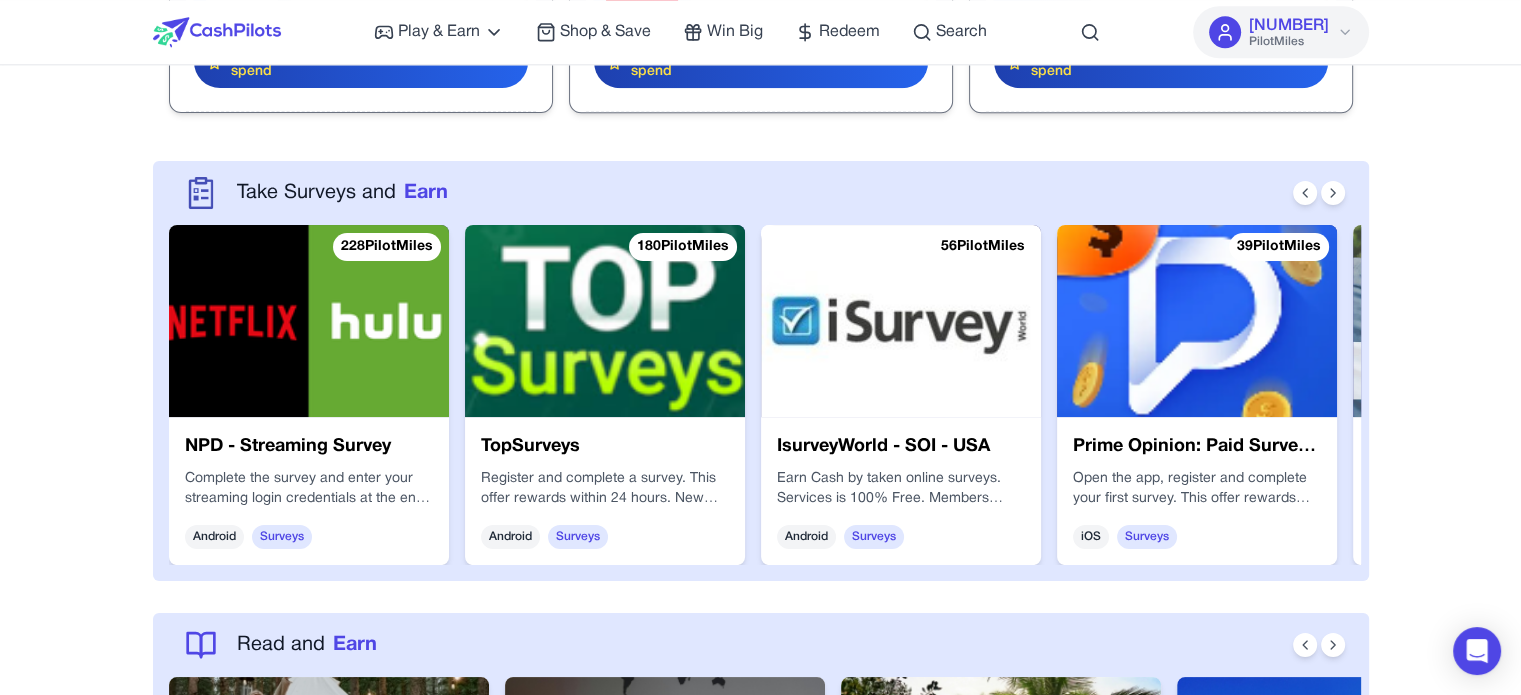 scroll, scrollTop: 0, scrollLeft: 0, axis: both 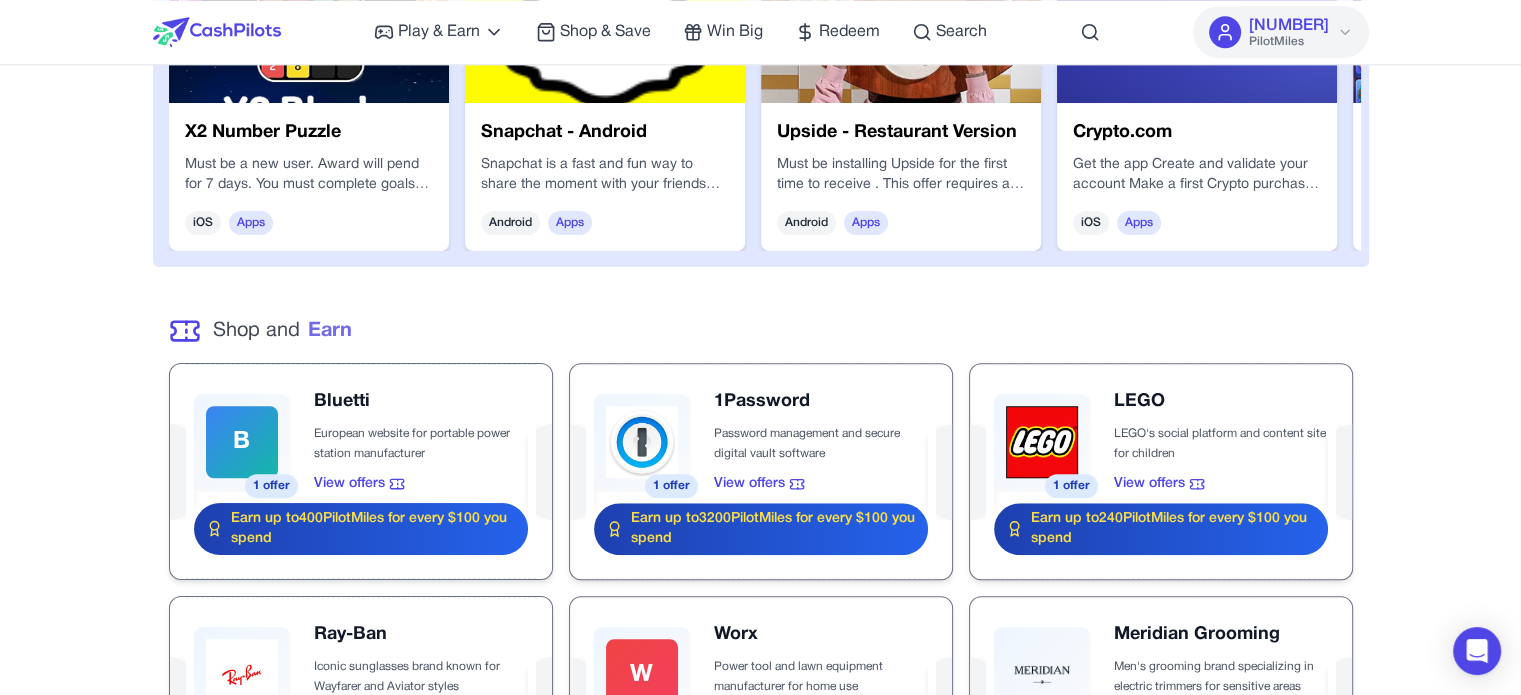 click on "Earn" at bounding box center [330, 331] 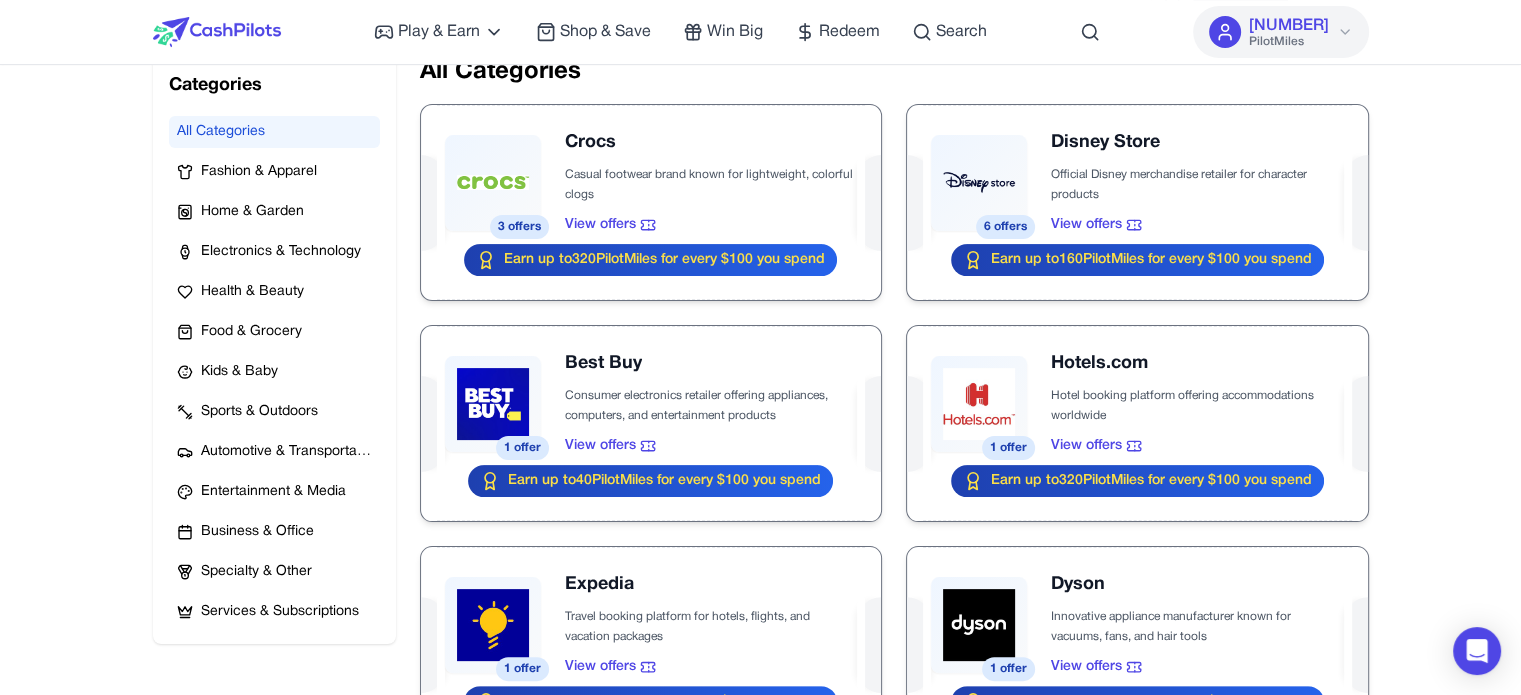 scroll, scrollTop: 400, scrollLeft: 0, axis: vertical 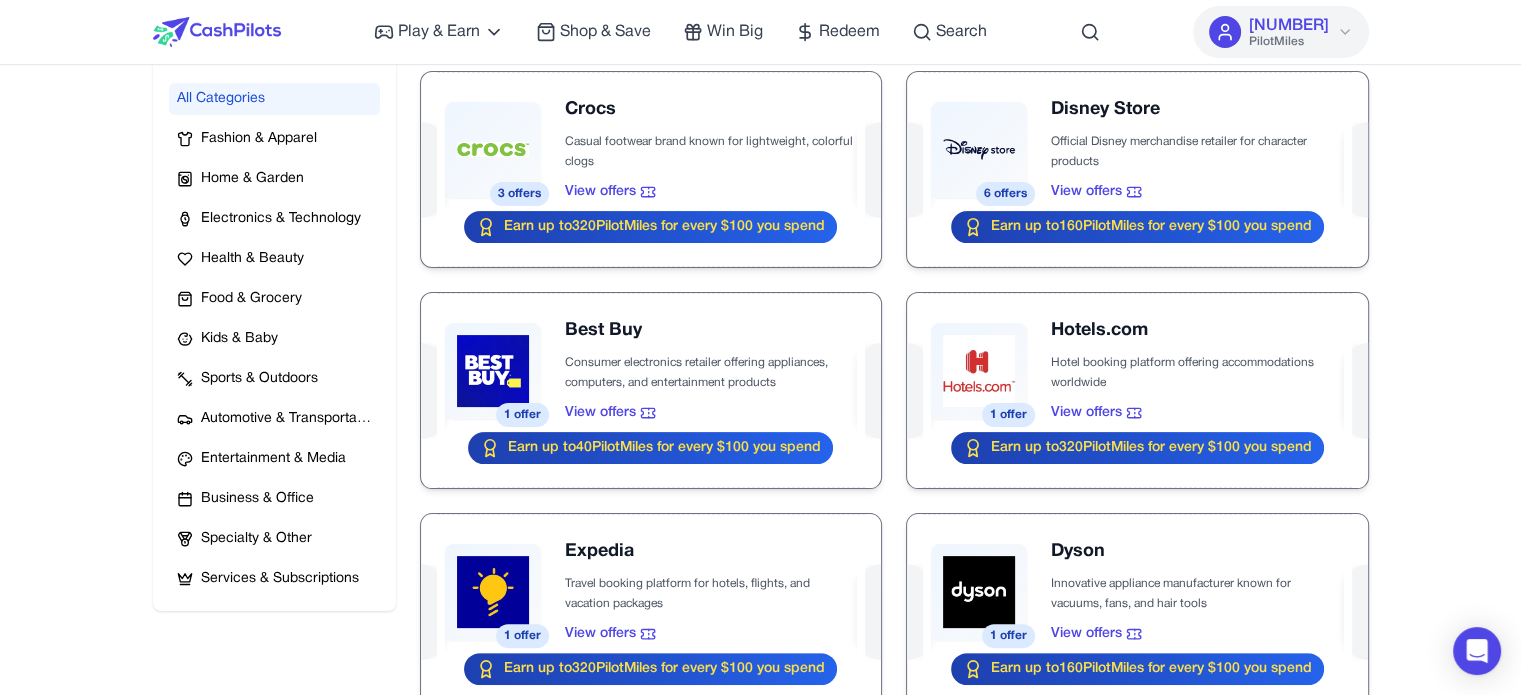 click on "Play & Earn   Play Games Enjoy fun games and earn Try New App Test new app for rewards Answer Surveys Share opinions for PilotMilesSignup & Earn Join service, get rewards Read Articles Learn and earn PilotMiles Shop & Save   Win Big   Redeem   Search   [NUMBER] PilotMiles Home Play & Earn Shop & Save Win Big Redeem Search [NAME] [NUMBER] PilotMiles Get Paid to Shop Smarter  [NAME]! Earn cashback PilotMiles every time you shop at your favorite stores through our platform. How it works? Categories Categories All Categories Fashion & Apparel Home & Garden Electronics & Technology Health & Beauty Food & Grocery Kids & Baby Sports & Outdoors Automotive & Transportation Entertainment & Media Business & Office Specialty & Other Services & Subscriptions All Categories [NUMBER]   offers Crocs Casual footwear brand known for lightweight, colorful clogs View offers Earn up to  [NUMBER]  PilotMiles for every $100 you spend [NUMBER]   offers Disney Store Official Disney merchandise retailer for character products View offers Earn up to  [NUMBER]" at bounding box center [760, 1223] 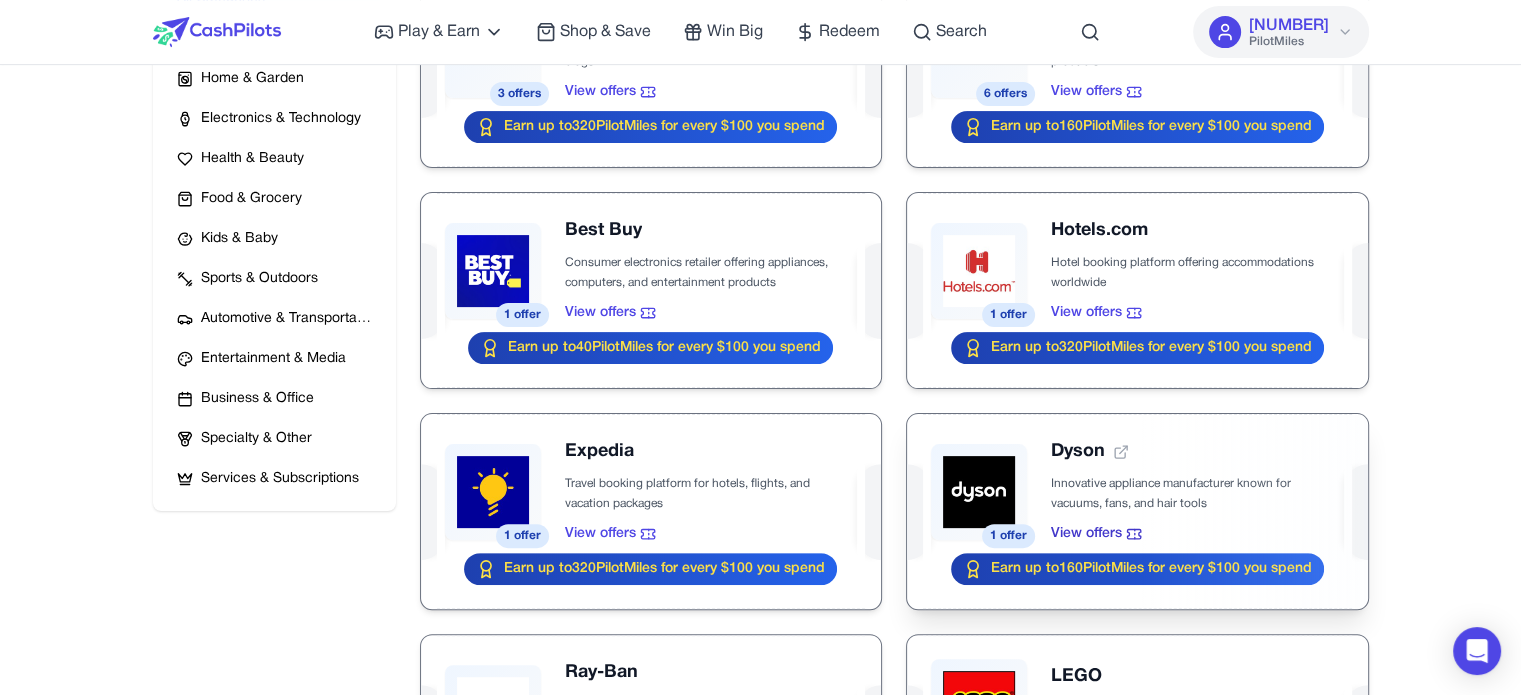 scroll, scrollTop: 300, scrollLeft: 0, axis: vertical 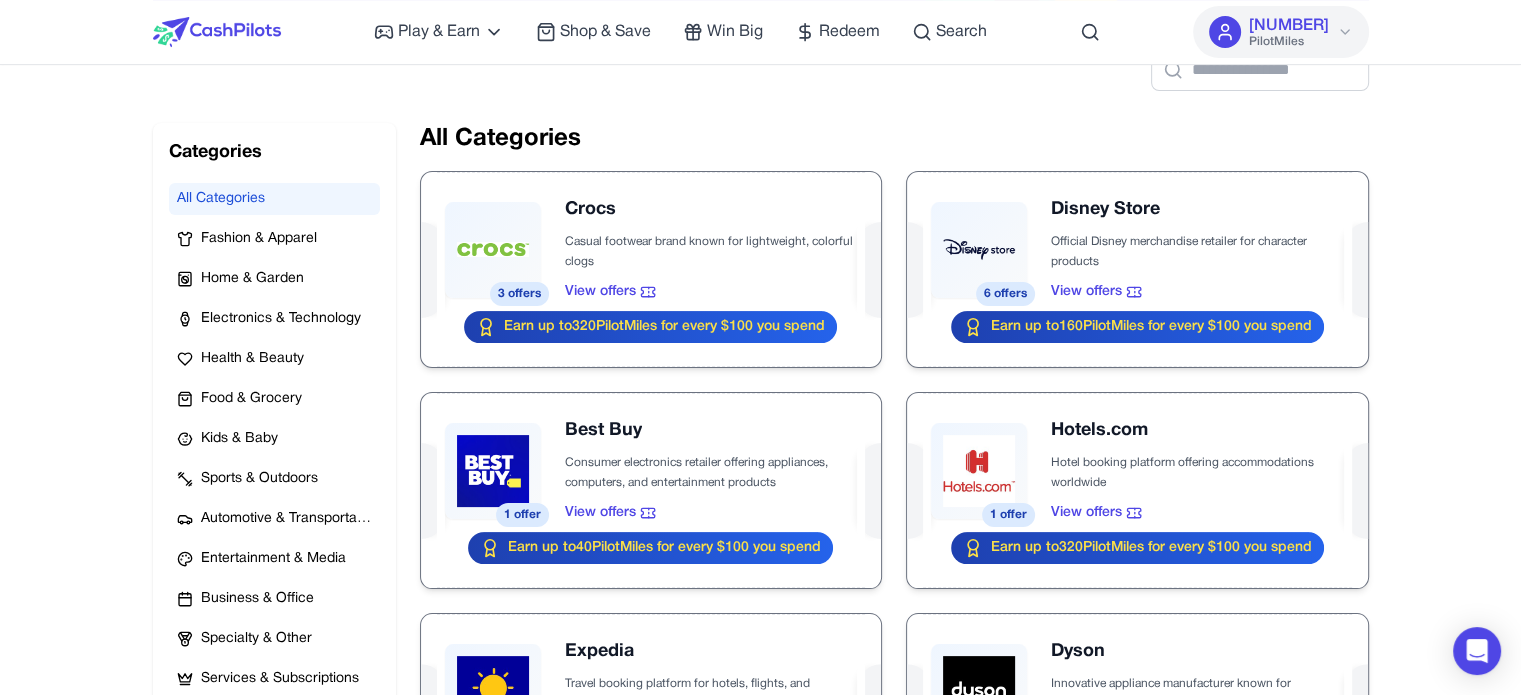 click on "Play & Earn   Play Games Enjoy fun games and earn Try New App Test new app for rewards Answer Surveys Share opinions for PilotMilesSignup & Earn Join service, get rewards Read Articles Learn and earn PilotMiles Shop & Save   Win Big   Redeem   Search   [NUMBER] PilotMiles Home Play & Earn Shop & Save Win Big Redeem Search [NAME] [NUMBER] PilotMiles Get Paid to Shop Smarter  [NAME]! Earn cashback PilotMiles every time you shop at your favorite stores through our platform. How it works? Categories Categories All Categories Fashion & Apparel Home & Garden Electronics & Technology Health & Beauty Food & Grocery Kids & Baby Sports & Outdoors Automotive & Transportation Entertainment & Media Business & Office Specialty & Other Services & Subscriptions All Categories [NUMBER]   offers Crocs Casual footwear brand known for lightweight, colorful clogs View offers Earn up to  [NUMBER]  PilotMiles for every $100 you spend [NUMBER]   offers Disney Store Official Disney merchandise retailer for character products View offers Earn up to  [NUMBER]" at bounding box center (760, 1323) 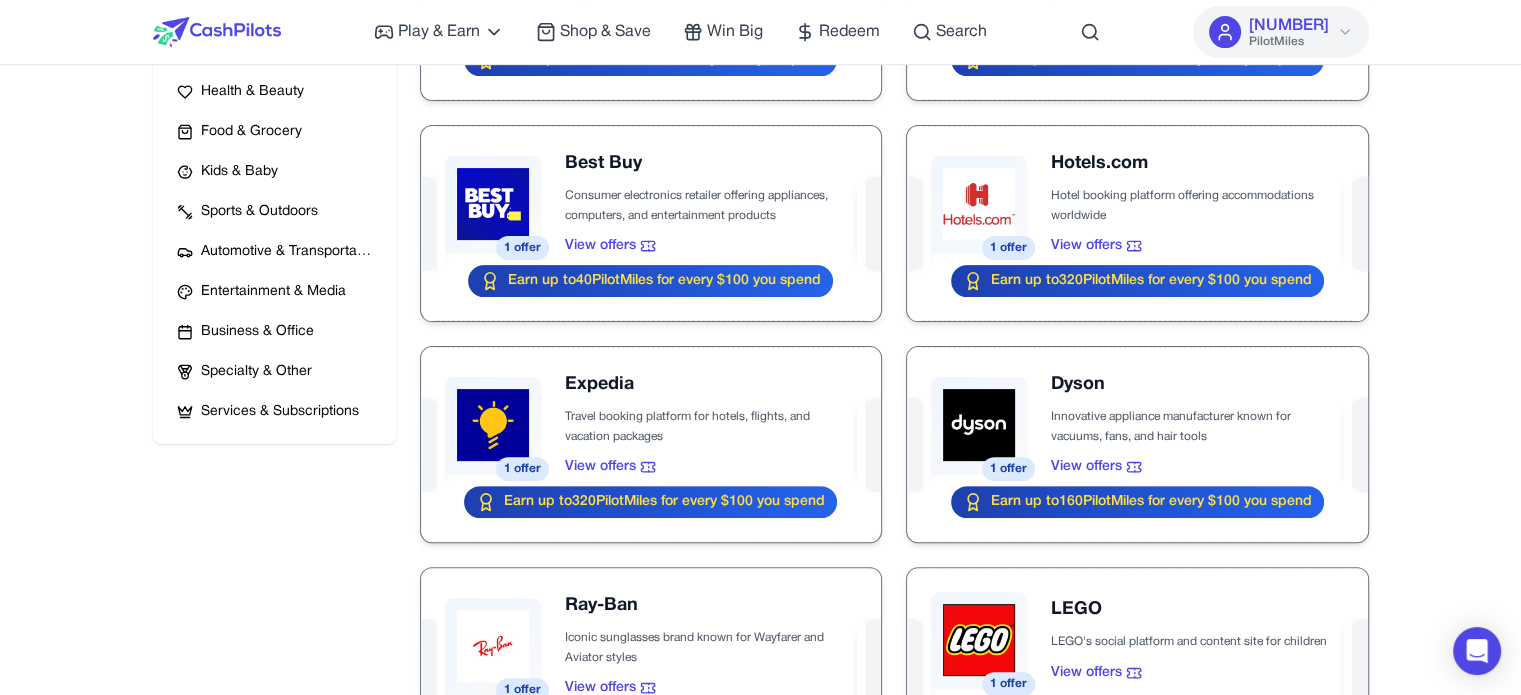 scroll, scrollTop: 700, scrollLeft: 0, axis: vertical 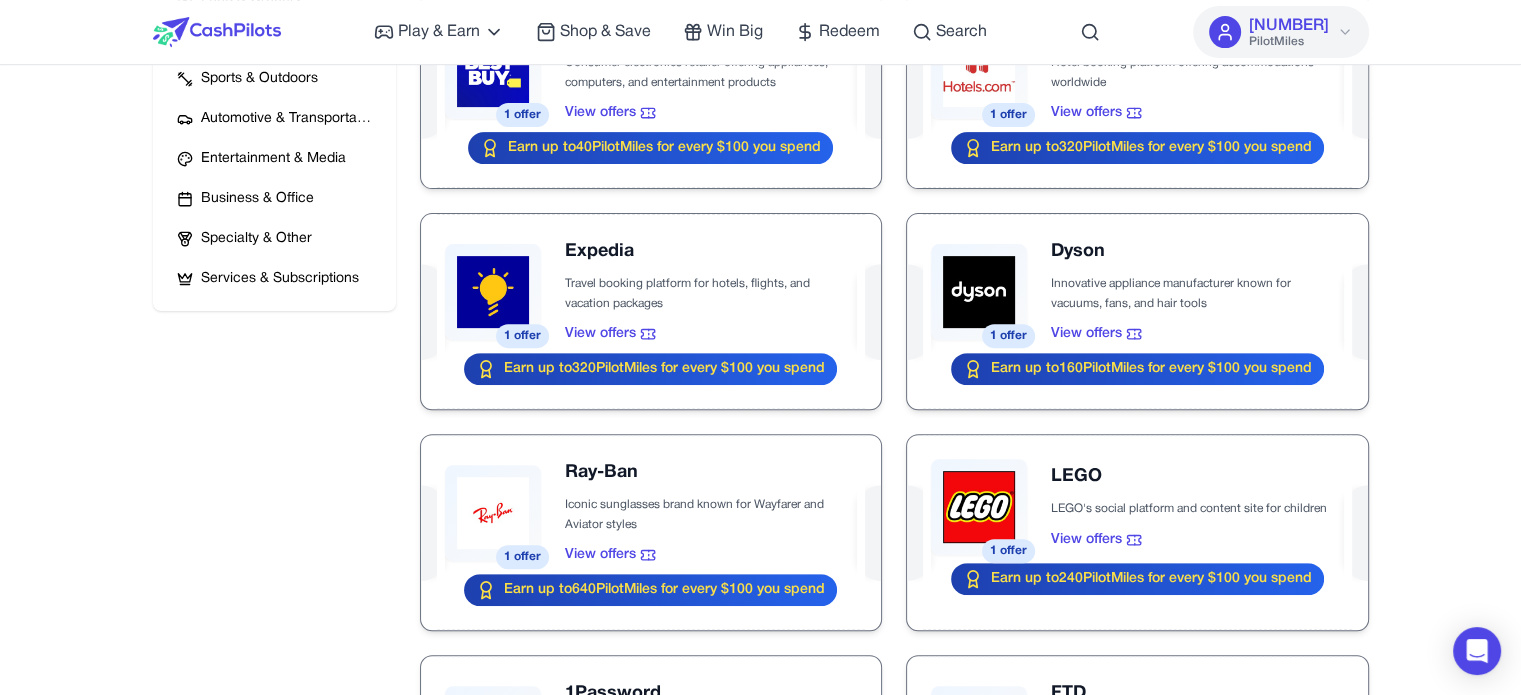 click on "Play & Earn   Play Games Enjoy fun games and earn Try New App Test new app for rewards Answer Surveys Share opinions for PilotMilesSignup & Earn Join service, get rewards Read Articles Learn and earn PilotMiles Shop & Save   Win Big   Redeem   Search   [NUMBER] PilotMiles Home Play & Earn Shop & Save Win Big Redeem Search [NAME] [NUMBER] PilotMiles Get Paid to Shop Smarter  [NAME]! Earn cashback PilotMiles every time you shop at your favorite stores through our platform. How it works? Categories Categories All Categories Fashion & Apparel Home & Garden Electronics & Technology Health & Beauty Food & Grocery Kids & Baby Sports & Outdoors Automotive & Transportation Entertainment & Media Business & Office Specialty & Other Services & Subscriptions All Categories [NUMBER]   offers Crocs Casual footwear brand known for lightweight, colorful clogs View offers Earn up to  [NUMBER]  PilotMiles for every $100 you spend [NUMBER]   offers Disney Store Official Disney merchandise retailer for character products View offers Earn up to  [NUMBER]" at bounding box center [760, 923] 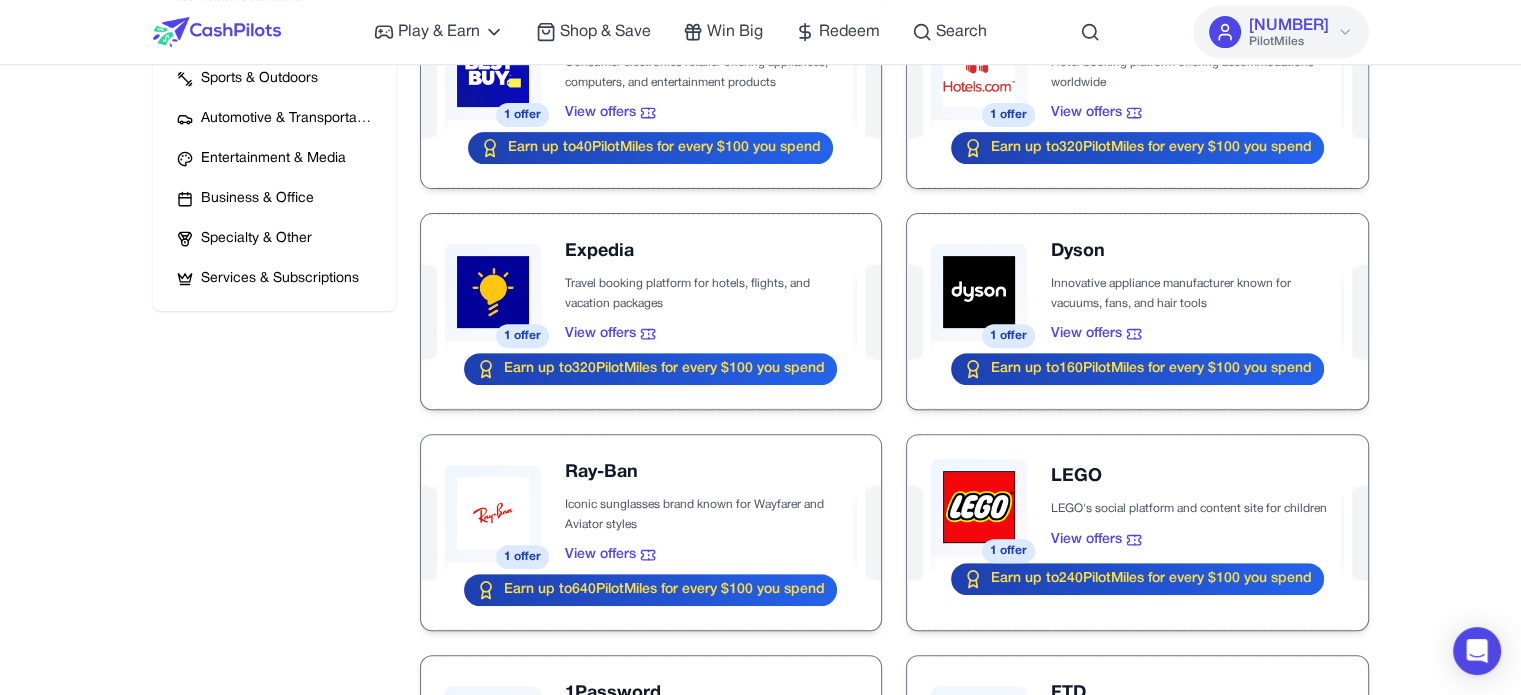 click on "Play & Earn   Play Games Enjoy fun games and earn Try New App Test new app for rewards Answer Surveys Share opinions for PilotMilesSignup & Earn Join service, get rewards Read Articles Learn and earn PilotMiles Shop & Save   Win Big   Redeem   Search   [NUMBER] PilotMiles Home Play & Earn Shop & Save Win Big Redeem Search [NAME] [NUMBER] PilotMiles Get Paid to Shop Smarter  [NAME]! Earn cashback PilotMiles every time you shop at your favorite stores through our platform. How it works? Categories Categories All Categories Fashion & Apparel Home & Garden Electronics & Technology Health & Beauty Food & Grocery Kids & Baby Sports & Outdoors Automotive & Transportation Entertainment & Media Business & Office Specialty & Other Services & Subscriptions All Categories [NUMBER]   offers Crocs Casual footwear brand known for lightweight, colorful clogs View offers Earn up to  [NUMBER]  PilotMiles for every $100 you spend [NUMBER]   offers Disney Store Official Disney merchandise retailer for character products View offers Earn up to  [NUMBER]" at bounding box center [760, 923] 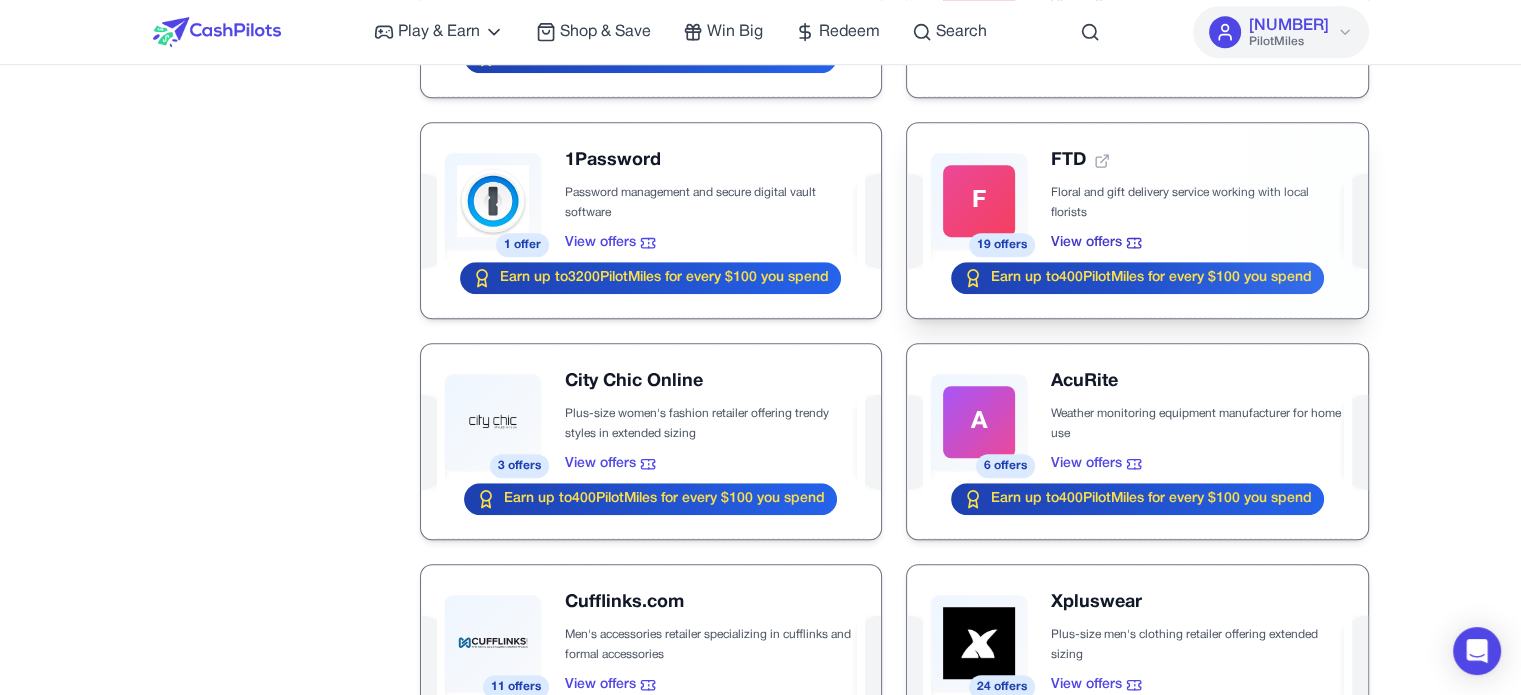 scroll, scrollTop: 1200, scrollLeft: 0, axis: vertical 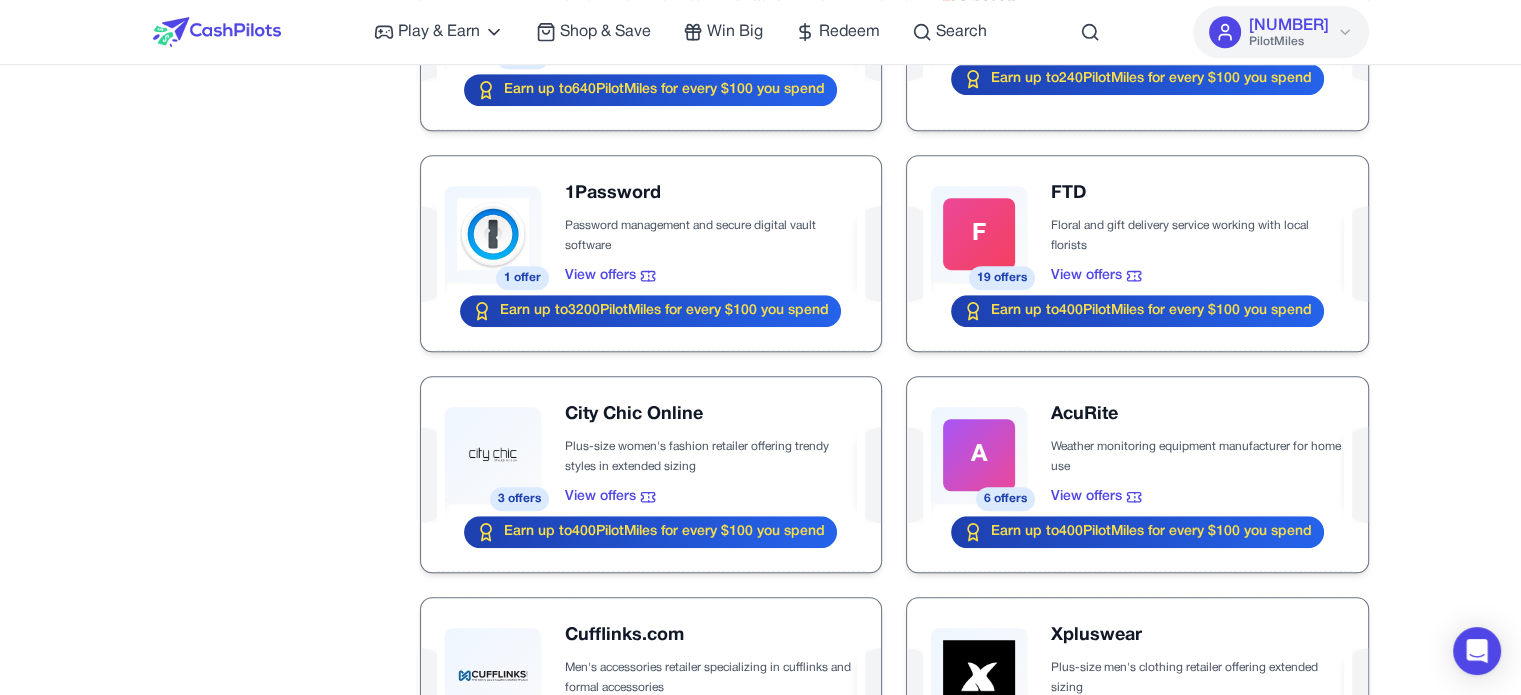 click on "Play & Earn   Play Games Enjoy fun games and earn Try New App Test new app for rewards Answer Surveys Share opinions for PilotMilesSignup & Earn Join service, get rewards Read Articles Learn and earn PilotMiles Shop & Save   Win Big   Redeem   Search   [NUMBER] PilotMiles Home Play & Earn Shop & Save Win Big Redeem Search [NAME] [NUMBER] PilotMiles Get Paid to Shop Smarter  [NAME]! Earn cashback PilotMiles every time you shop at your favorite stores through our platform. How it works? Categories Categories All Categories Fashion & Apparel Home & Garden Electronics & Technology Health & Beauty Food & Grocery Kids & Baby Sports & Outdoors Automotive & Transportation Entertainment & Media Business & Office Specialty & Other Services & Subscriptions All Categories [NUMBER]   offers Crocs Casual footwear brand known for lightweight, colorful clogs View offers Earn up to  [NUMBER]  PilotMiles for every $100 you spend [NUMBER]   offers Disney Store Official Disney merchandise retailer for character products View offers Earn up to  [NUMBER]" at bounding box center [760, 423] 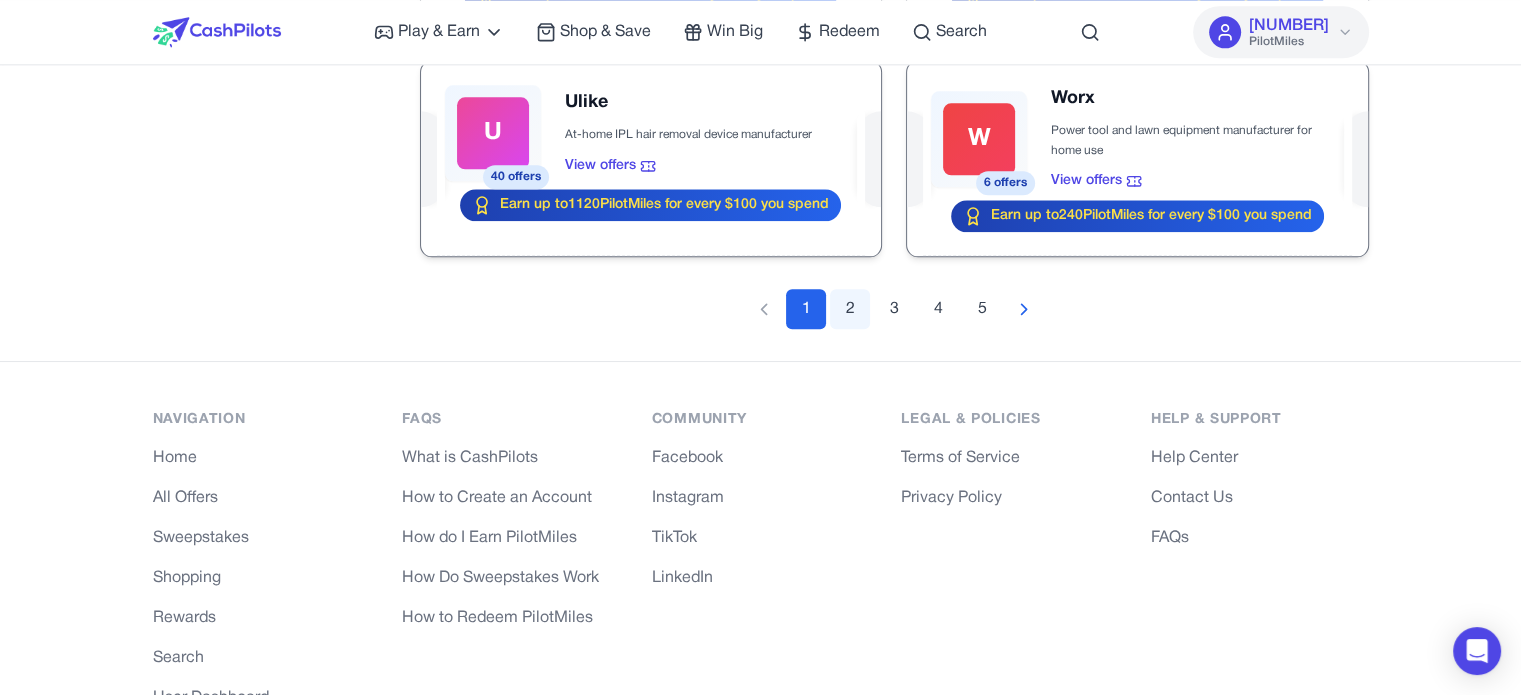 click on "2" at bounding box center [850, 309] 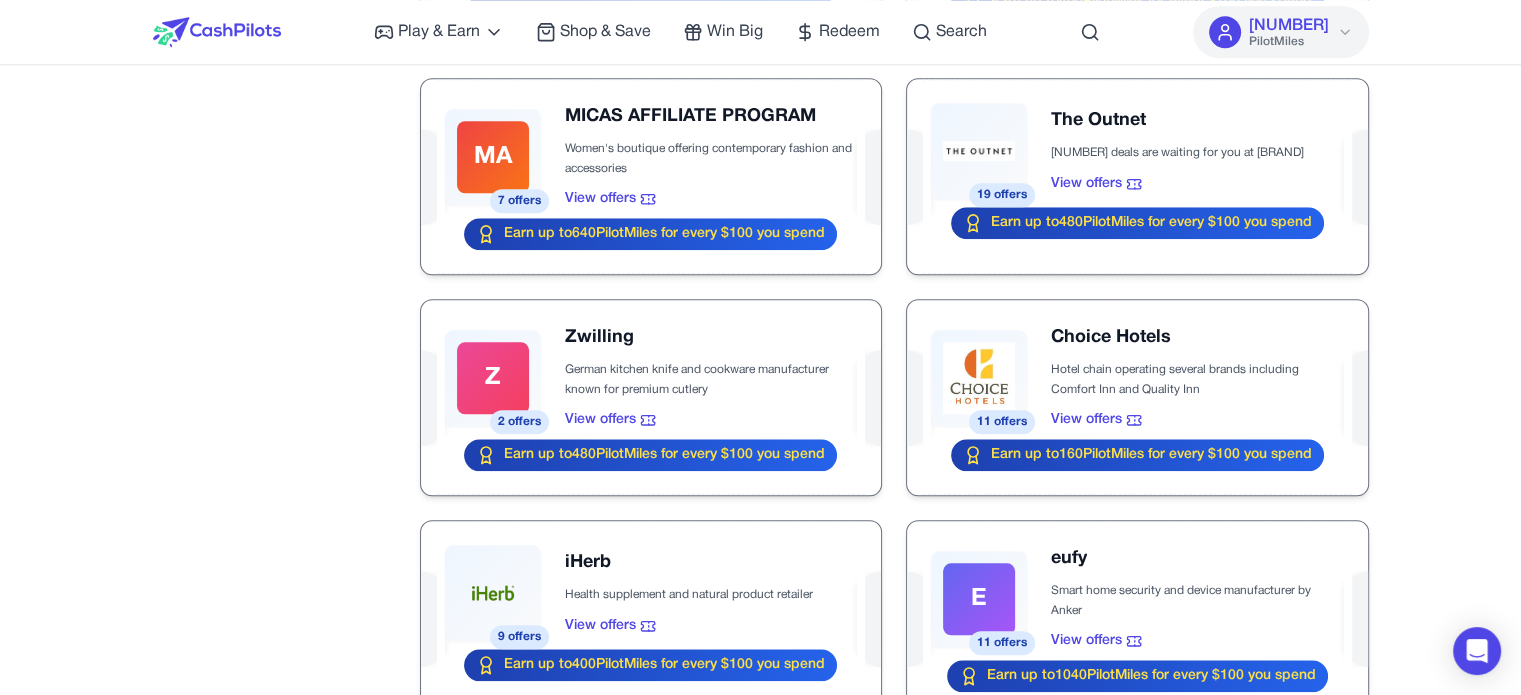 scroll, scrollTop: 2140, scrollLeft: 0, axis: vertical 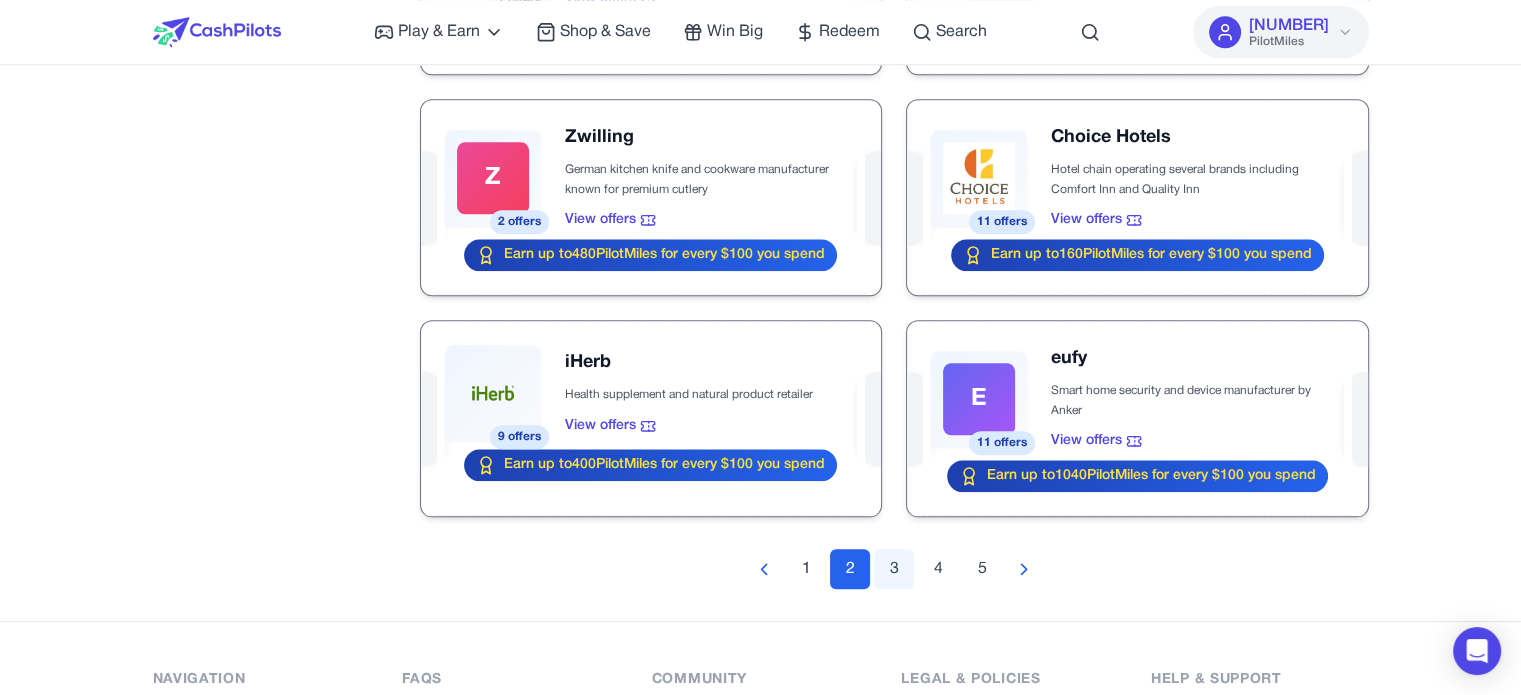 click on "3" at bounding box center (894, 569) 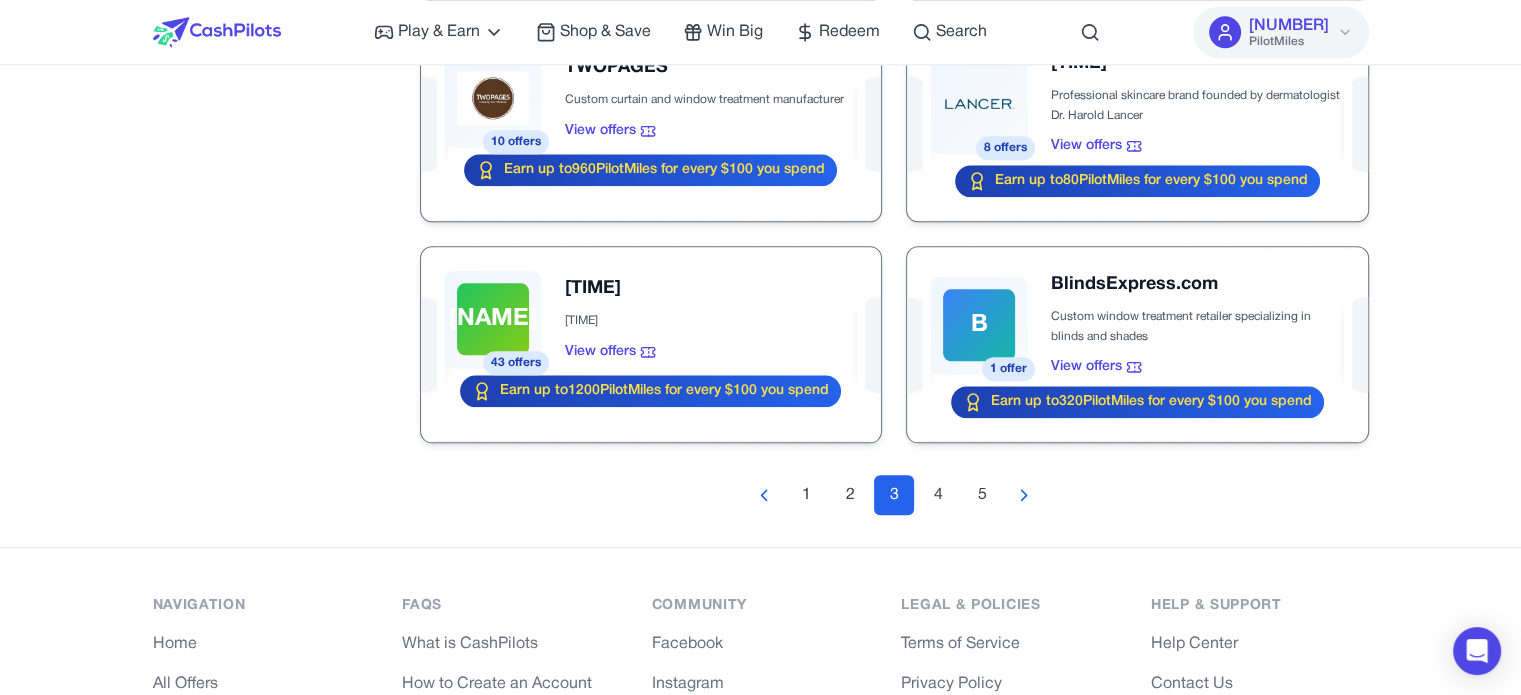 scroll, scrollTop: 2240, scrollLeft: 0, axis: vertical 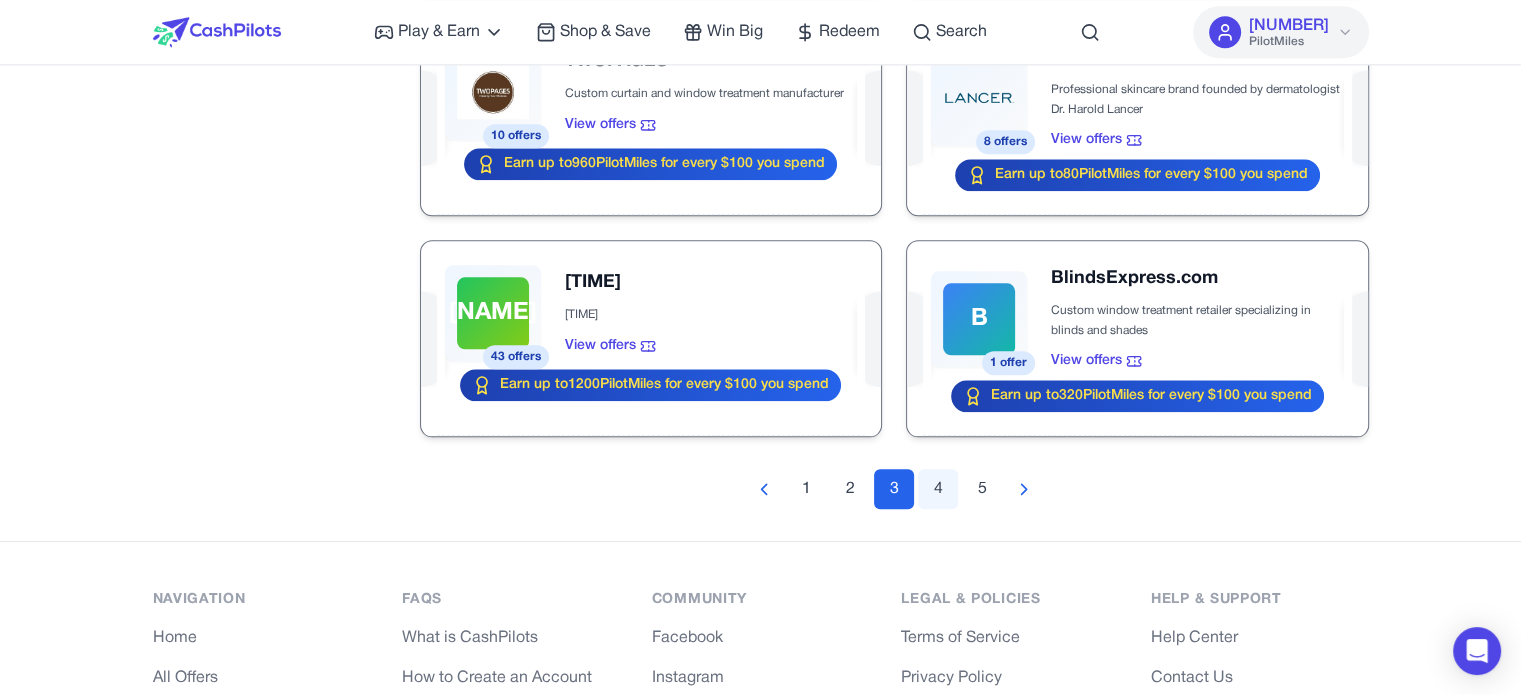 click on "4" at bounding box center [938, 489] 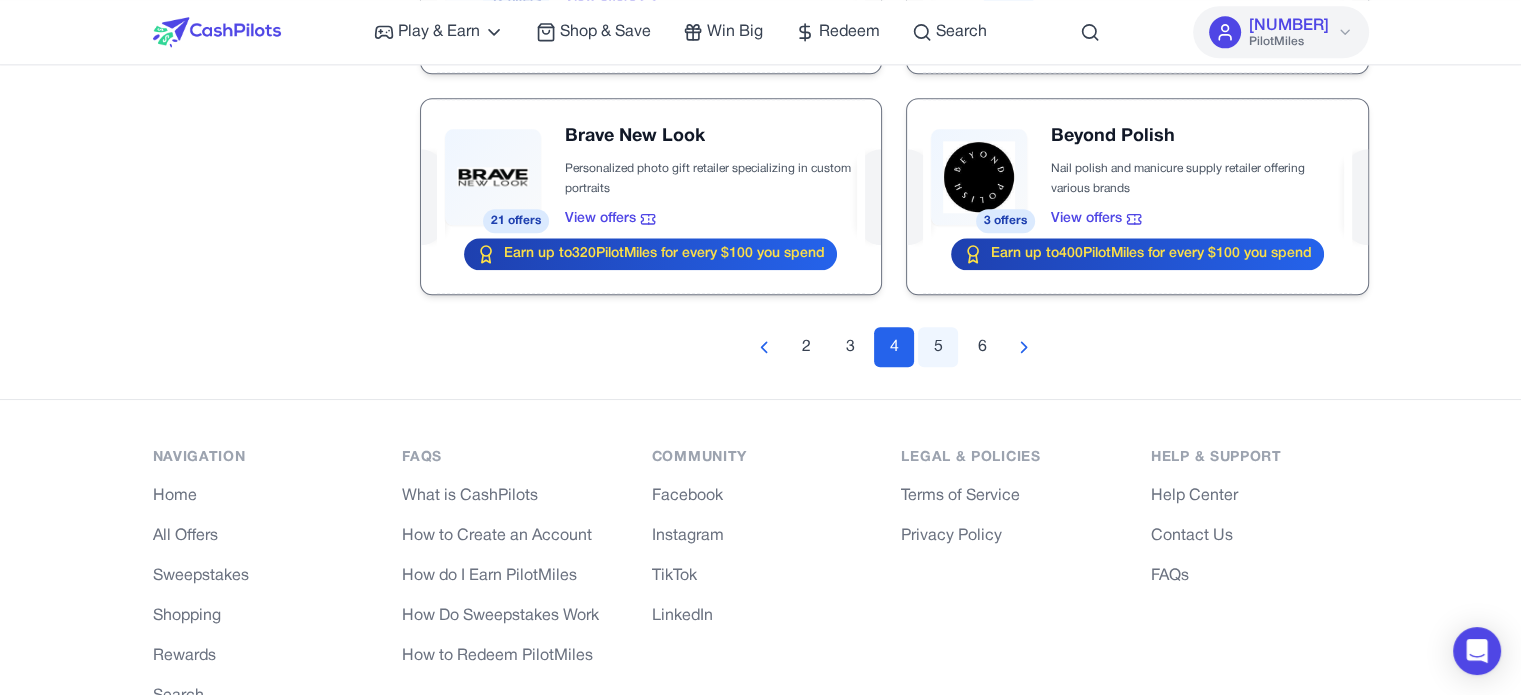 click on "5" at bounding box center [938, 347] 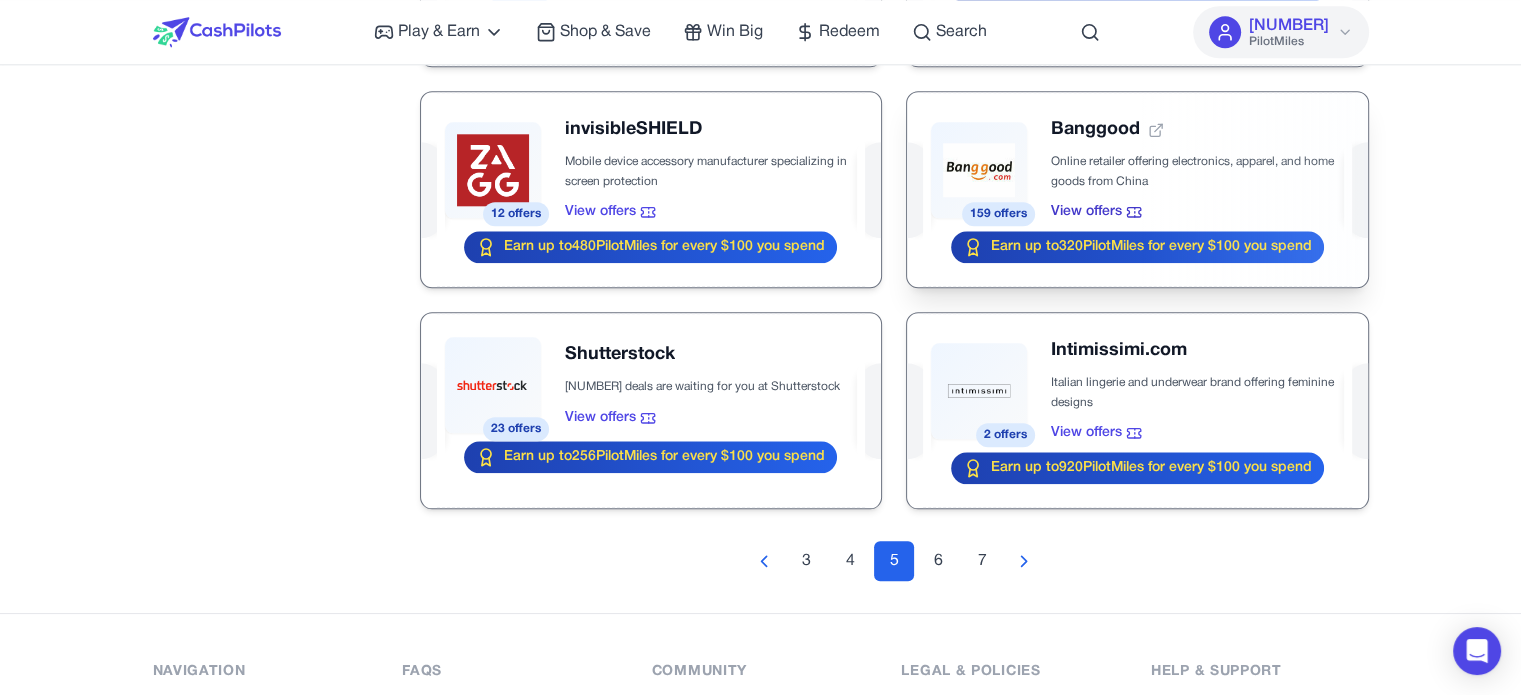 scroll, scrollTop: 2240, scrollLeft: 0, axis: vertical 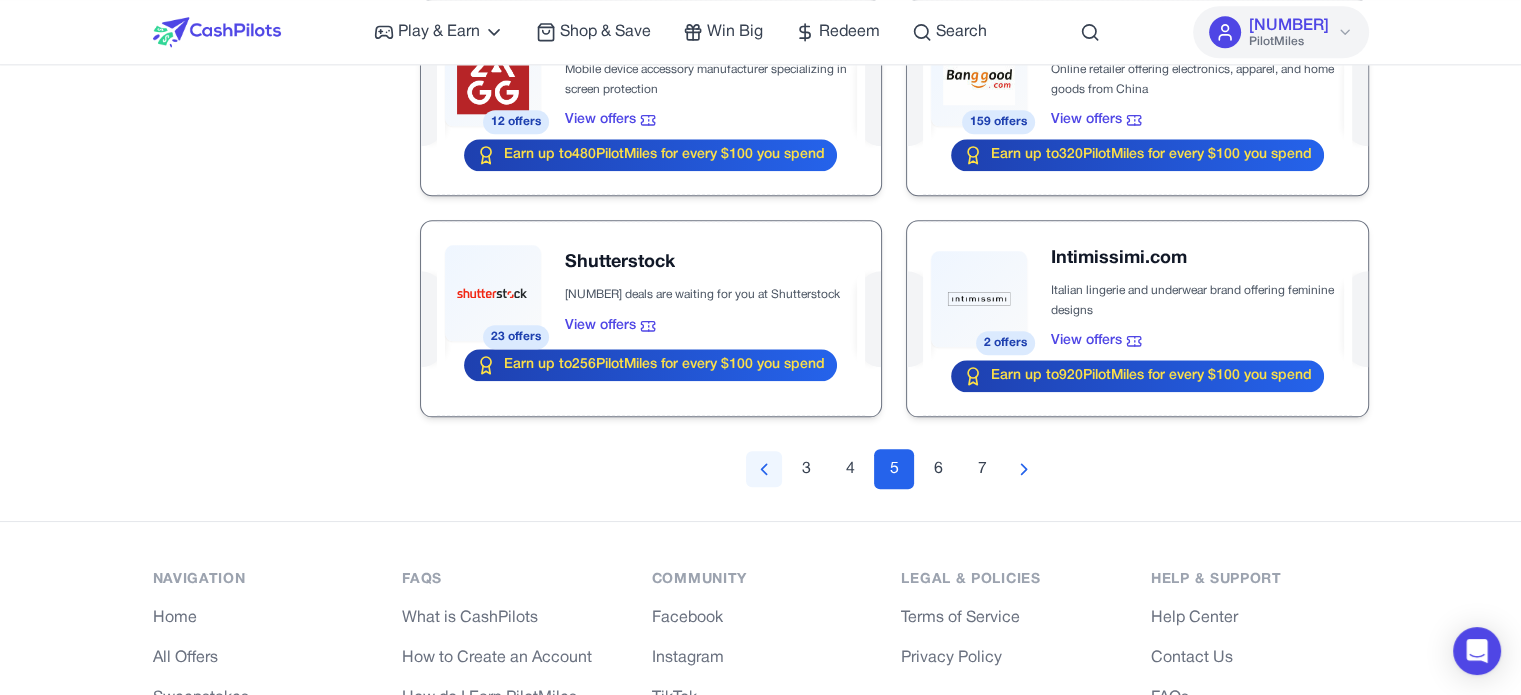 click 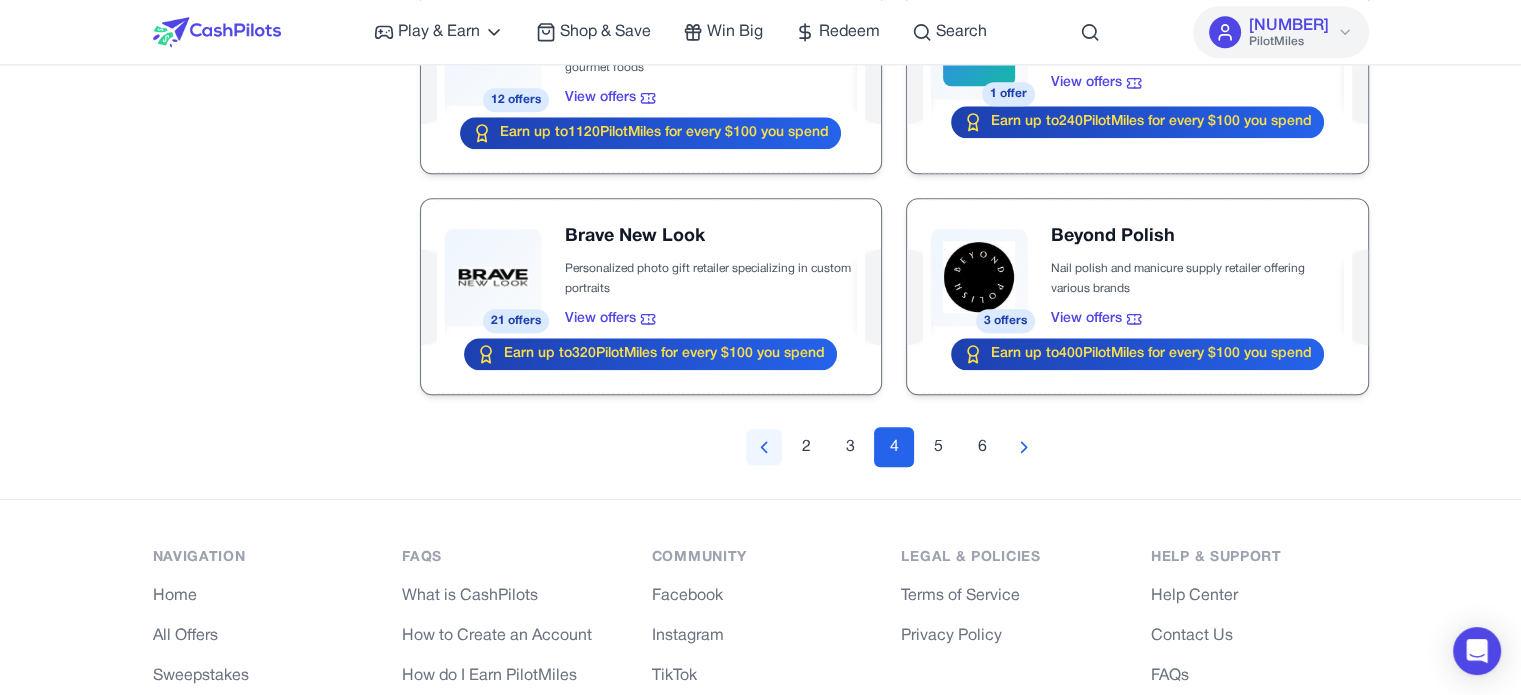 click 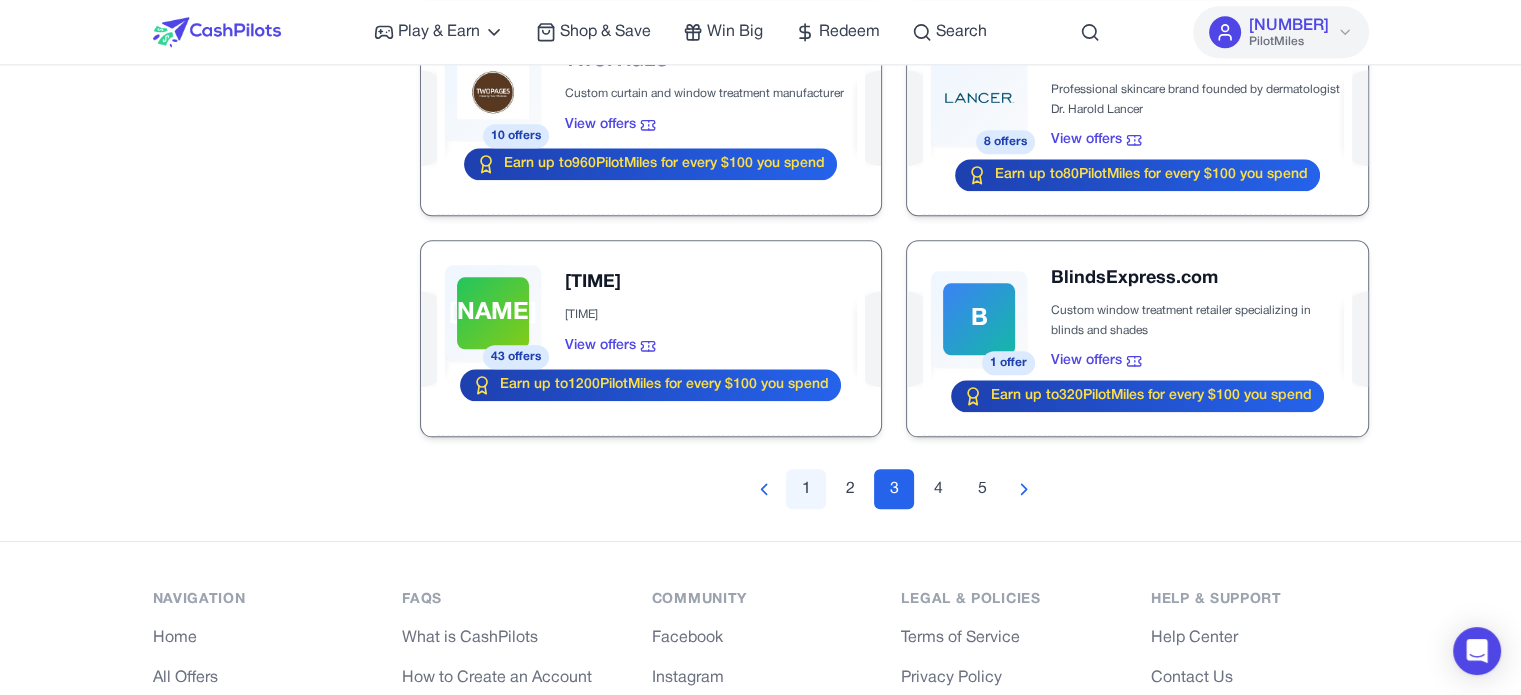 click on "1" at bounding box center (806, 489) 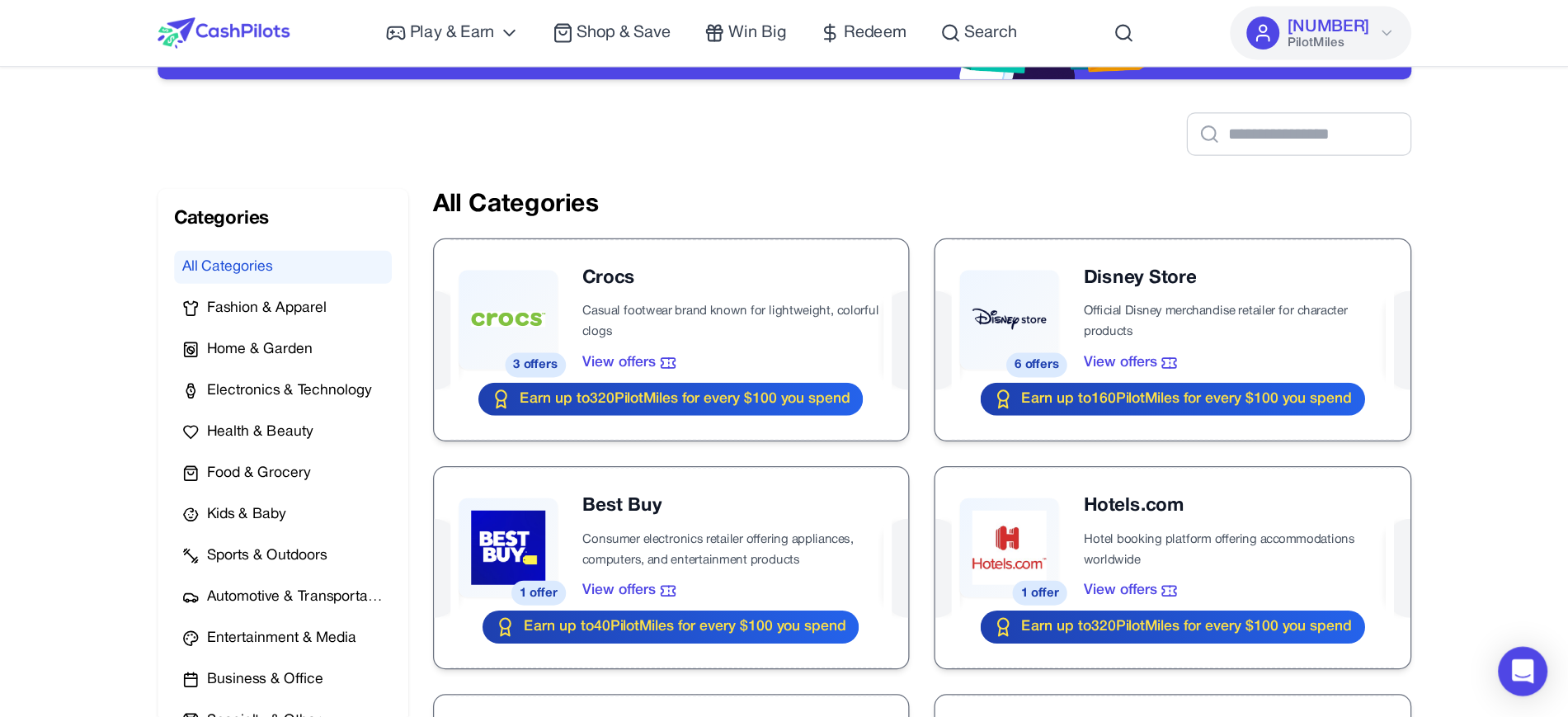 scroll, scrollTop: 281, scrollLeft: 0, axis: vertical 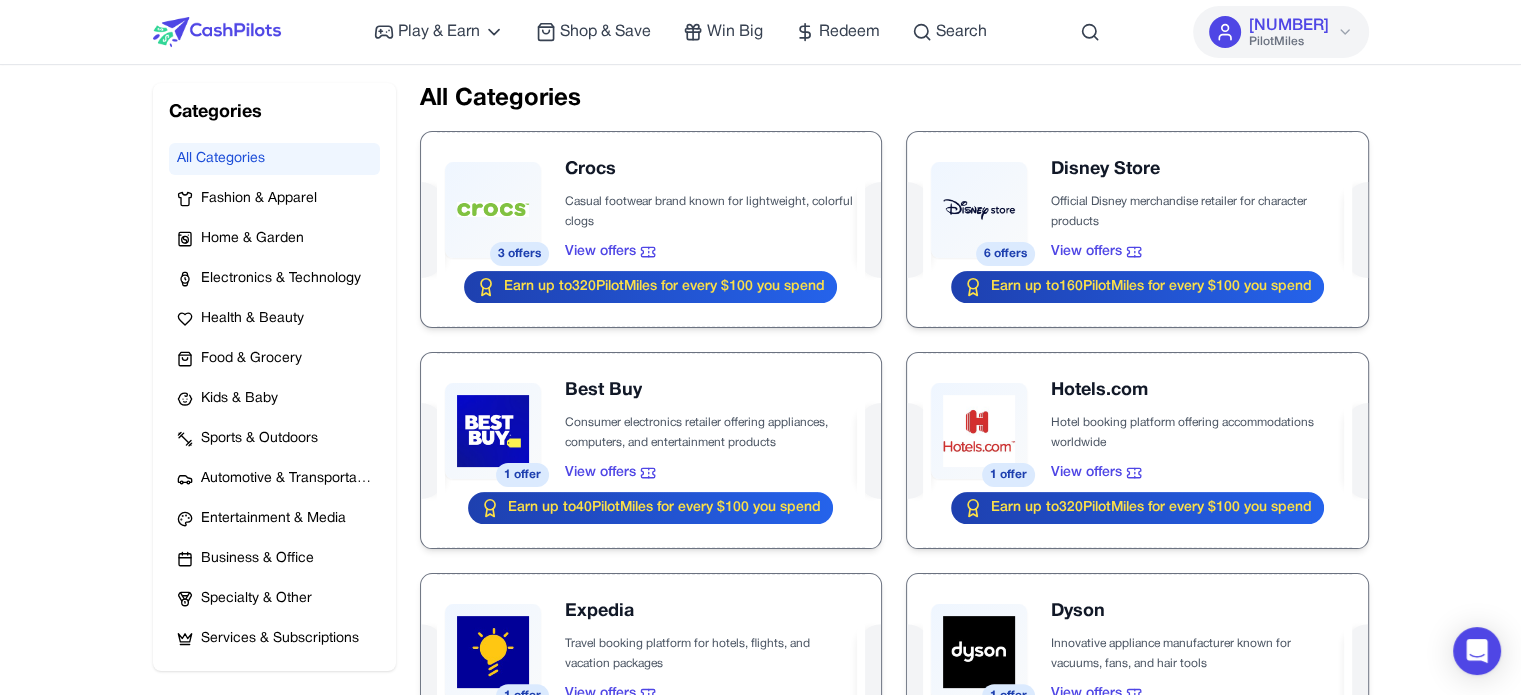 click on "Get Paid to Shop Smarter  [PERSON]! Earn cashback PilotMiles every time you shop at your favorite stores through our platform. How it works? Categories Categories All Categories Fashion & Apparel Home & Garden Electronics & Technology Health & Beauty Food & Grocery Kids & Baby Sports & Outdoors Automotive & Transportation Entertainment & Media Business & Office Specialty & Other Services & Subscriptions All Categories 3   offers Crocs Casual footwear brand known for lightweight, colorful clogs View offers Earn up to  320  PilotMiles for every $100 you spend 6   offers Disney Store Official Disney merchandise retailer for character products View offers Earn up to  160  PilotMiles for every $100 you spend 1   offer Best Buy Consumer electronics retailer offering appliances, computers, and entertainment products View offers Earn up to  40  PilotMiles for every $100 you spend 1   offer Hotels.com Hotel booking platform offering accommodations worldwide View offers Earn up to  320 1   offer Expedia View offers 320" at bounding box center [761, 1073] 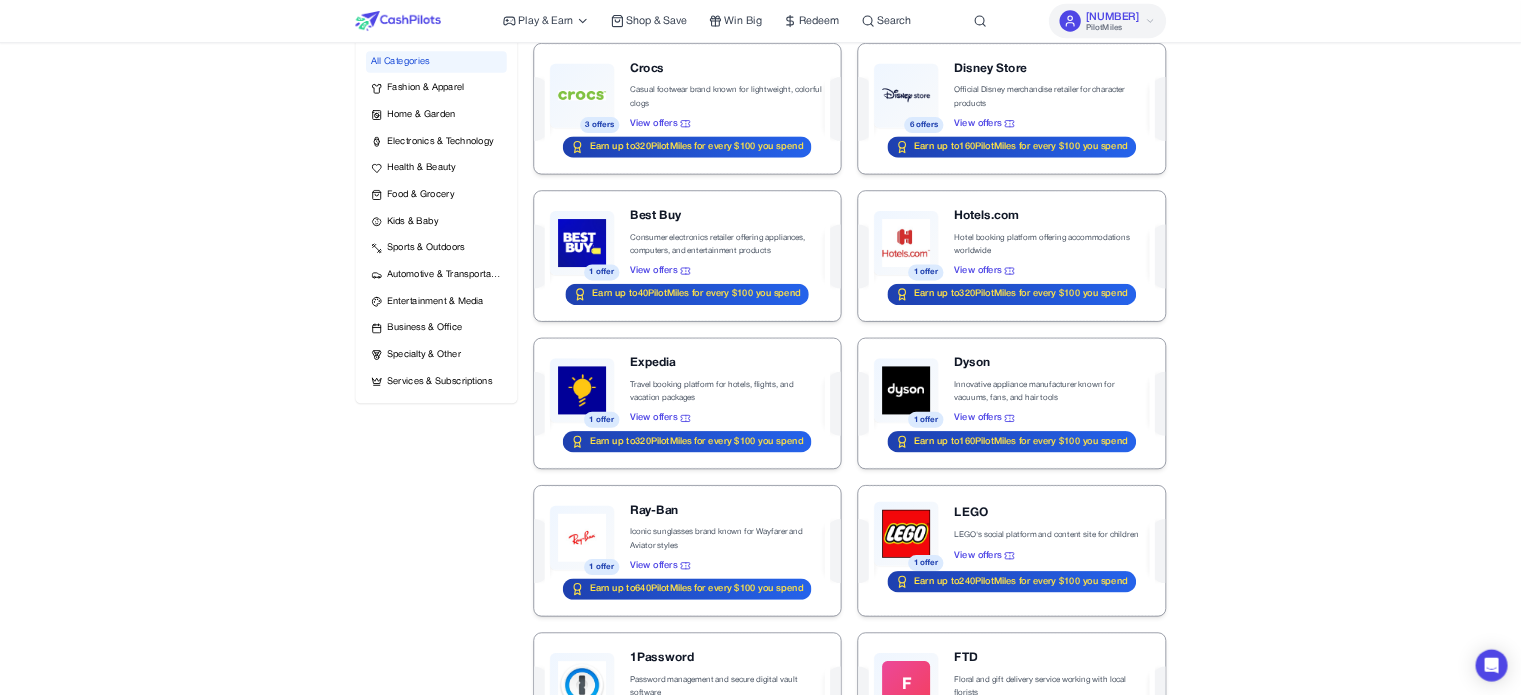 scroll, scrollTop: 340, scrollLeft: 0, axis: vertical 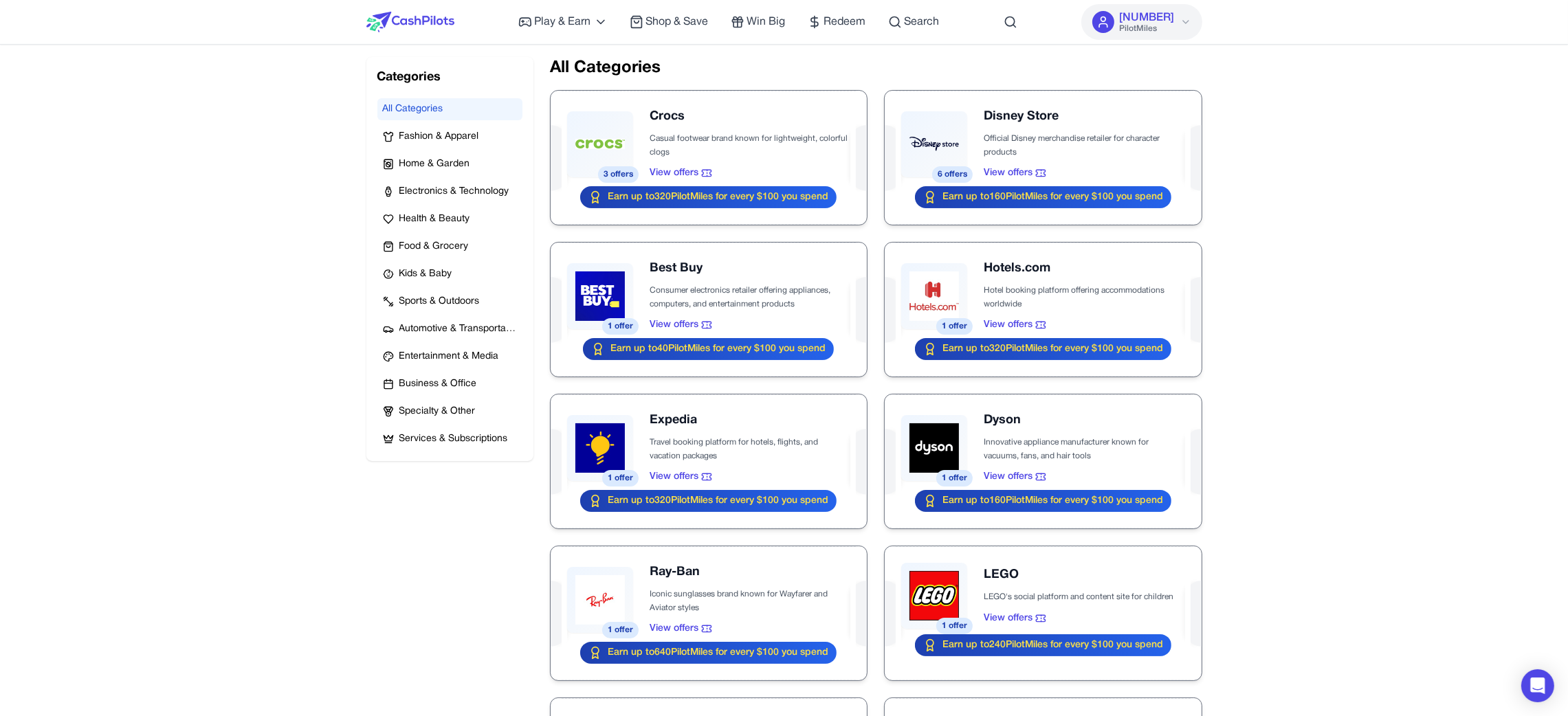 click on "Play & Earn   Play Games Enjoy fun games and earn Try New App Test new app for rewards Answer Surveys Share opinions for PilotMilesSignup & Earn Join service, get rewards Read Articles Learn and earn PilotMiles Shop & Save   Win Big   Redeem   Search   [NUMBER] PilotMiles Home Play & Earn Shop & Save Win Big Redeem Search [NAME] [NUMBER] PilotMiles Get Paid to Shop Smarter  [NAME]! Earn cashback PilotMiles every time you shop at your favorite stores through our platform. How it works? Categories Categories All Categories Fashion & Apparel Home & Garden Electronics & Technology Health & Beauty Food & Grocery Kids & Baby Sports & Outdoors Automotive & Transportation Entertainment & Media Business & Office Specialty & Other Services & Subscriptions All Categories [NUMBER]   offers Crocs Casual footwear brand known for lightweight, colorful clogs View offers Earn up to  [NUMBER]  PilotMiles for every $100 you spend [NUMBER]   offers Disney Store Official Disney merchandise retailer for character products View offers Earn up to  [NUMBER]" at bounding box center (784, 882) 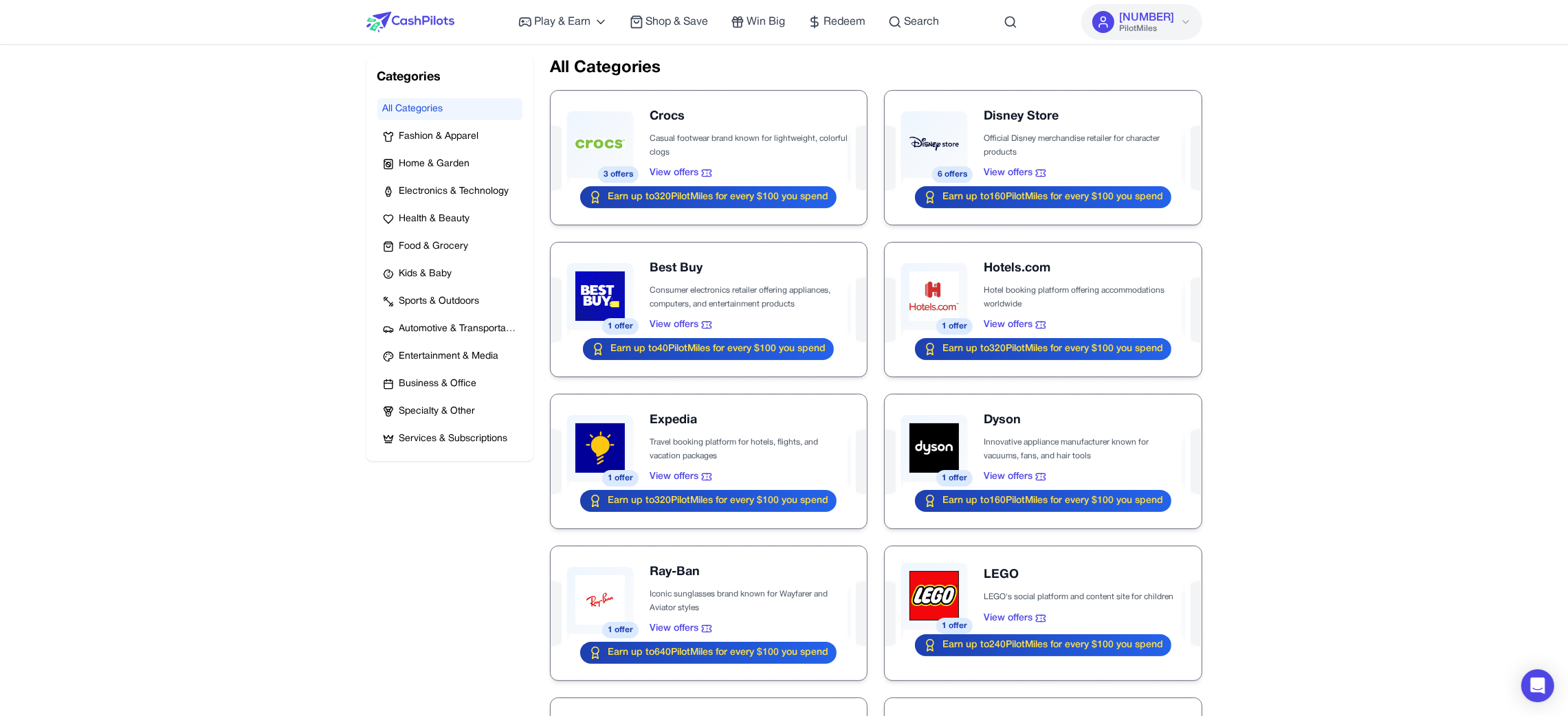 click on "Play & Earn   Play Games Enjoy fun games and earn Try New App Test new app for rewards Answer Surveys Share opinions for PilotMilesSignup & Earn Join service, get rewards Read Articles Learn and earn PilotMiles Shop & Save   Win Big   Redeem   Search   [NUMBER] PilotMiles Home Play & Earn Shop & Save Win Big Redeem Search [NAME] [NUMBER] PilotMiles Get Paid to Shop Smarter  [NAME]! Earn cashback PilotMiles every time you shop at your favorite stores through our platform. How it works? Categories Categories All Categories Fashion & Apparel Home & Garden Electronics & Technology Health & Beauty Food & Grocery Kids & Baby Sports & Outdoors Automotive & Transportation Entertainment & Media Business & Office Specialty & Other Services & Subscriptions All Categories [NUMBER]   offers Crocs Casual footwear brand known for lightweight, colorful clogs View offers Earn up to  [NUMBER]  PilotMiles for every $100 you spend [NUMBER]   offers Disney Store Official Disney merchandise retailer for character products View offers Earn up to  [NUMBER]" at bounding box center (784, 882) 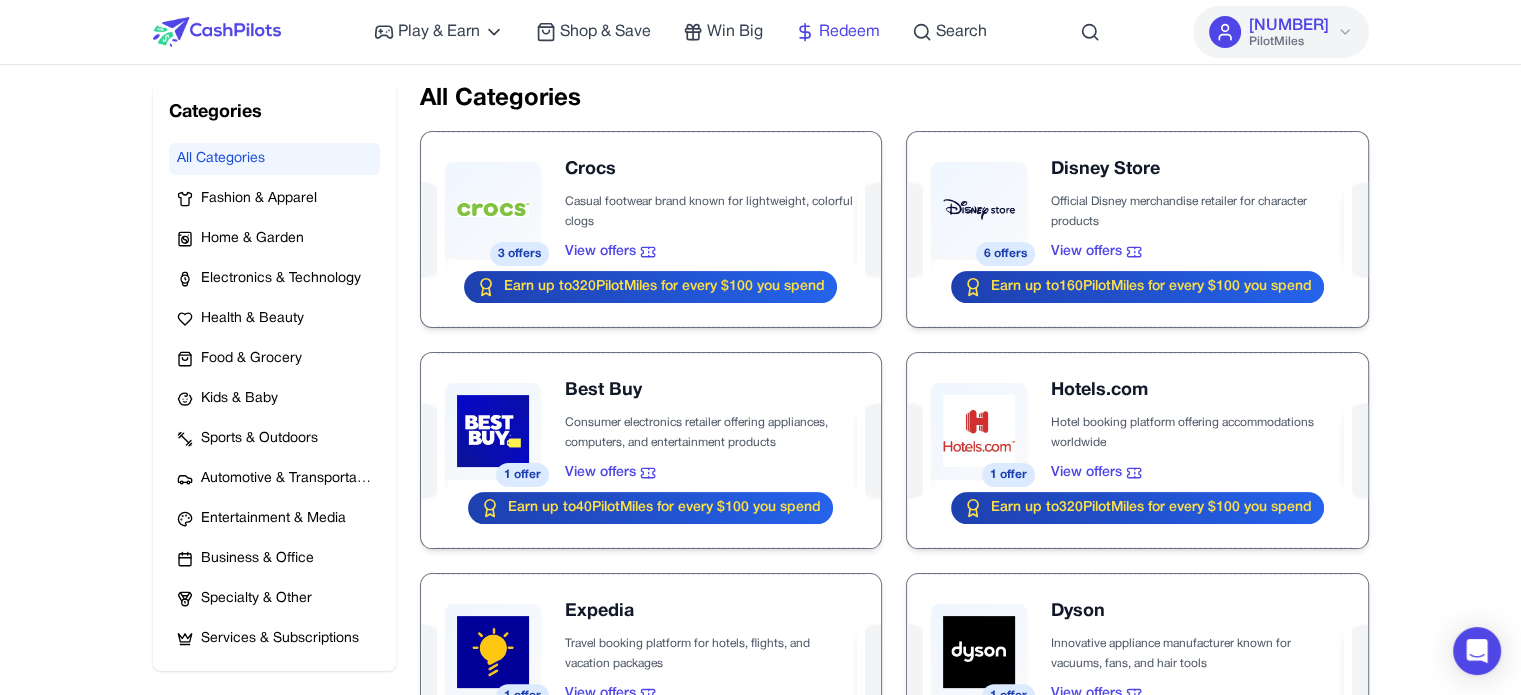 click on "Redeem" at bounding box center (849, 32) 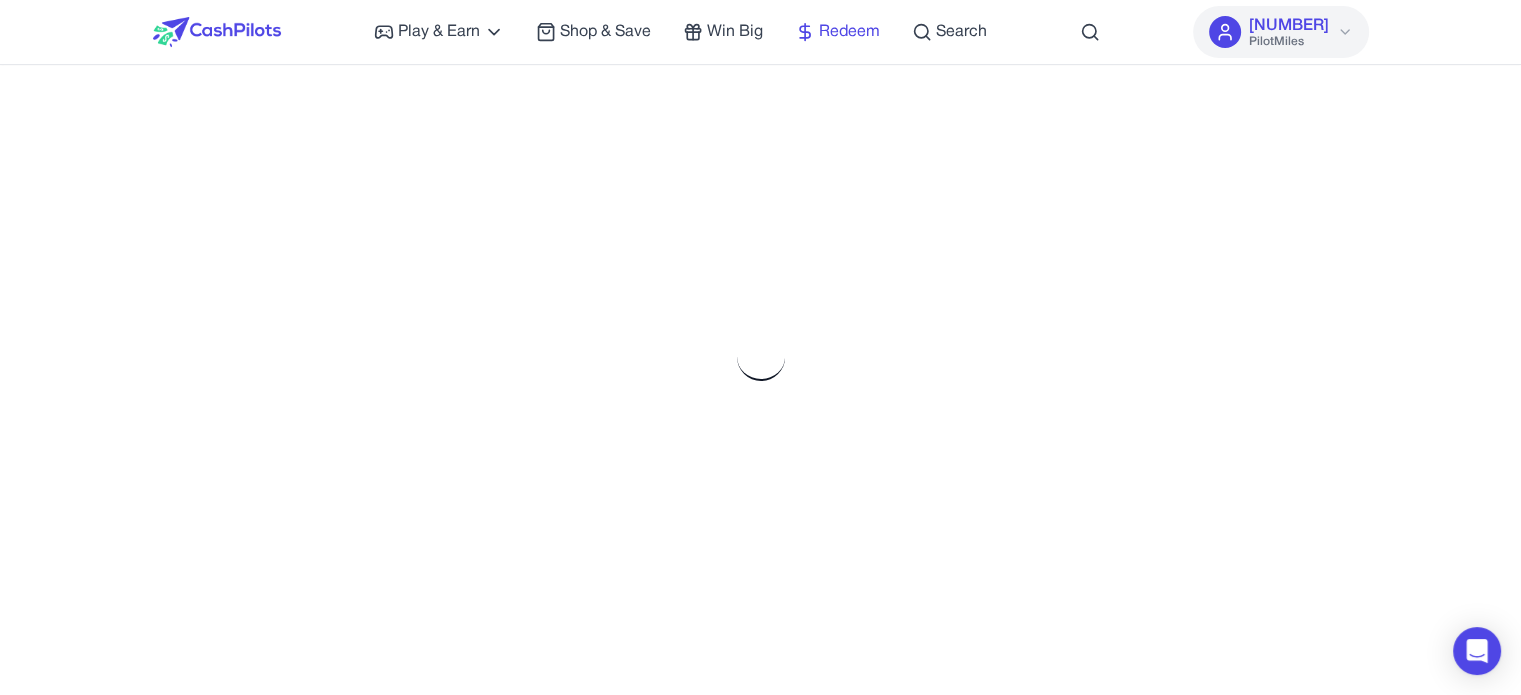 scroll, scrollTop: 0, scrollLeft: 0, axis: both 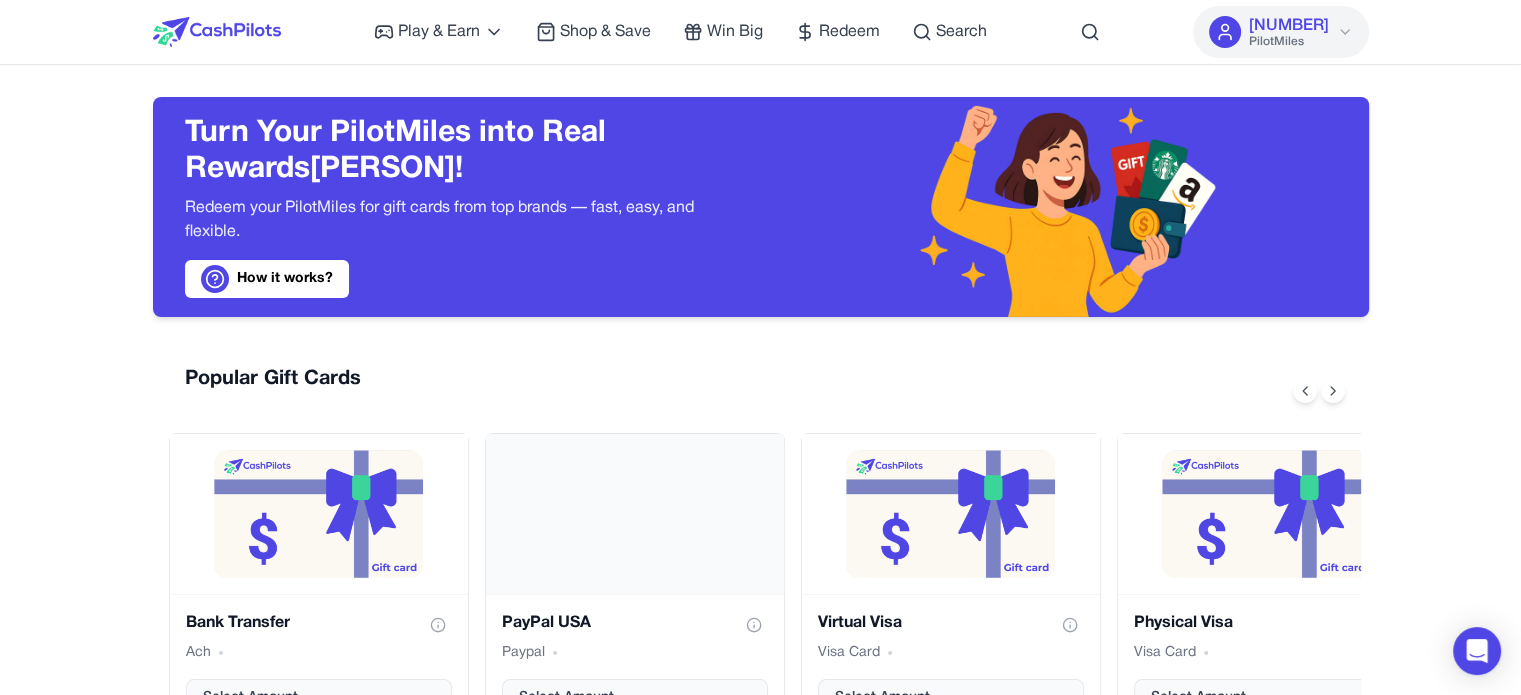 click at bounding box center (217, 32) 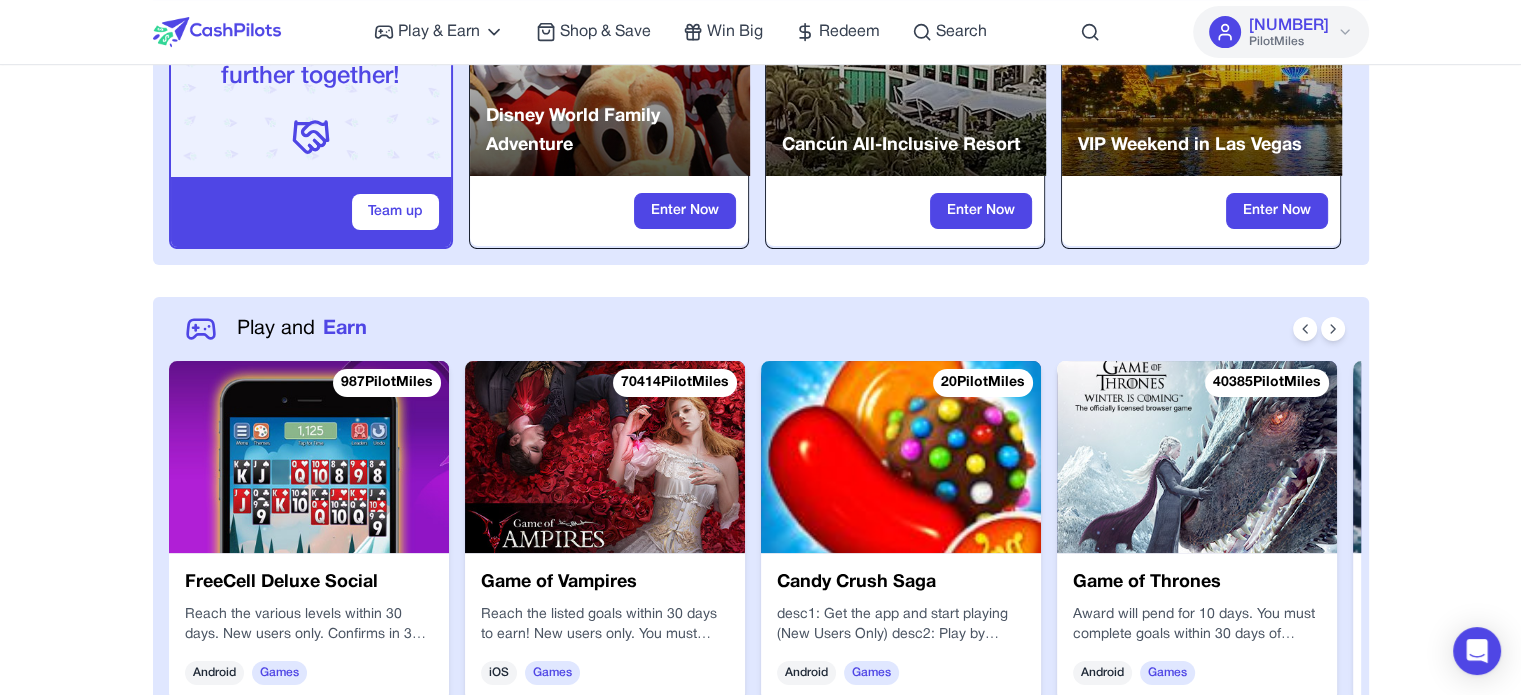 scroll, scrollTop: 0, scrollLeft: 0, axis: both 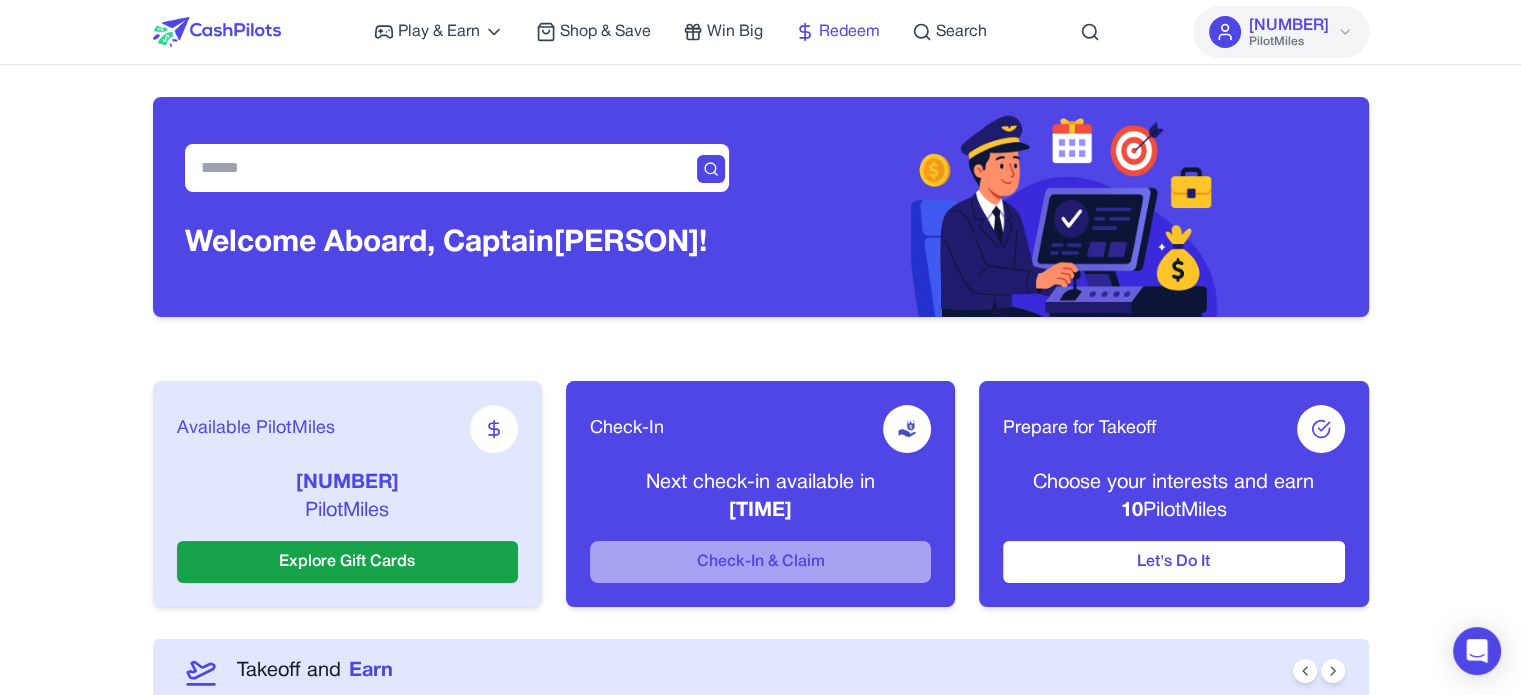 click on "Redeem" at bounding box center (849, 32) 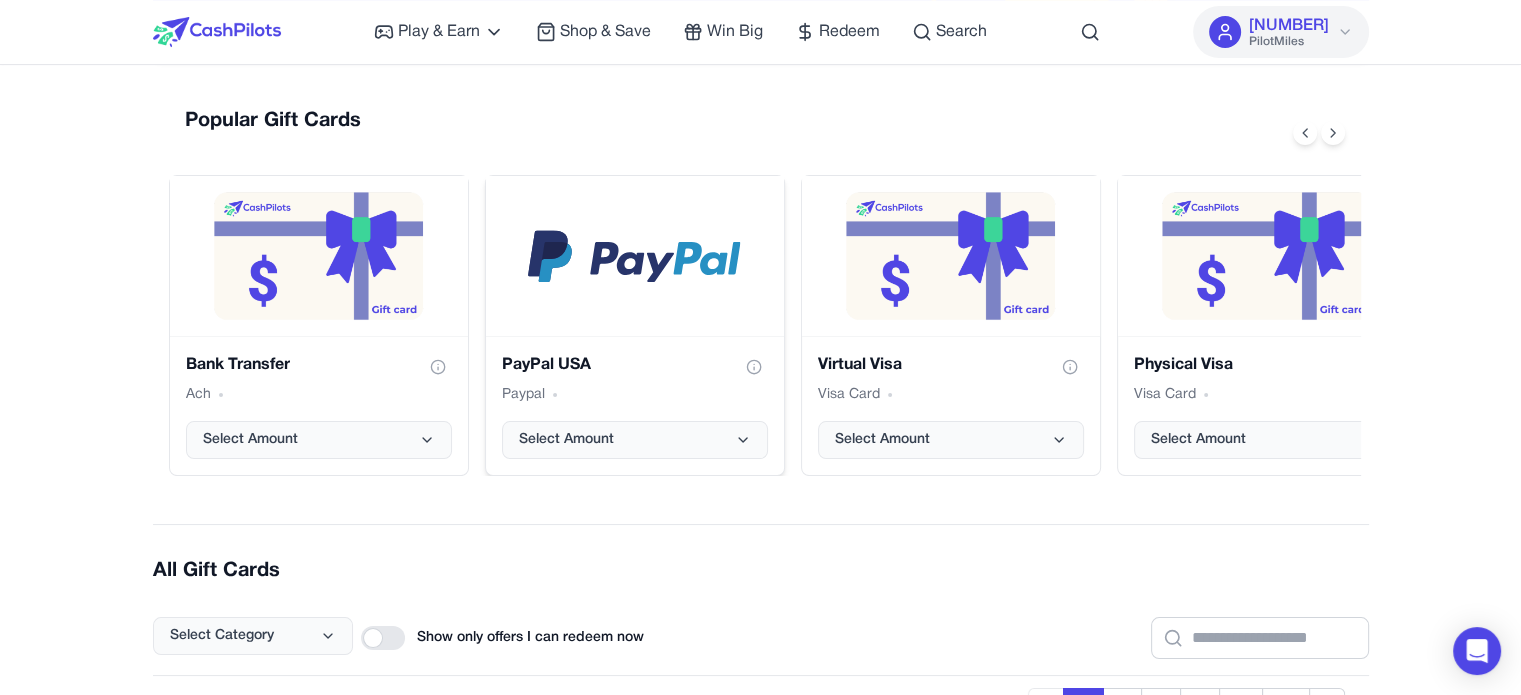 scroll, scrollTop: 200, scrollLeft: 0, axis: vertical 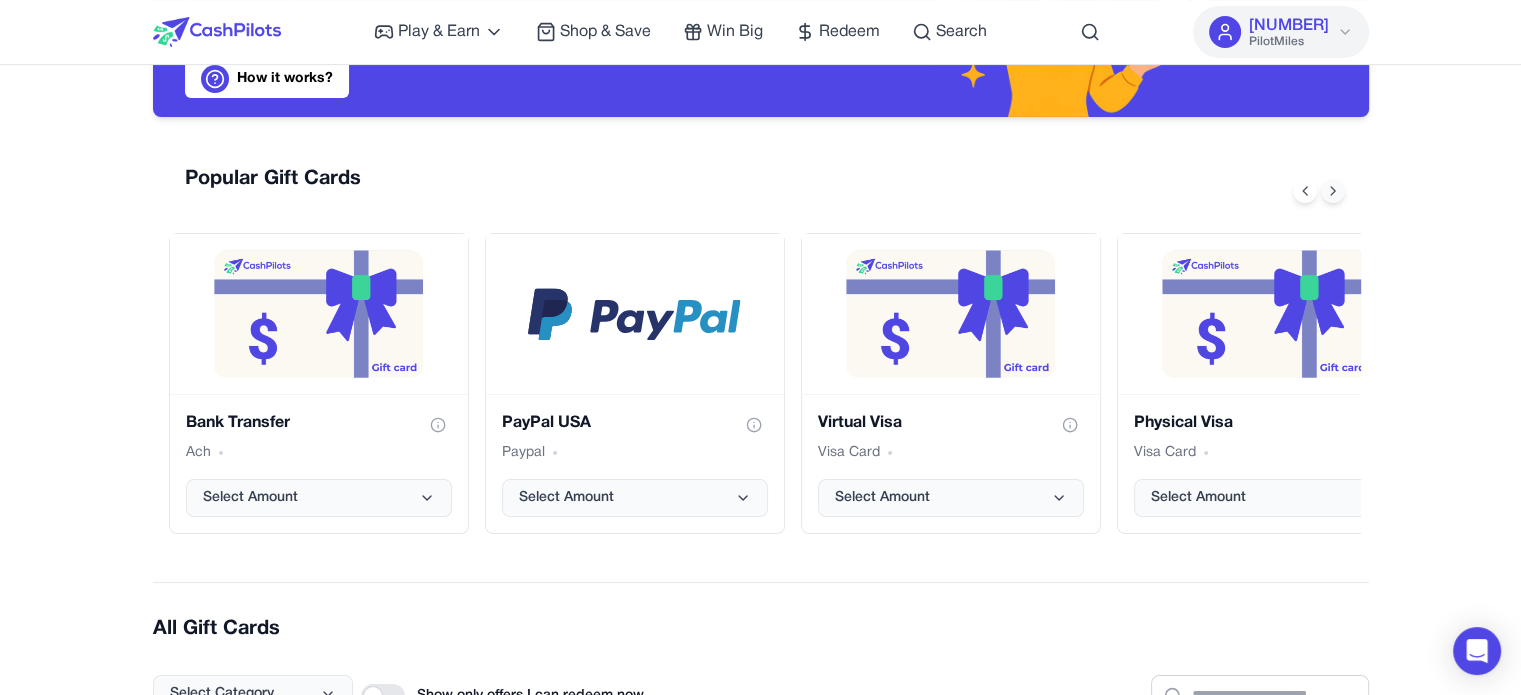 click 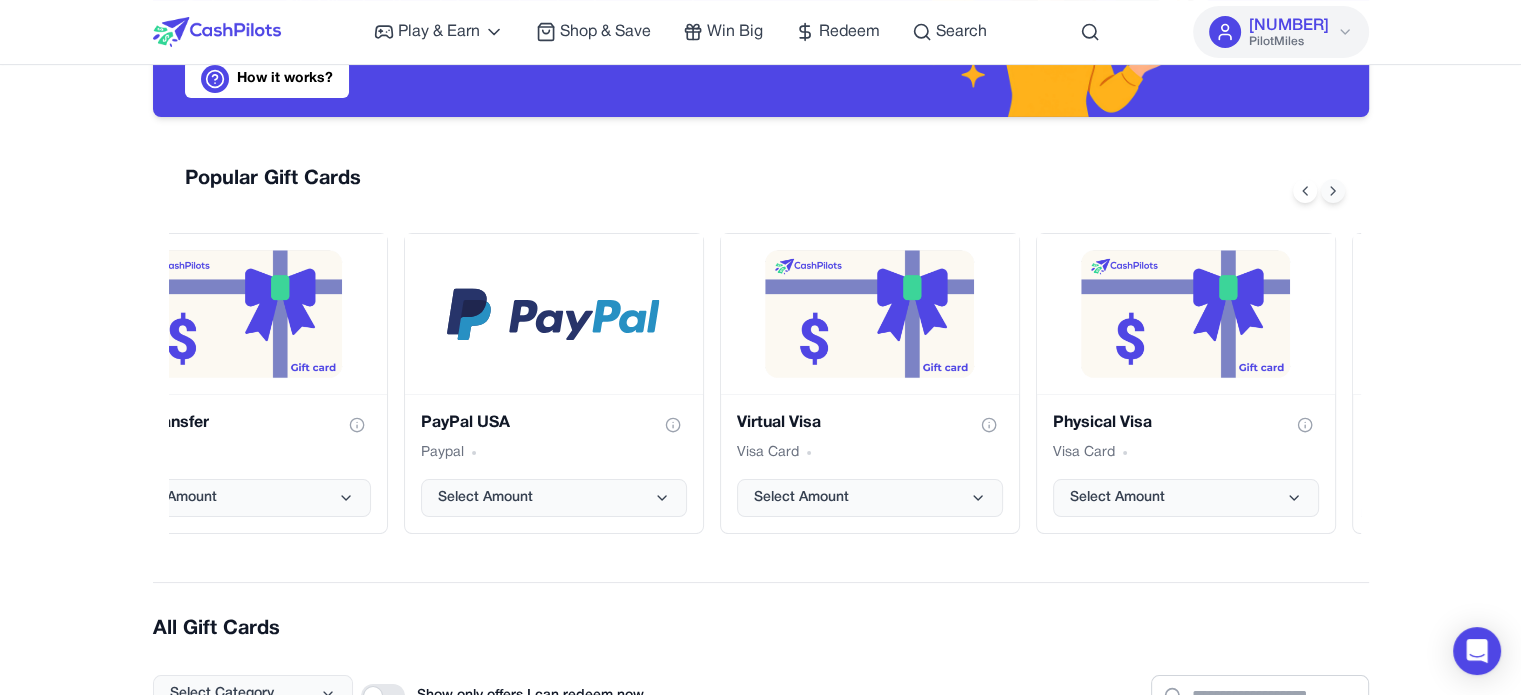 click 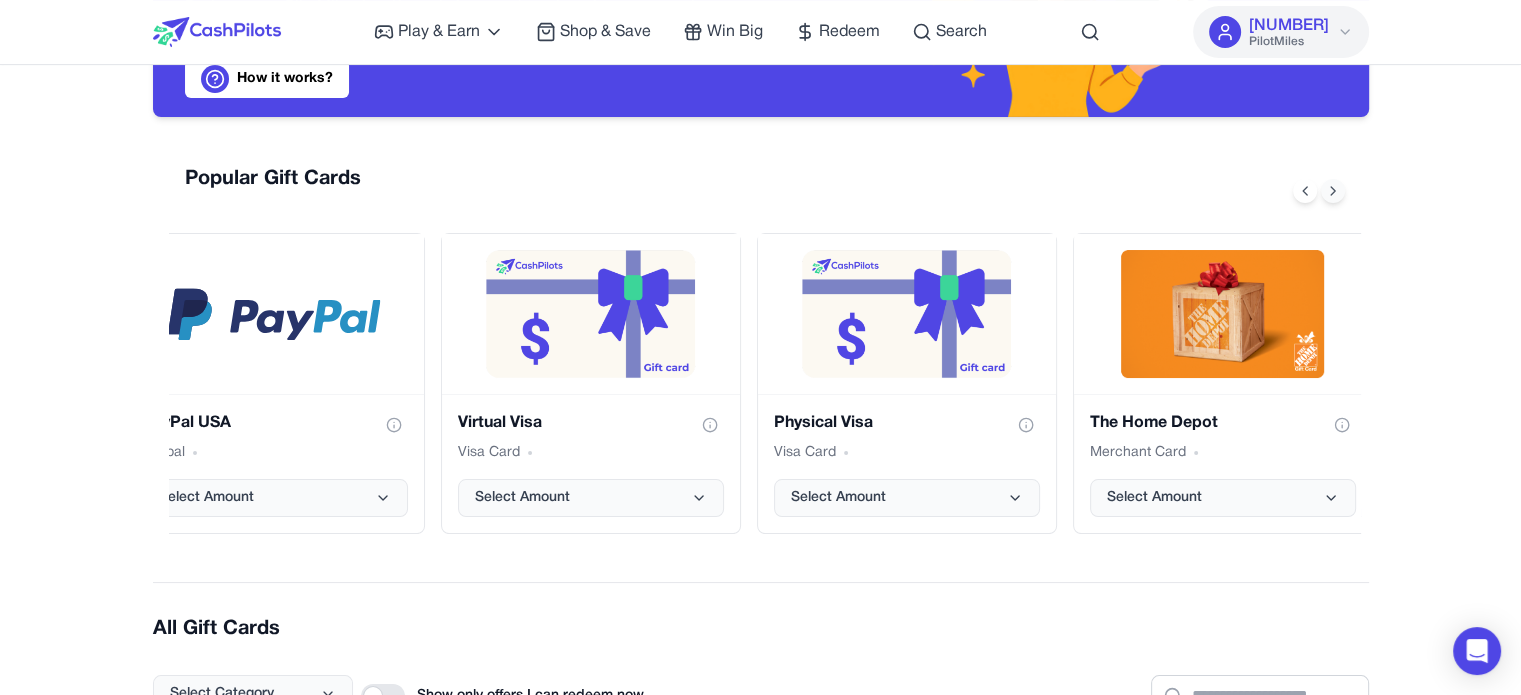 click 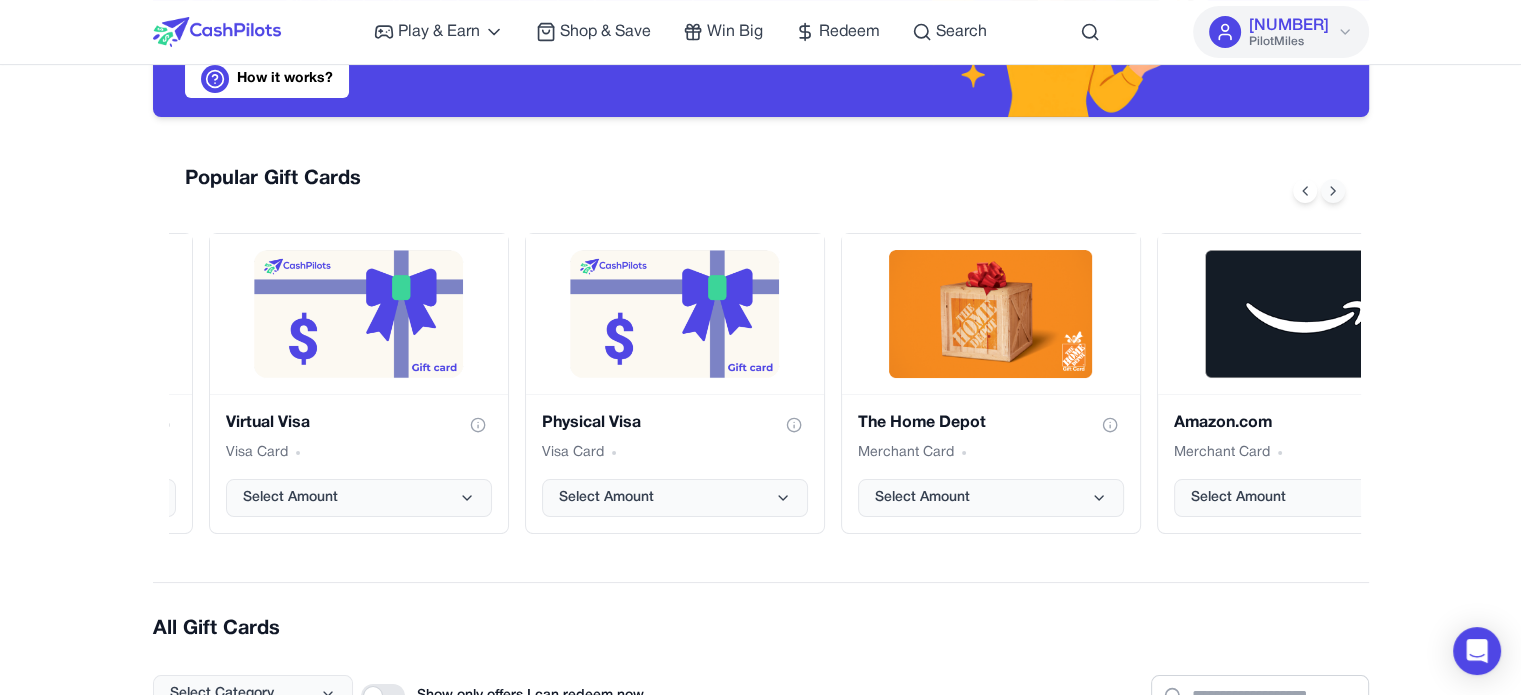 click 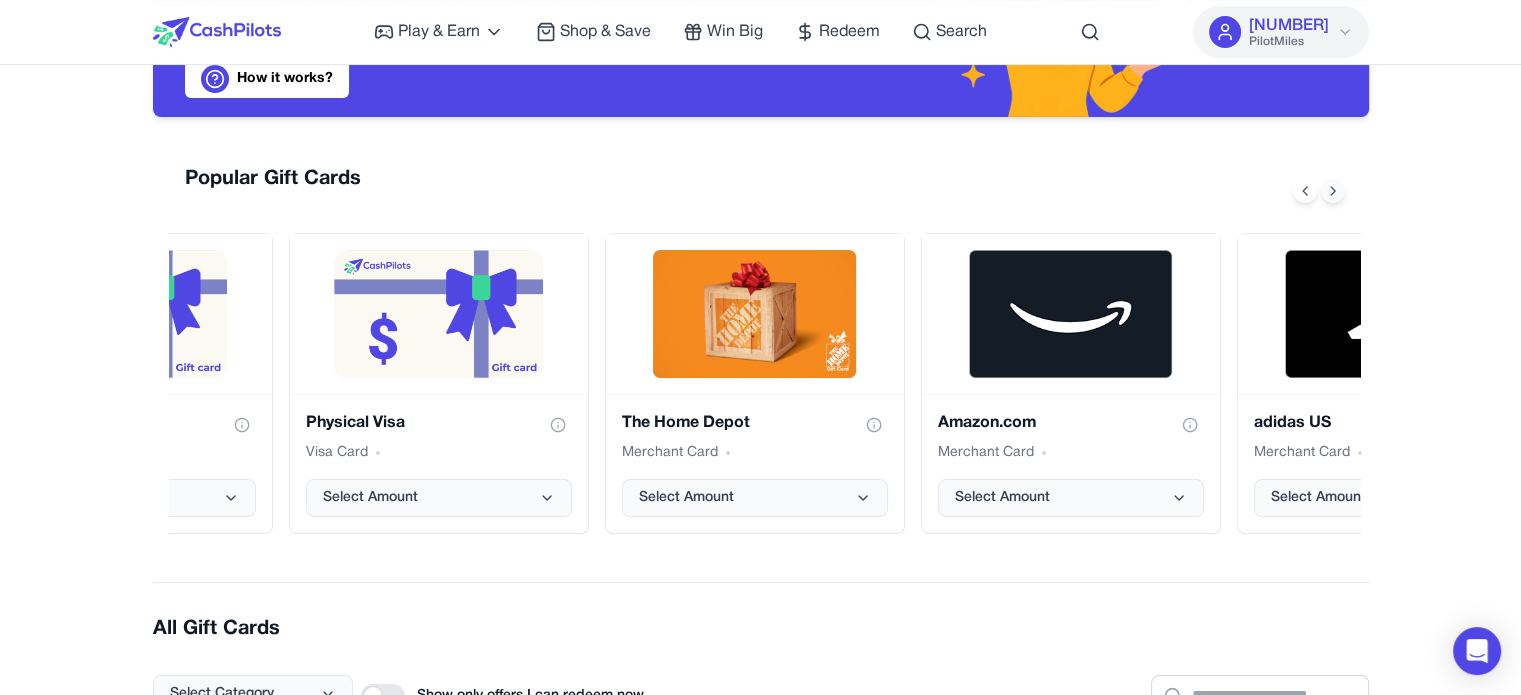 click 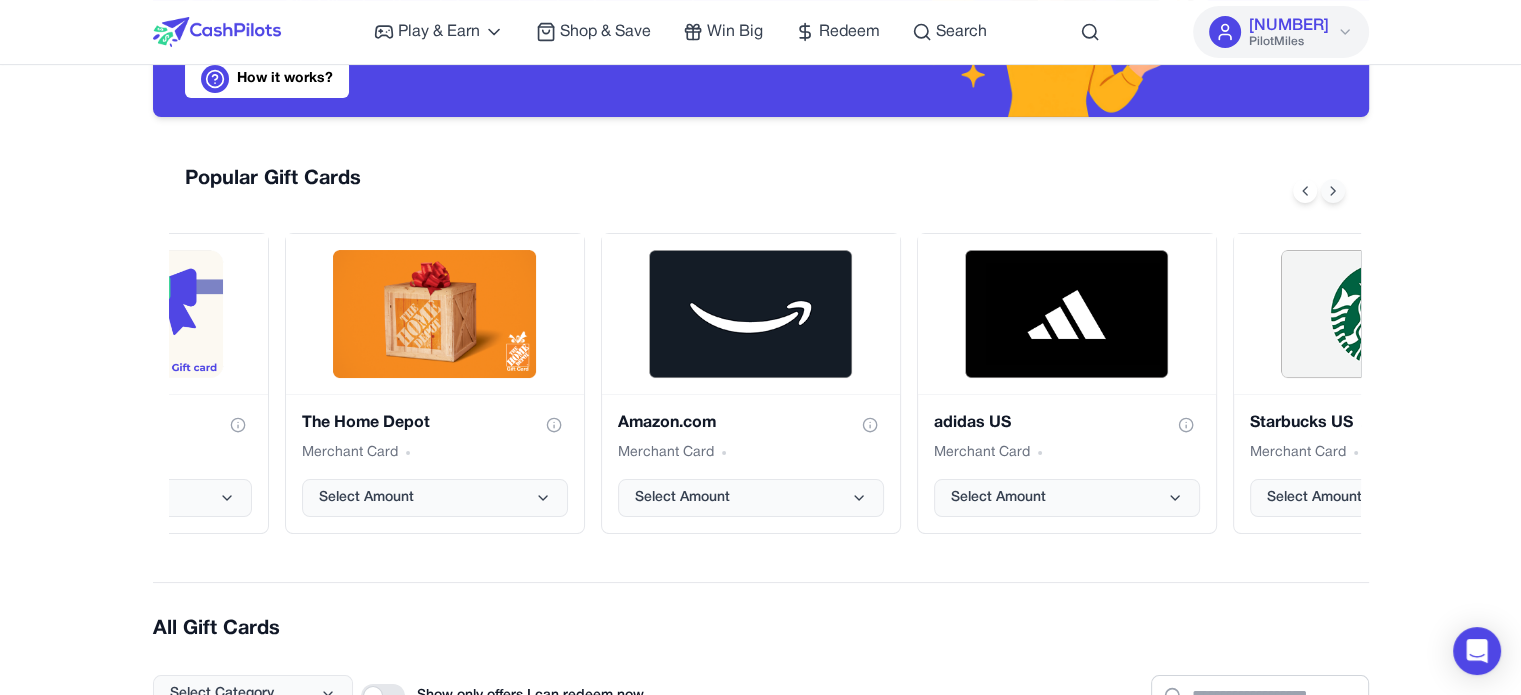 click 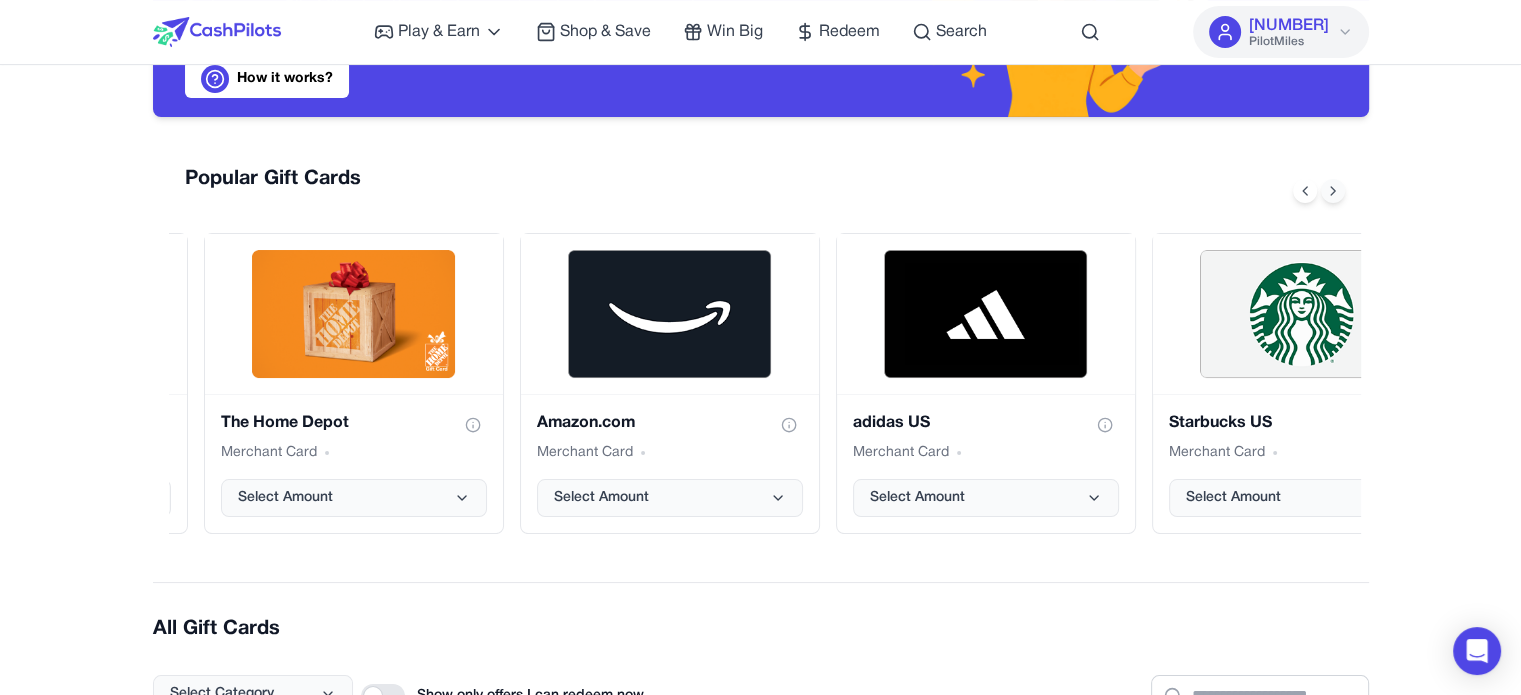 click 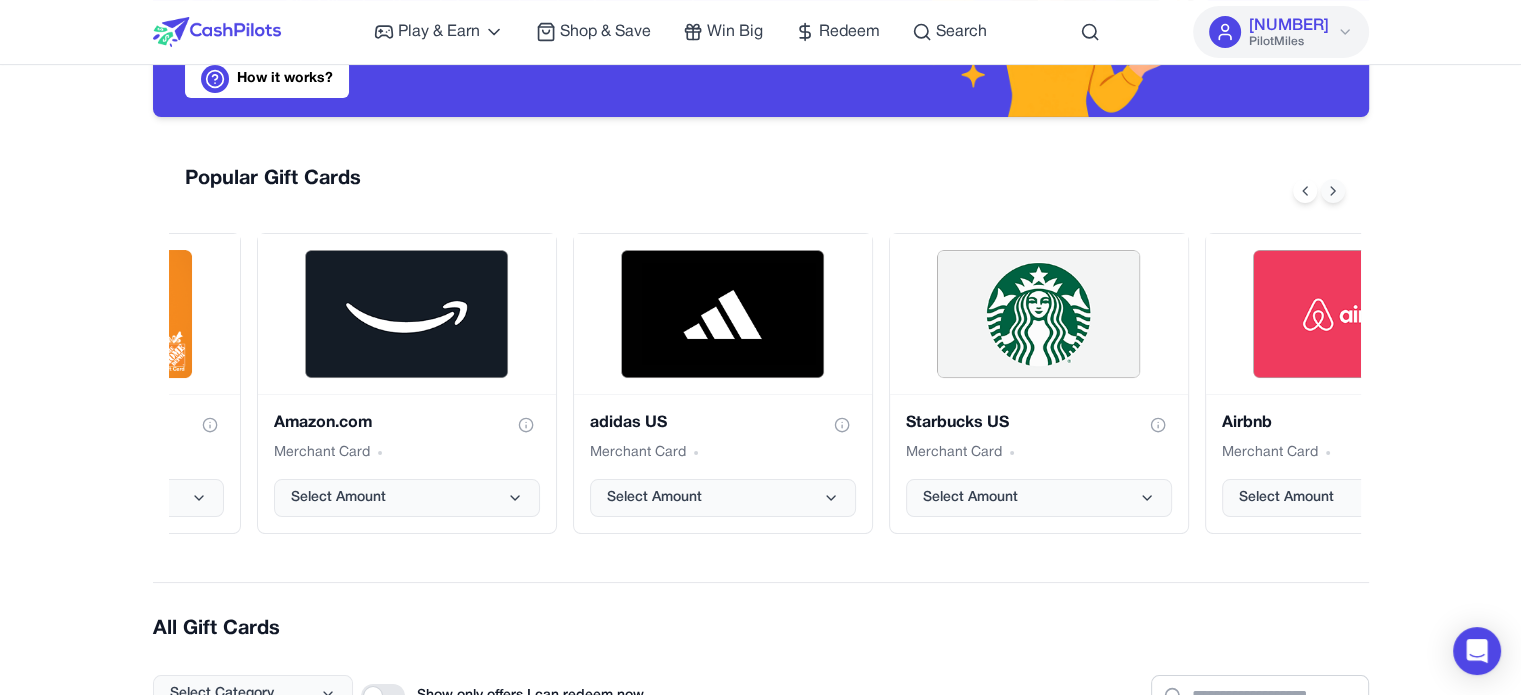 click 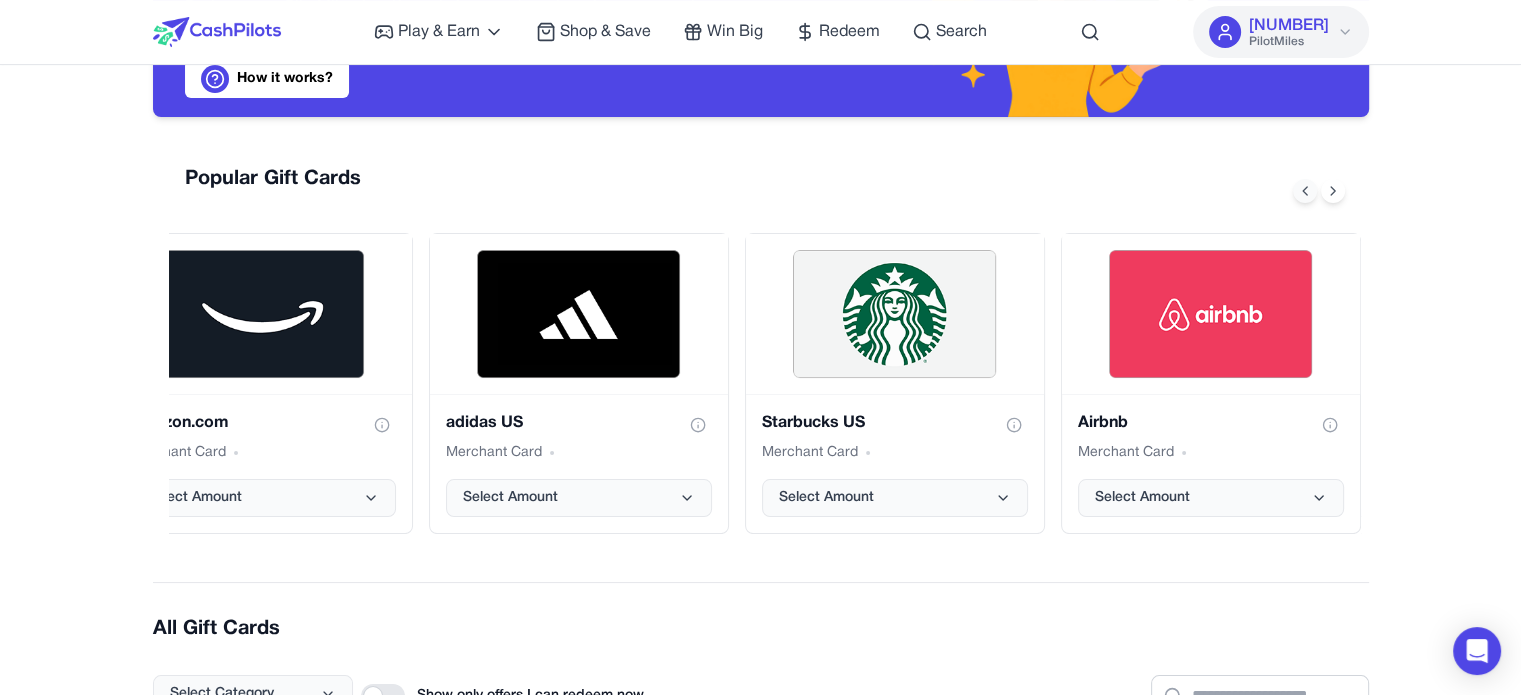 click 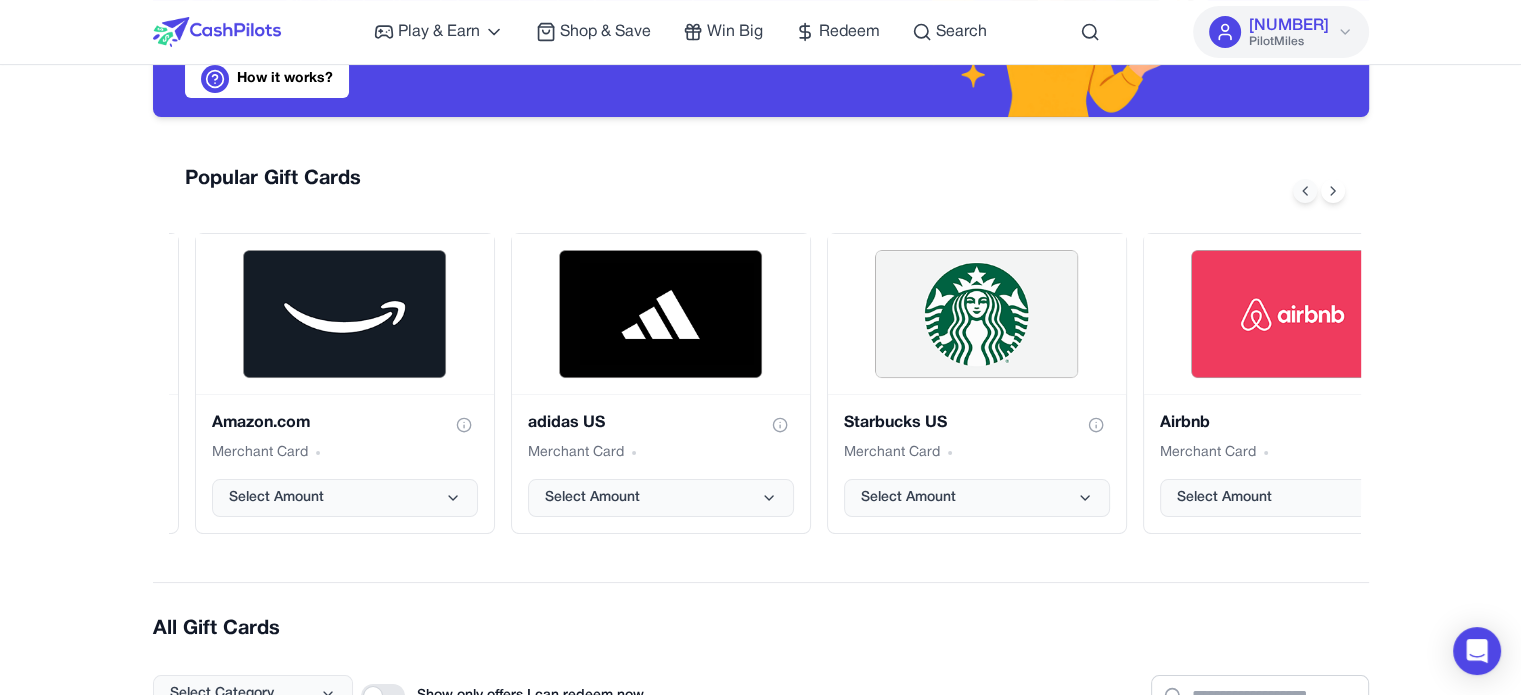 click 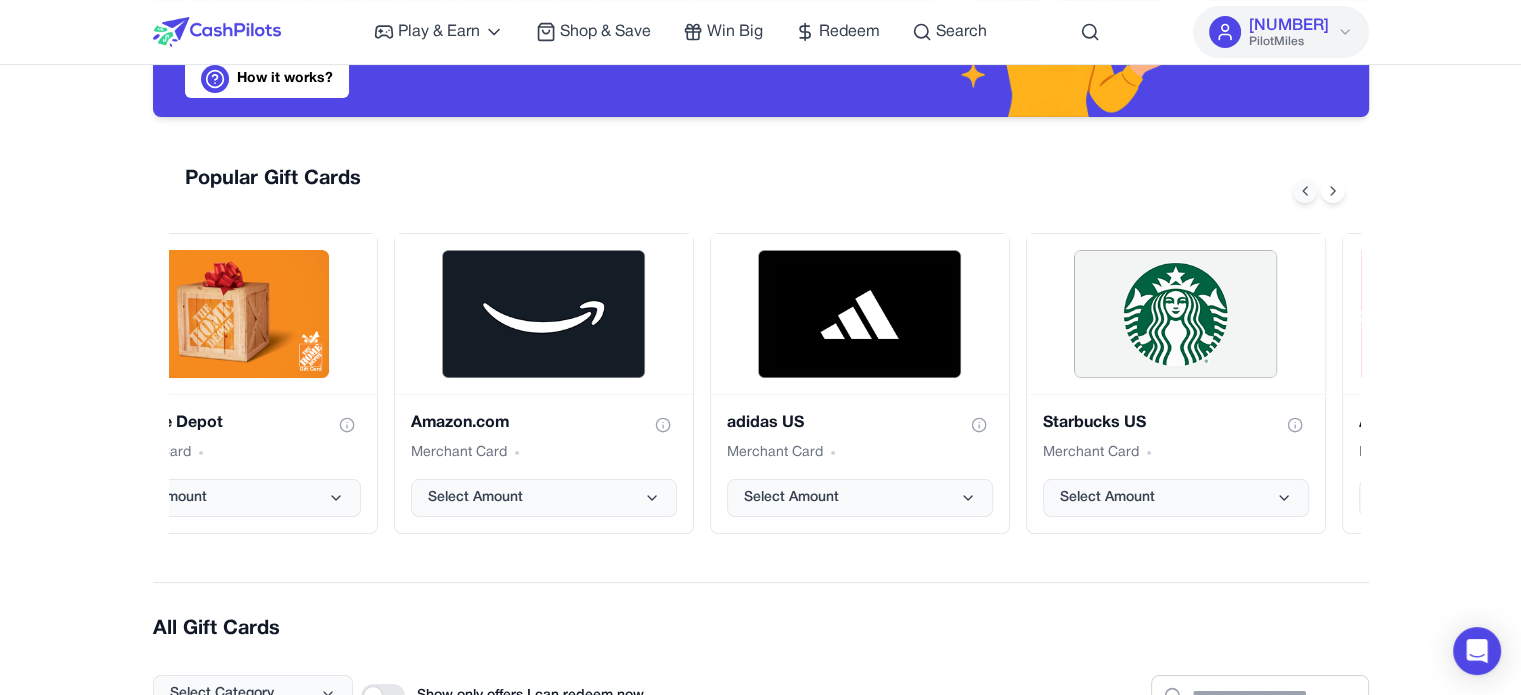 click 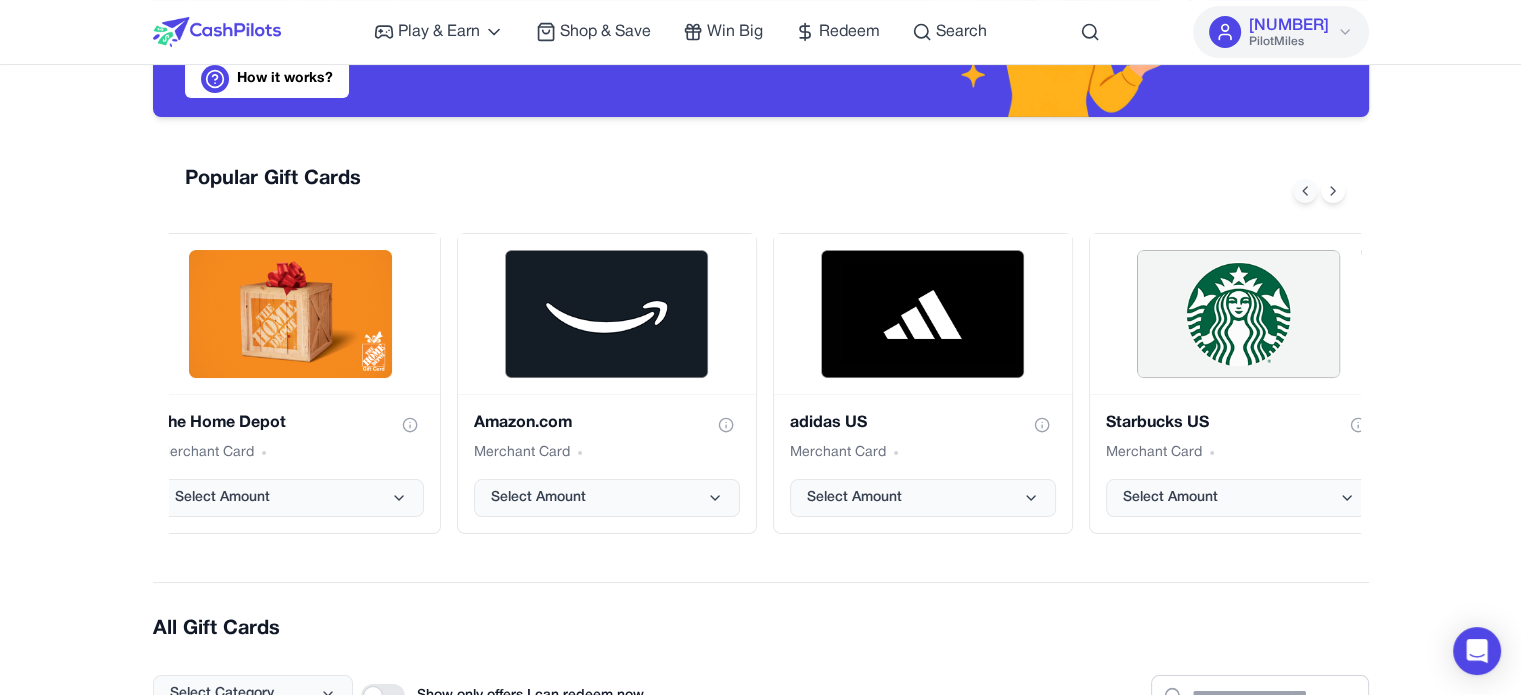 click 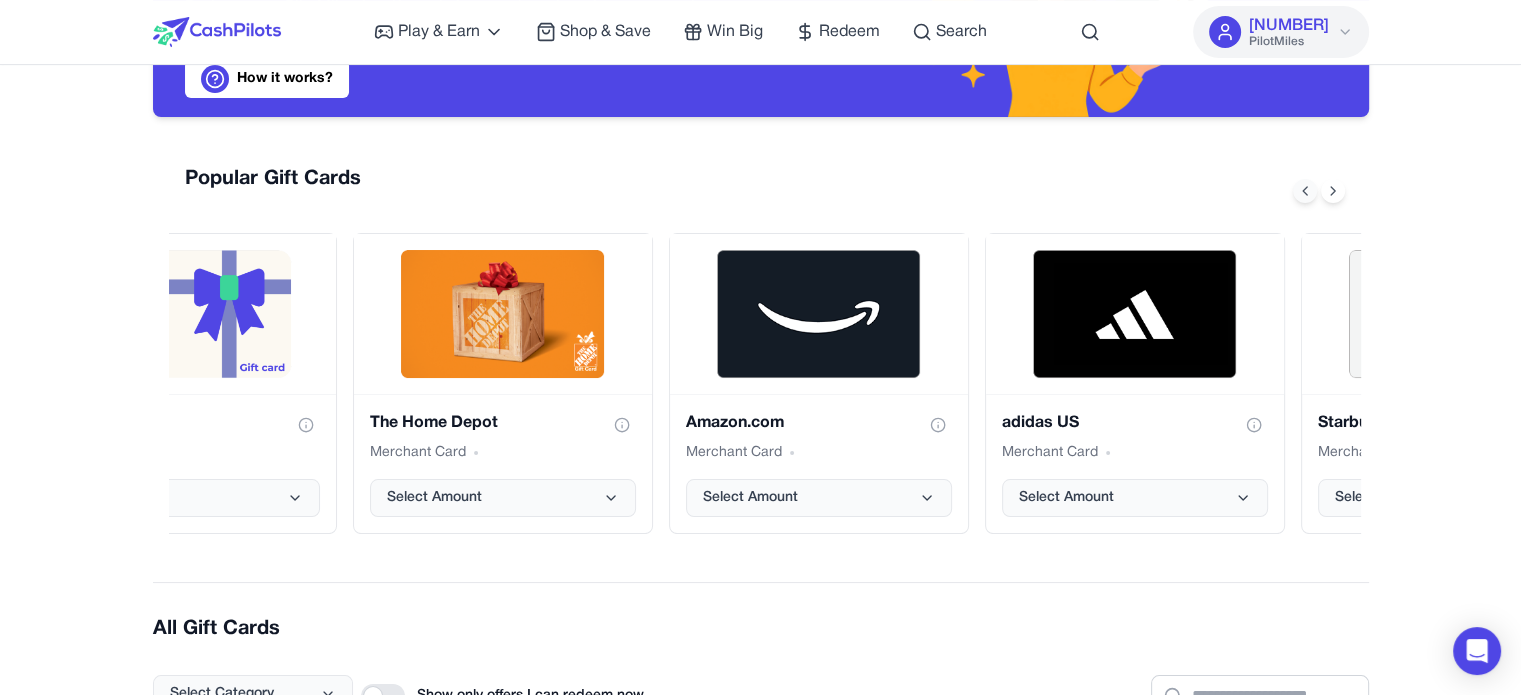click 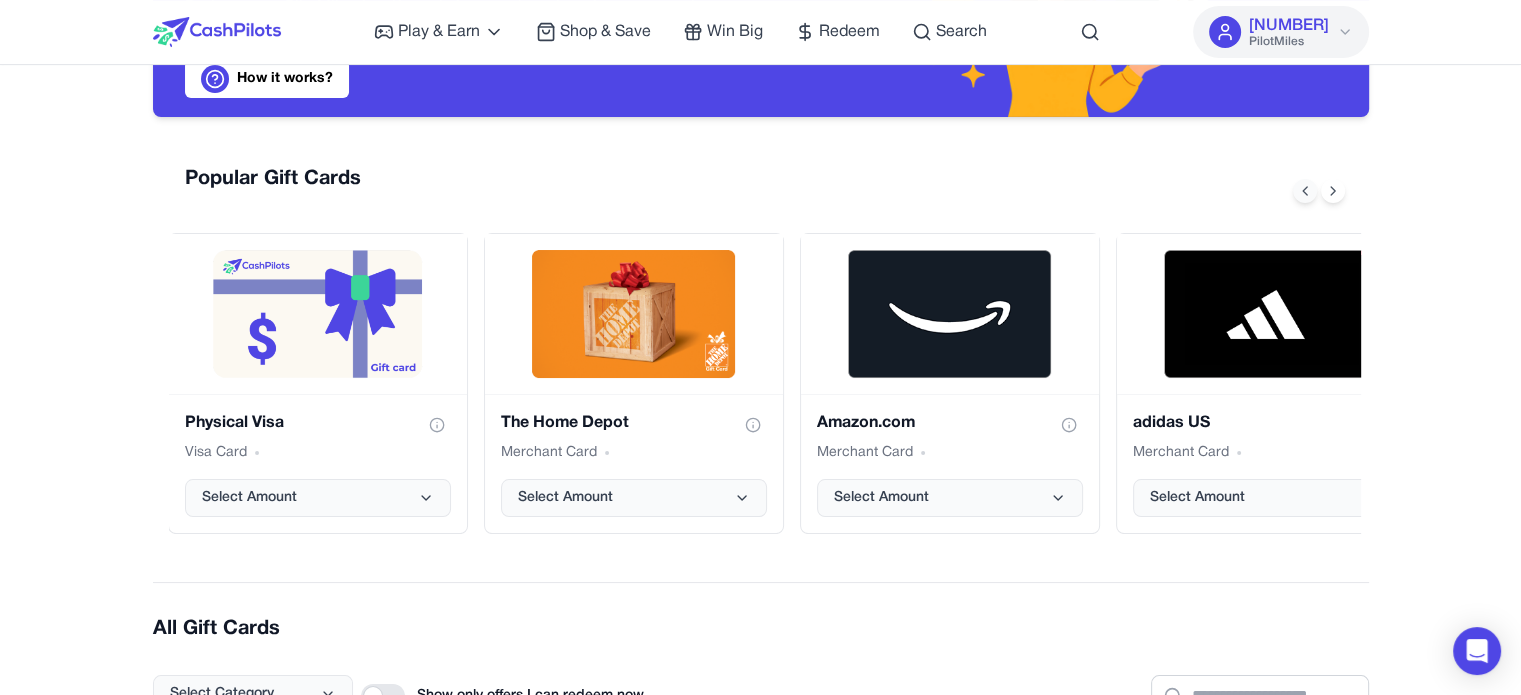 click 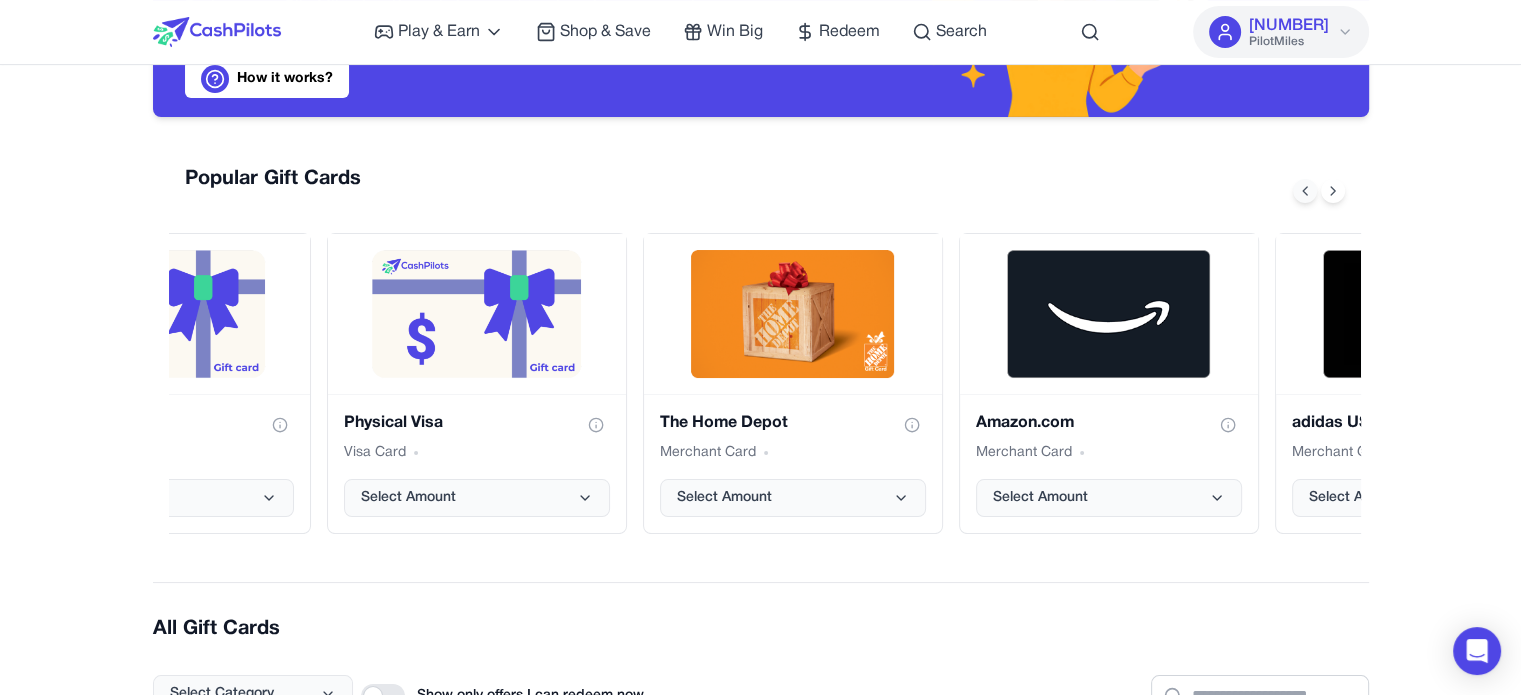 click 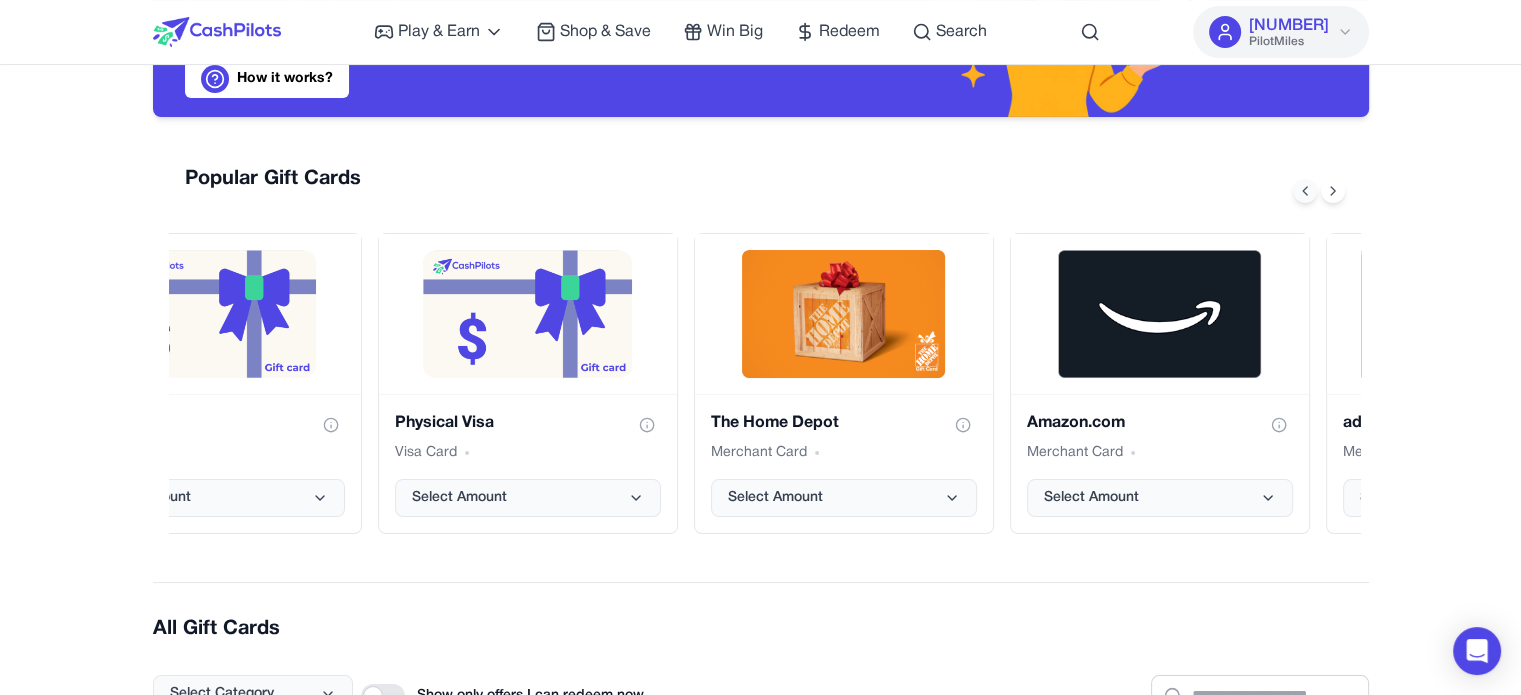 click 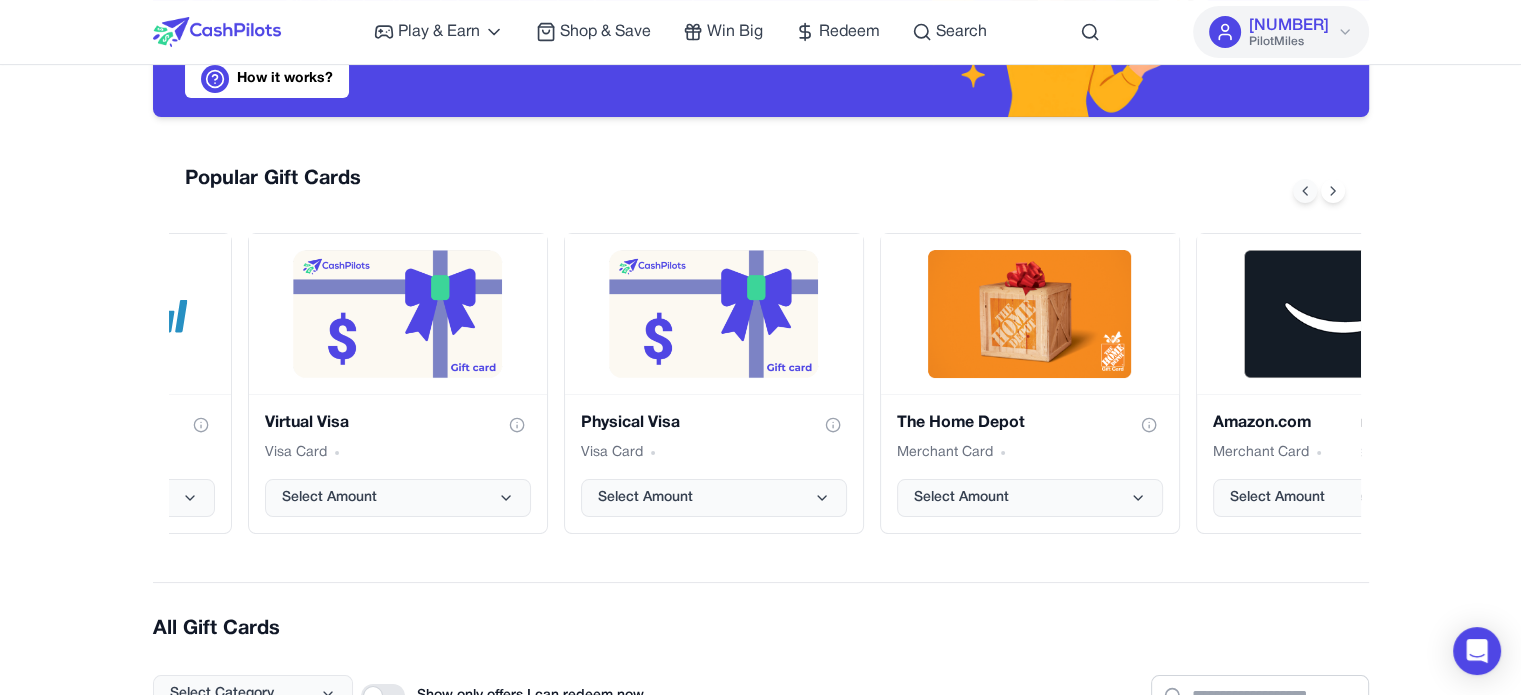 click 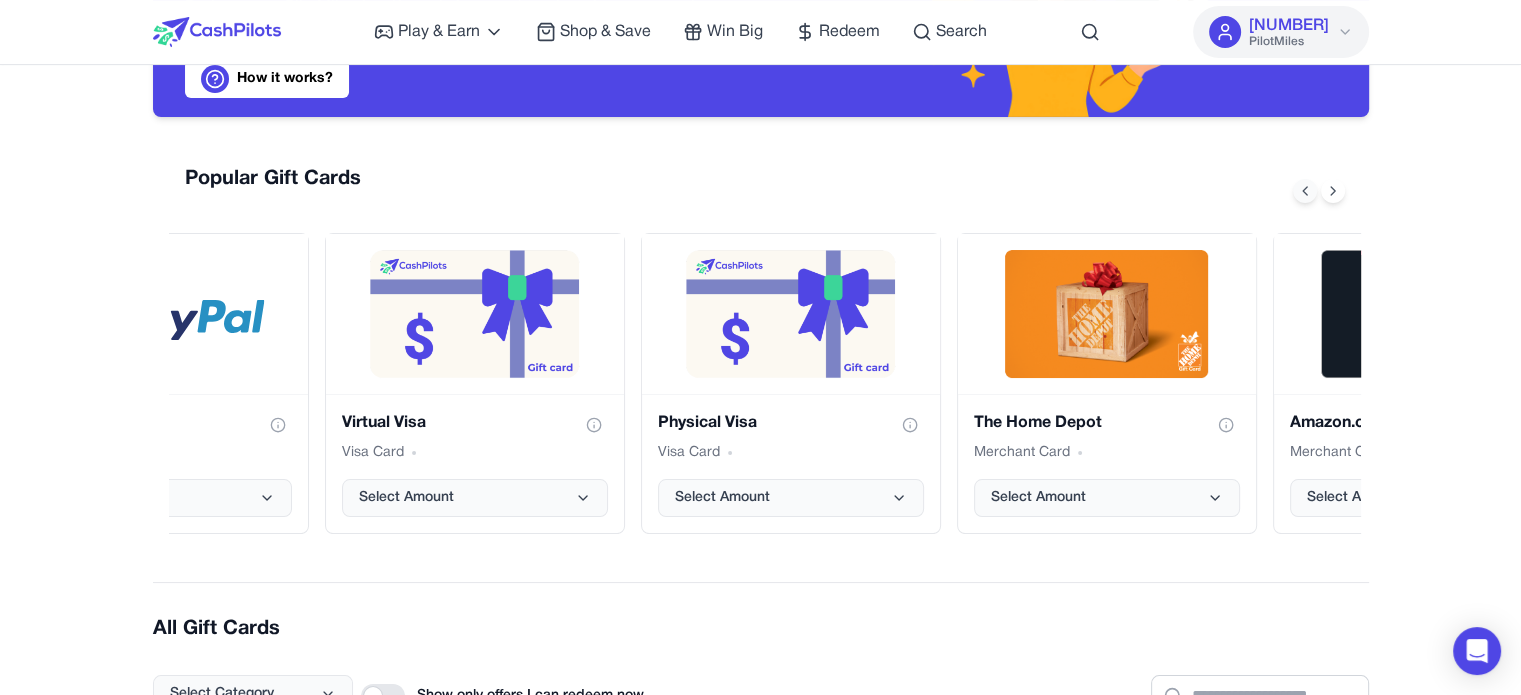 click 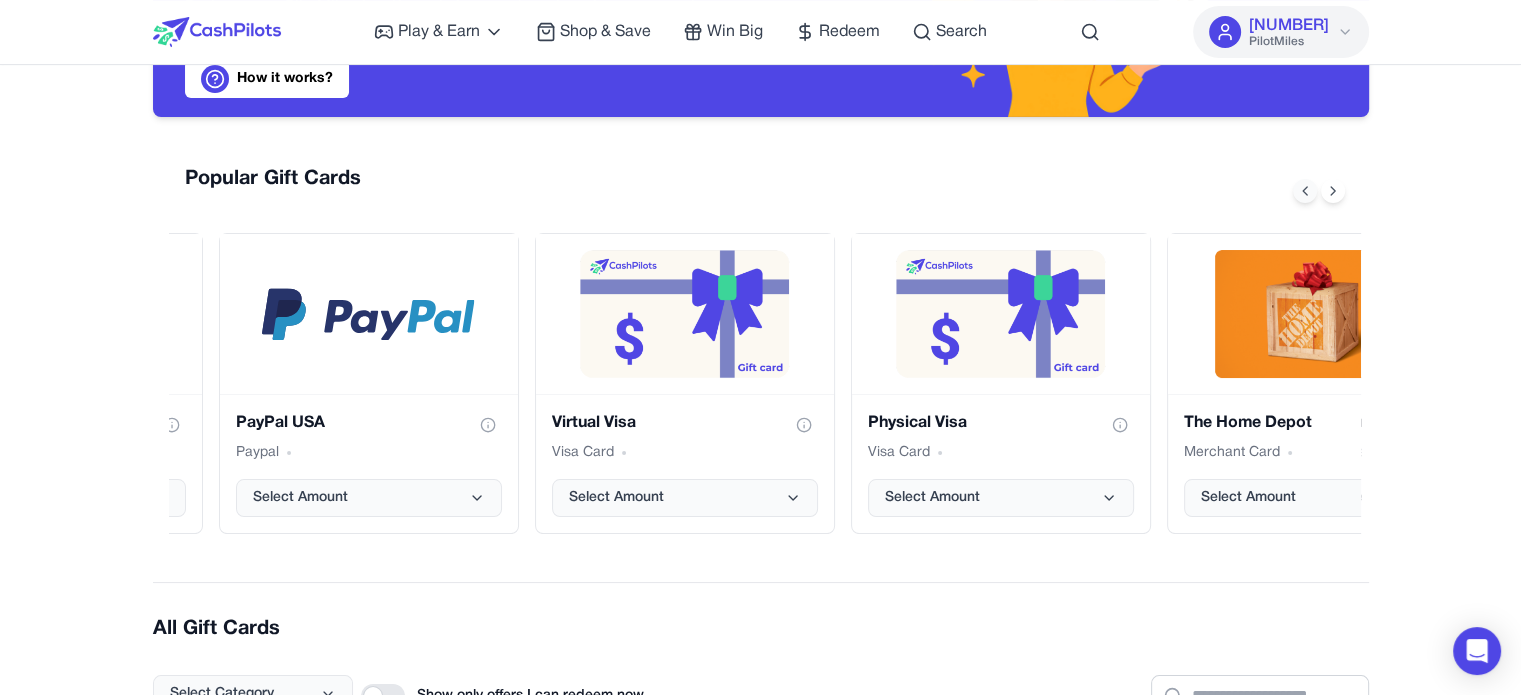 click 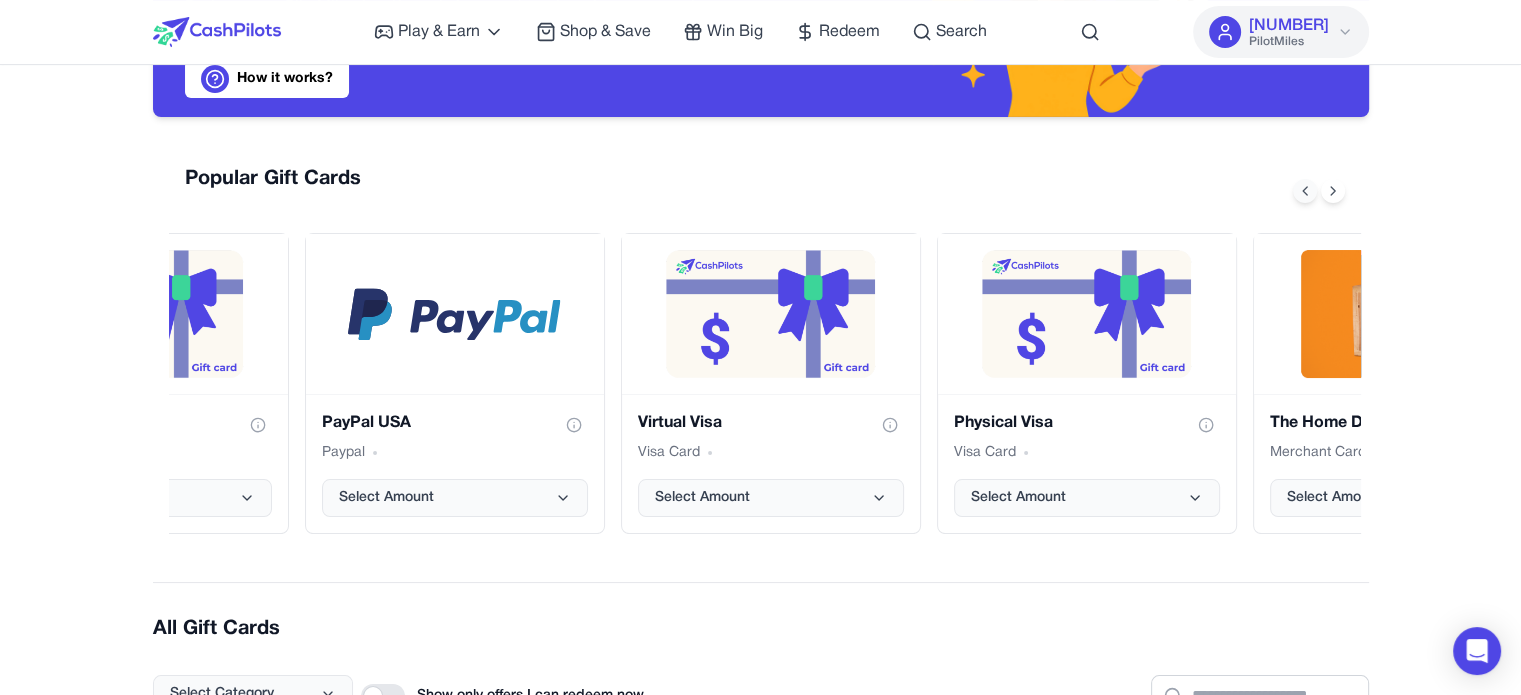 click 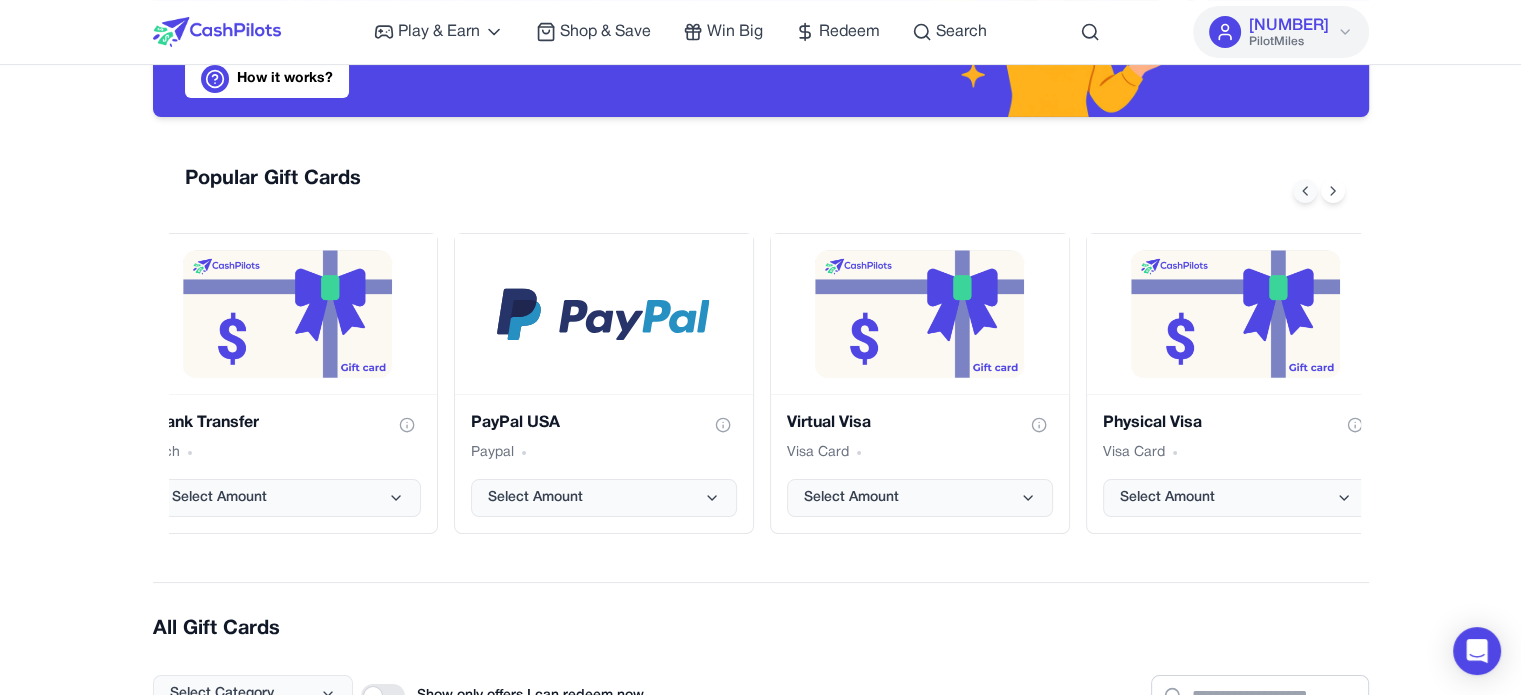 click 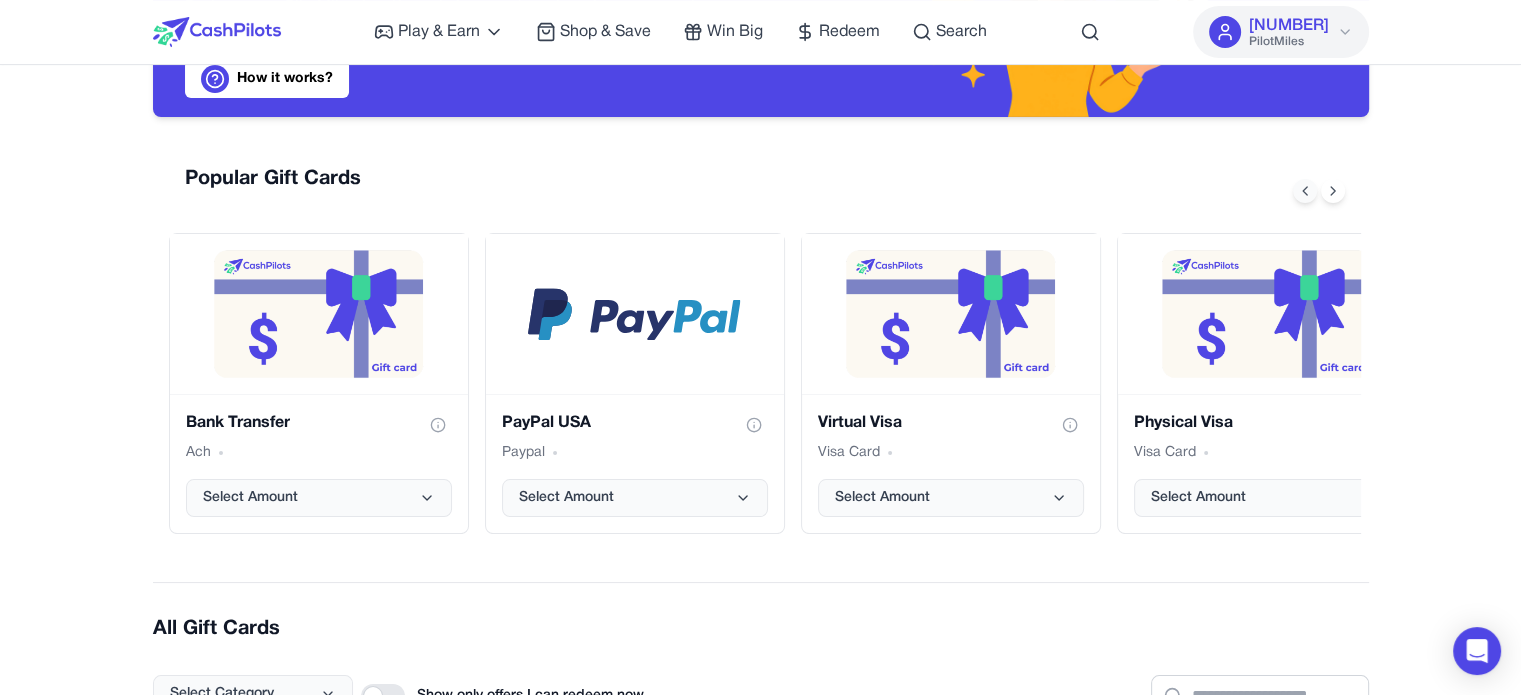 click 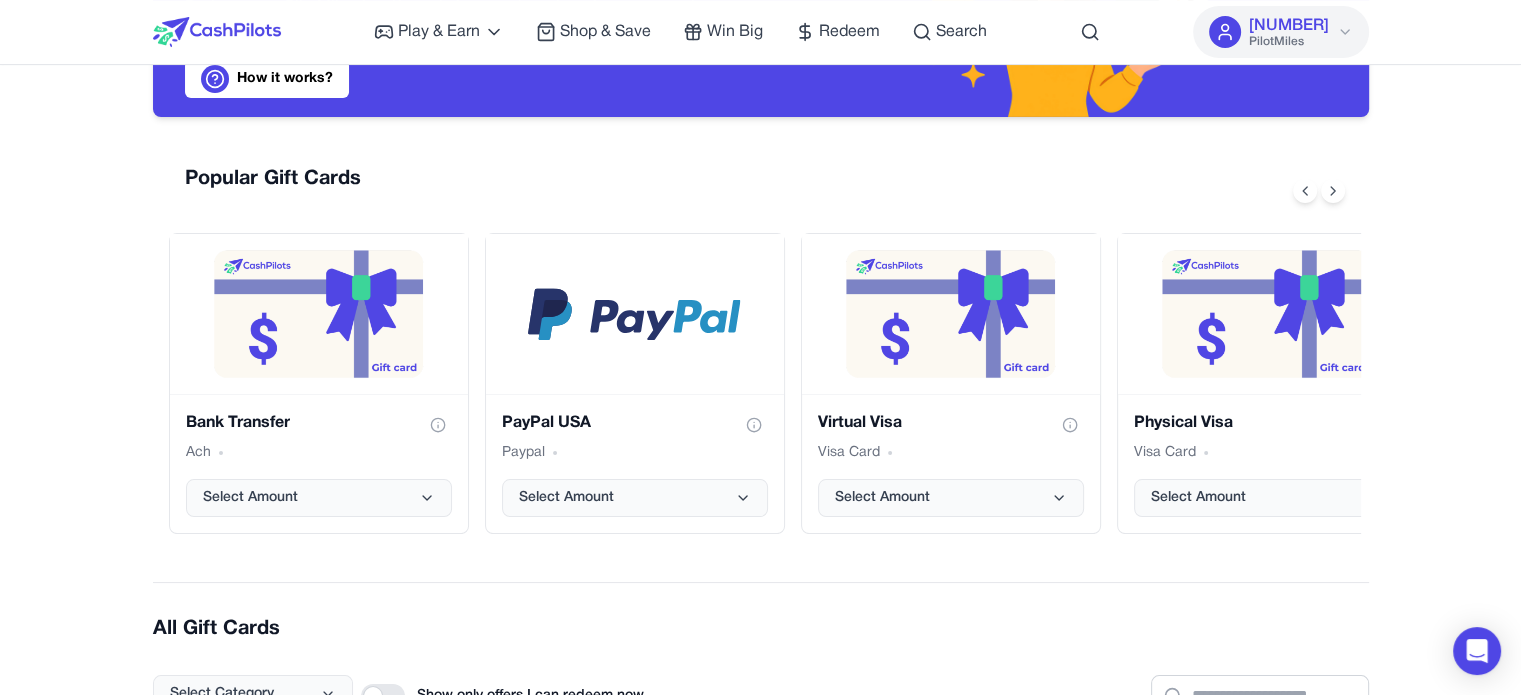 click on "Popular Gift Cards" at bounding box center [765, 191] 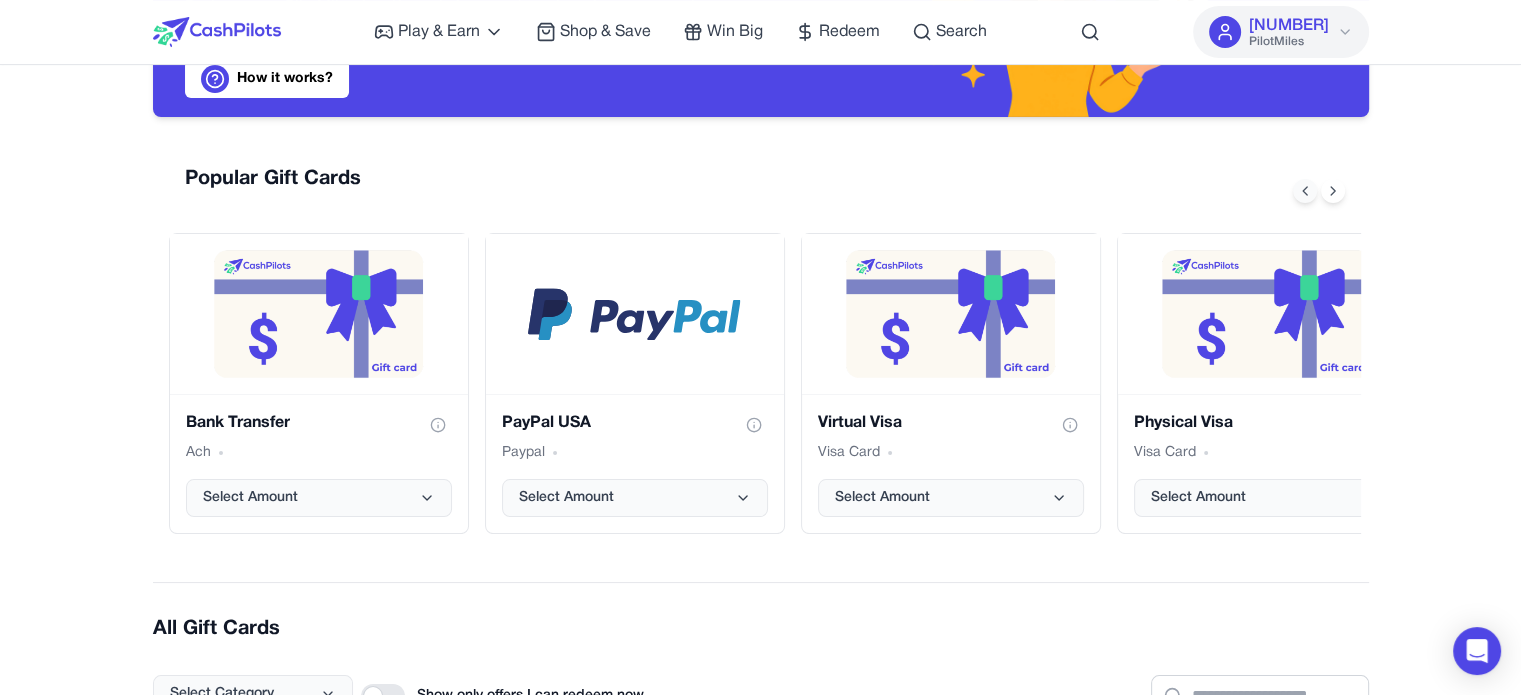 click 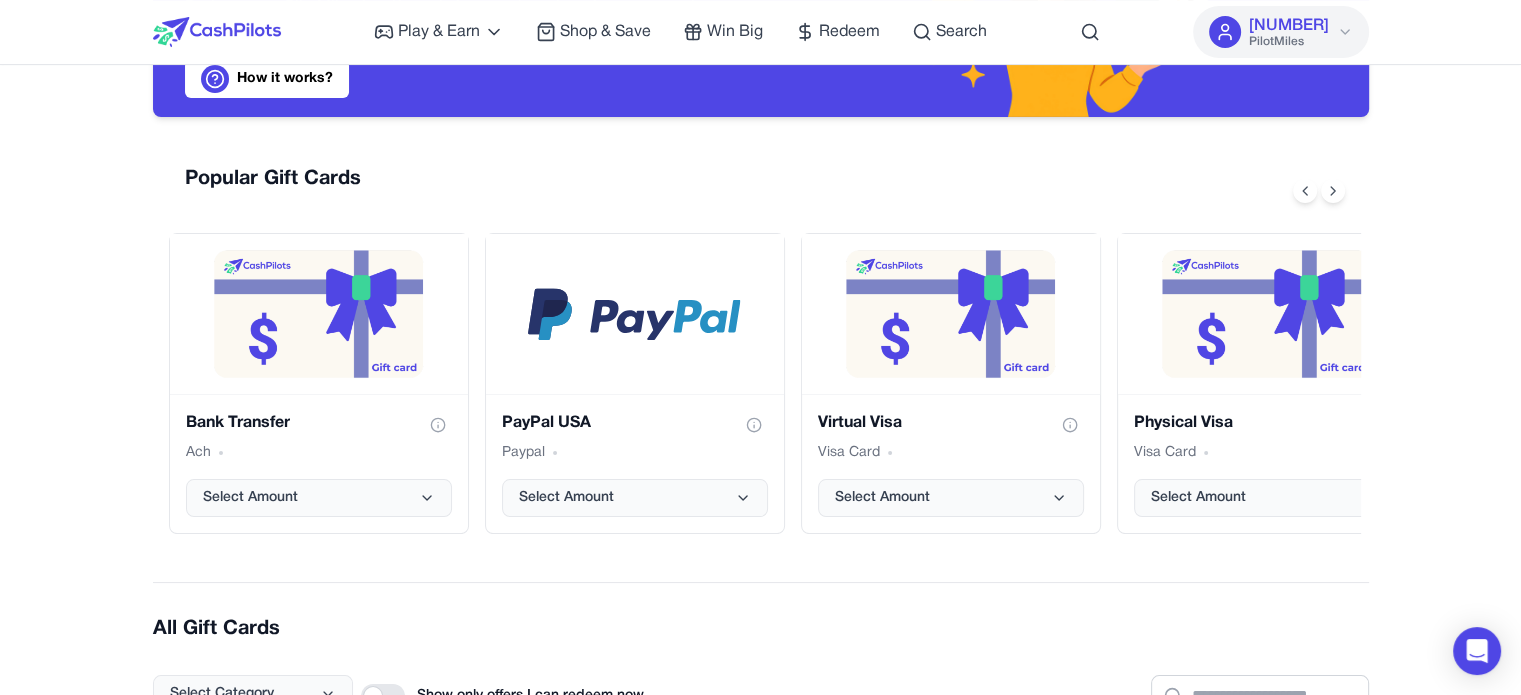 click on "Play & Earn   Play Games Enjoy fun games and earn Try New App Test new app for rewards Answer Surveys Share opinions for PilotMilesSignup & Earn Join service, get rewards Read Articles Learn and earn PilotMiles Shop & Save   Win Big   Redeem   Search   [NUMBER] PilotMiles Home Play & Earn Shop & Save Win Big Redeem Search [NAME] [NUMBER] PilotMiles Turn Your PilotMiles into Real Rewards  [NAME]! Redeem your PilotMiles for gift cards from top brands — fast, easy, and flexible. How it works? Popular Gift Cards Bank Transfer Ach Select Amount PayPal USA Paypal Select Amount Virtual Visa Visa Card Select Amount Physical Visa Visa Card Select Amount The Home Depot Merchant Card Select Amount Amazon.com Merchant Card Select Amount adidas US Merchant Card Select Amount Starbucks US Merchant Card Select Amount Airbnb Merchant Card Select Amount All Gift Cards Select Category Show only offers I can redeem now Previous Next Showing  [NUMBER]  to   [NUMBER]  of   [NUMBER]  results Previous 1 2 3 4 ... 14 Next 1-800-PetSupplies adidas US" at bounding box center [760, 1573] 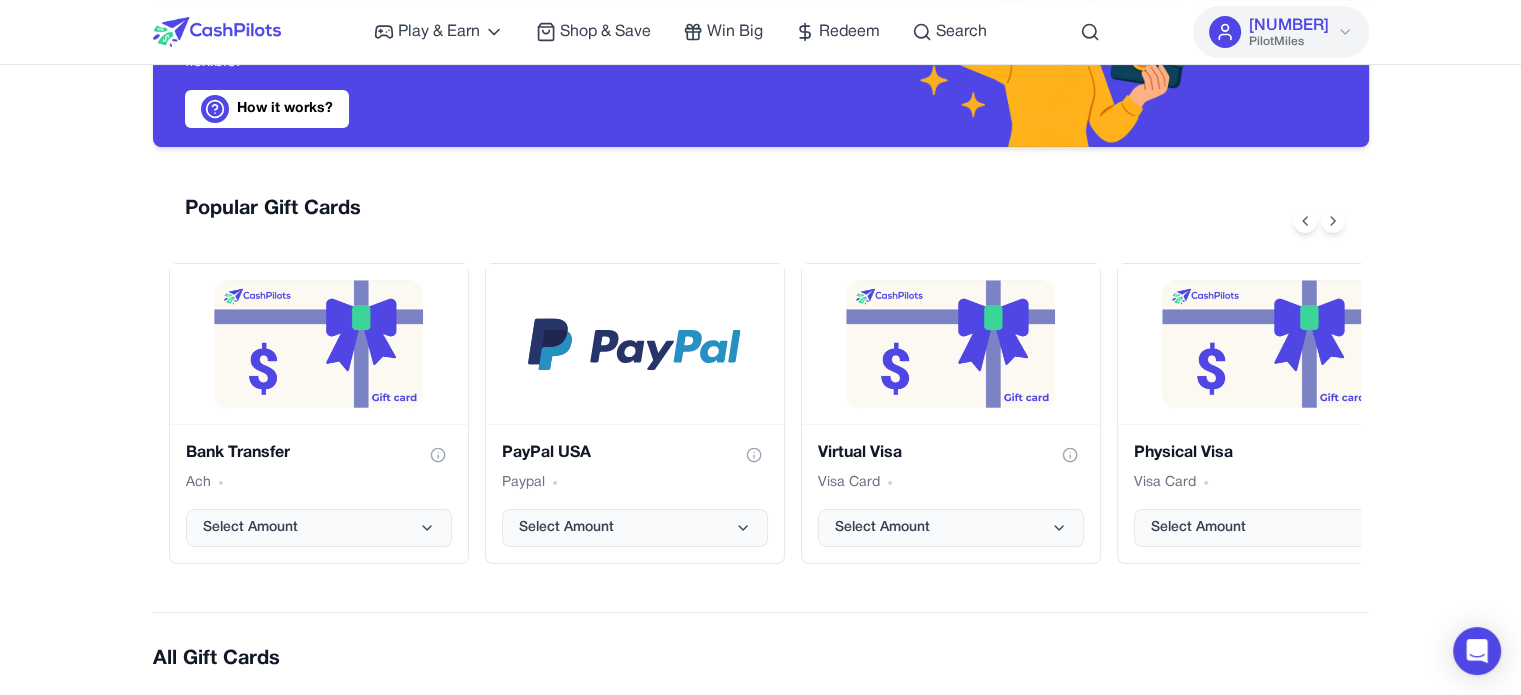scroll, scrollTop: 200, scrollLeft: 0, axis: vertical 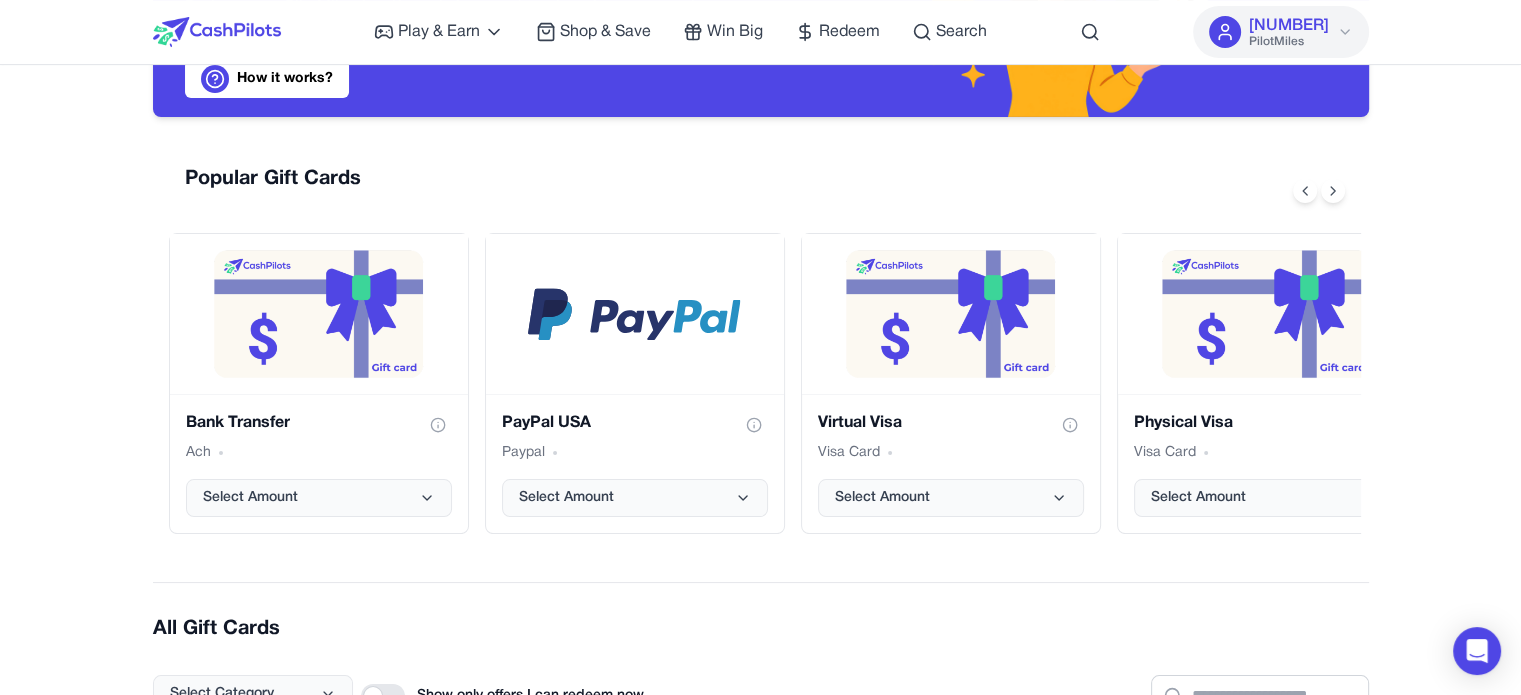 click on "Play & Earn   Play Games Enjoy fun games and earn Try New App Test new app for rewards Answer Surveys Share opinions for PilotMilesSignup & Earn Join service, get rewards Read Articles Learn and earn PilotMiles Shop & Save   Win Big   Redeem   Search   [NUMBER] PilotMiles Home Play & Earn Shop & Save Win Big Redeem Search [NAME] [NUMBER] PilotMiles Turn Your PilotMiles into Real Rewards  [NAME]! Redeem your PilotMiles for gift cards from top brands — fast, easy, and flexible. How it works? Popular Gift Cards Bank Transfer Ach Select Amount PayPal USA Paypal Select Amount Virtual Visa Visa Card Select Amount Physical Visa Visa Card Select Amount The Home Depot Merchant Card Select Amount Amazon.com Merchant Card Select Amount adidas US Merchant Card Select Amount Starbucks US Merchant Card Select Amount Airbnb Merchant Card Select Amount All Gift Cards Select Category Show only offers I can redeem now Previous Next Showing  [NUMBER]  to   [NUMBER]  of   [NUMBER]  results Previous 1 2 3 4 ... 14 Next 1-800-PetSupplies adidas US" at bounding box center [760, 1573] 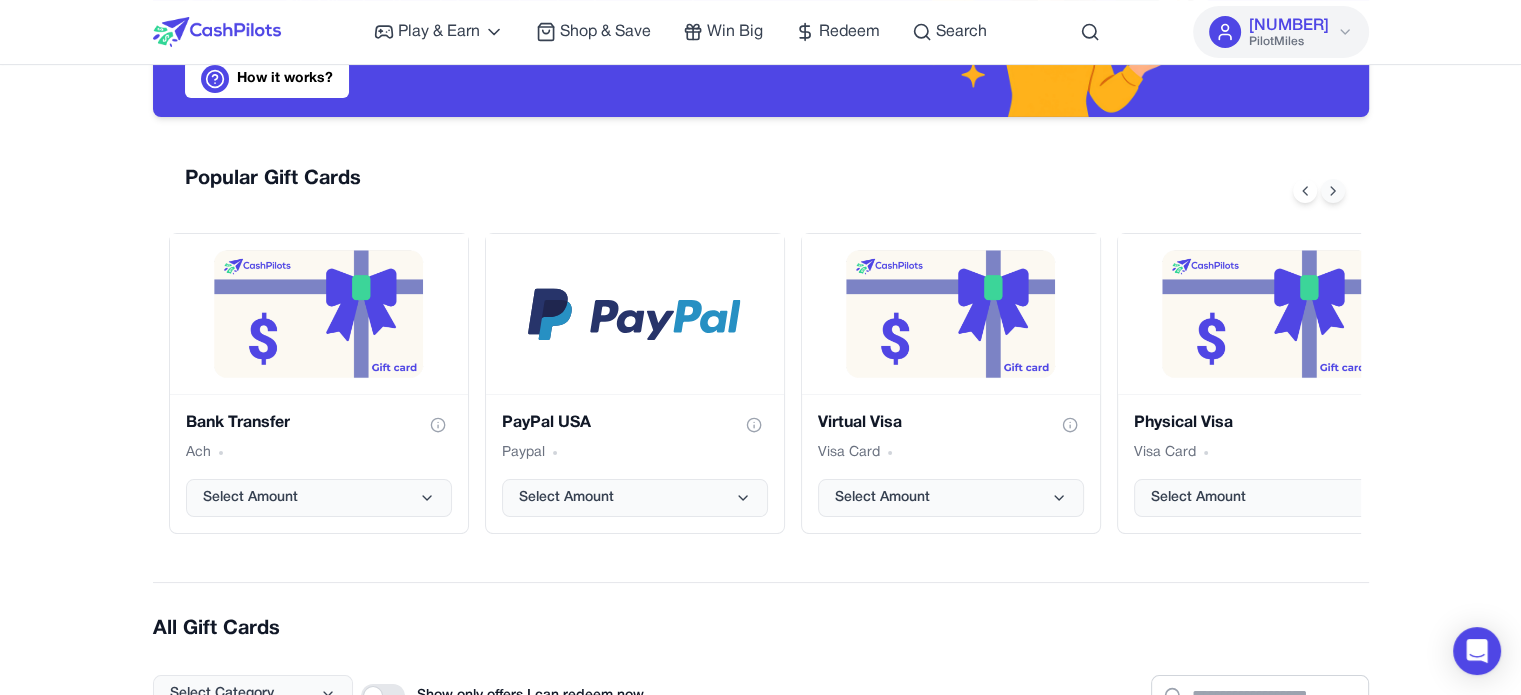 click 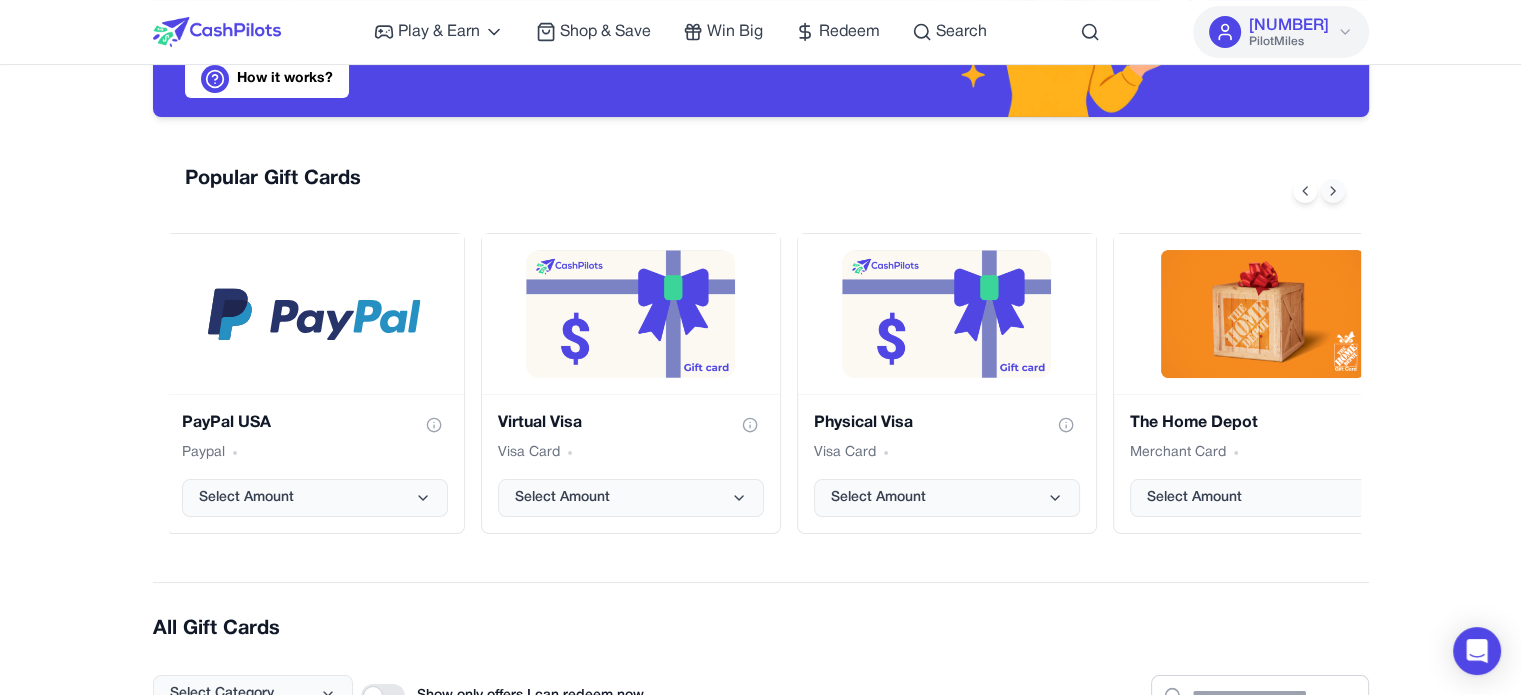 click 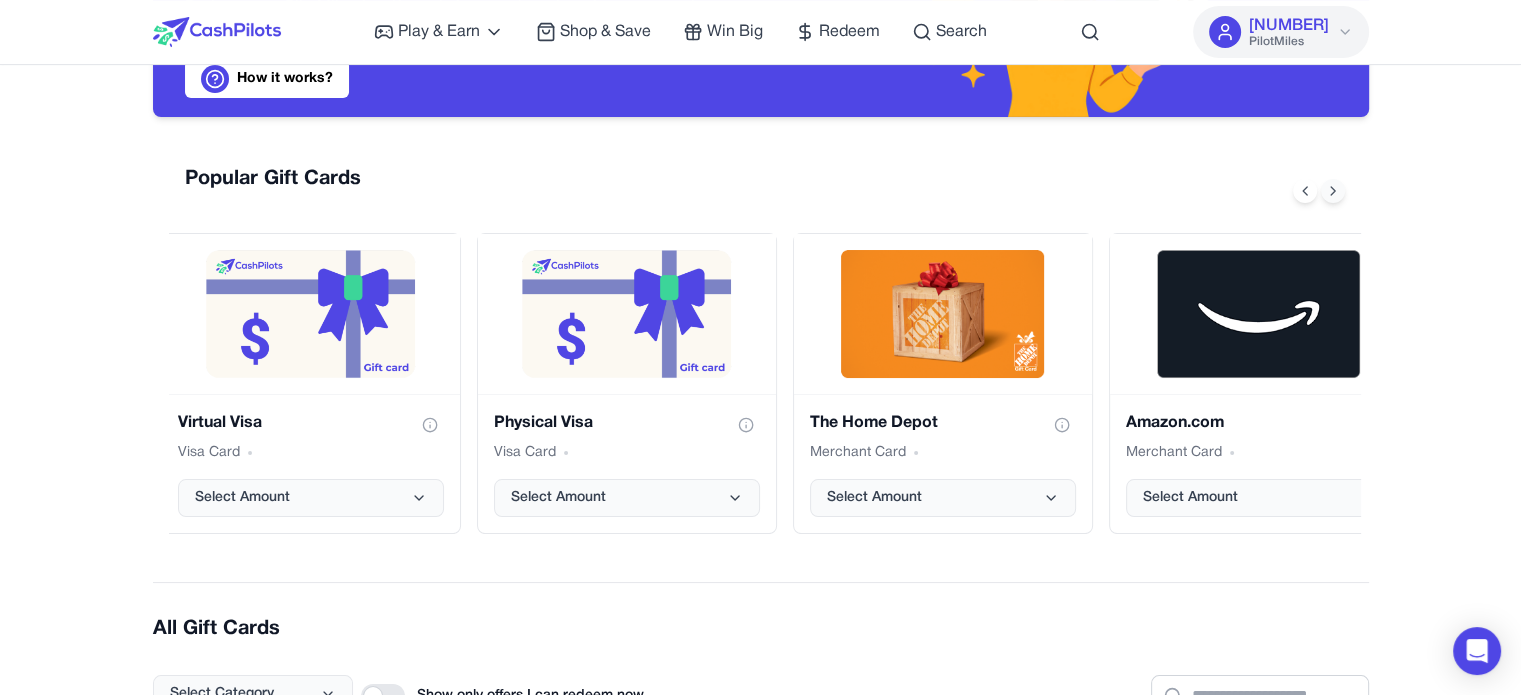 click 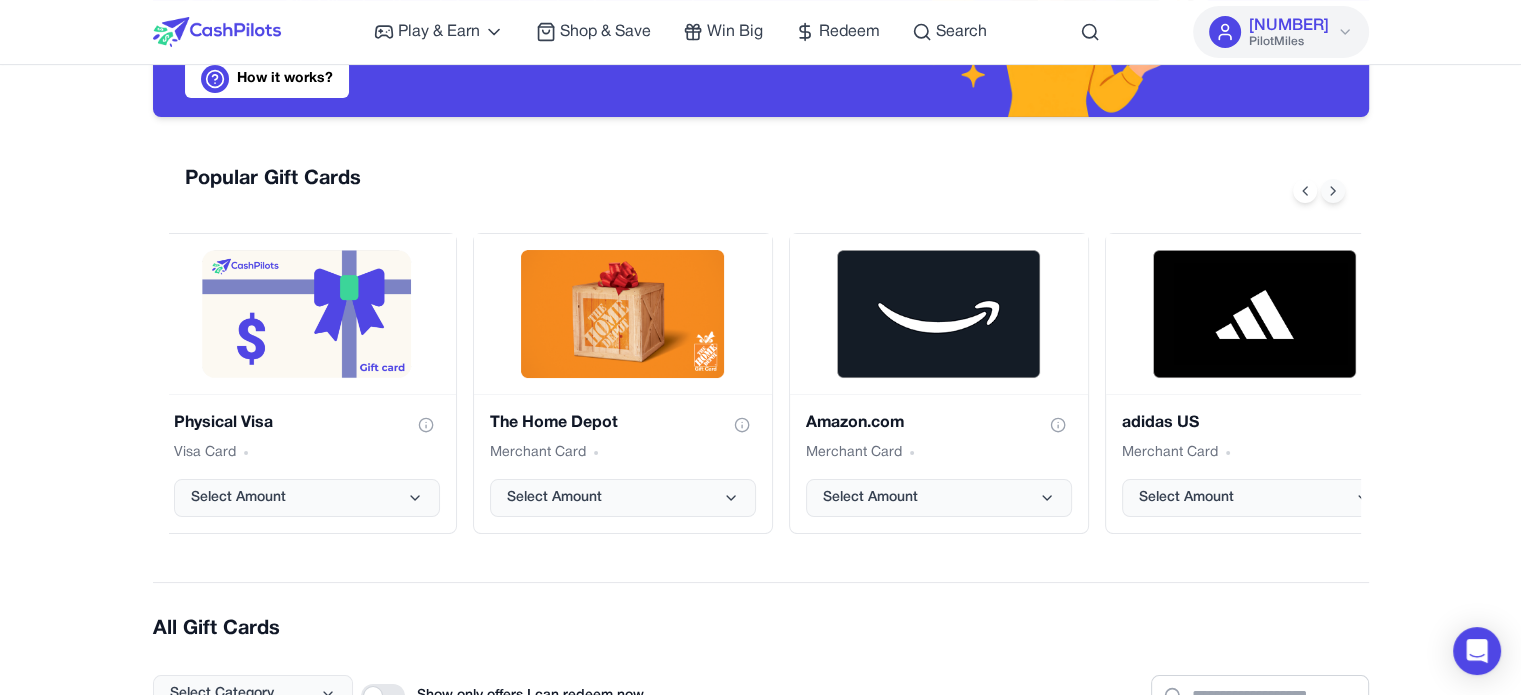 click 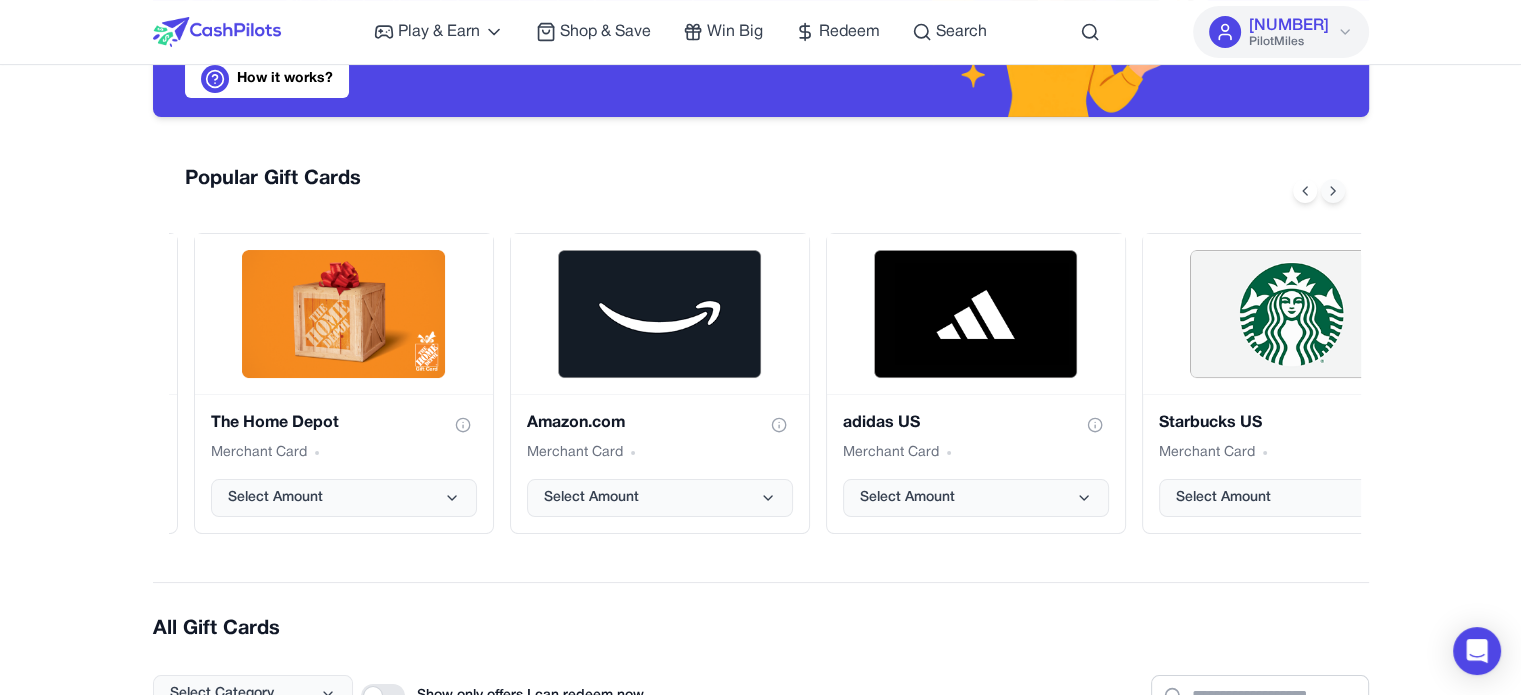scroll, scrollTop: 0, scrollLeft: 1280, axis: horizontal 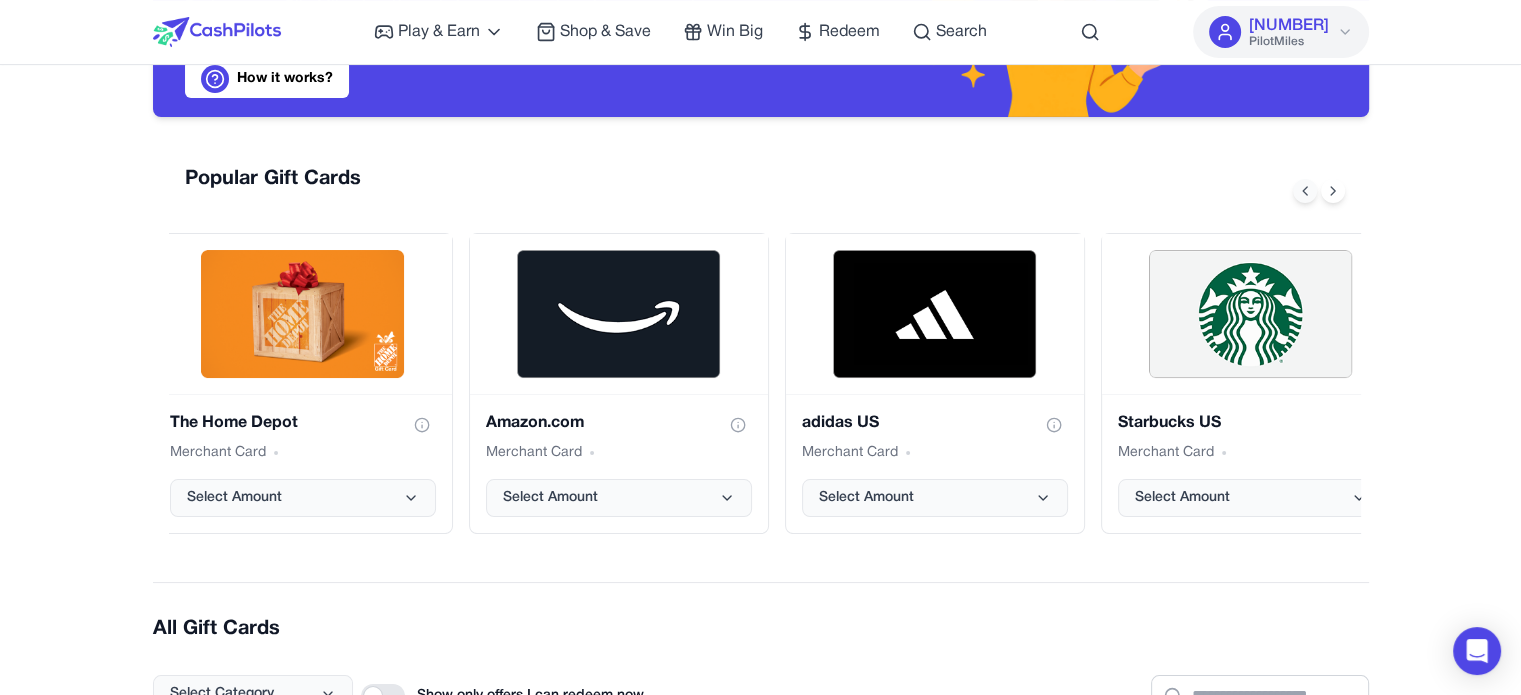 click 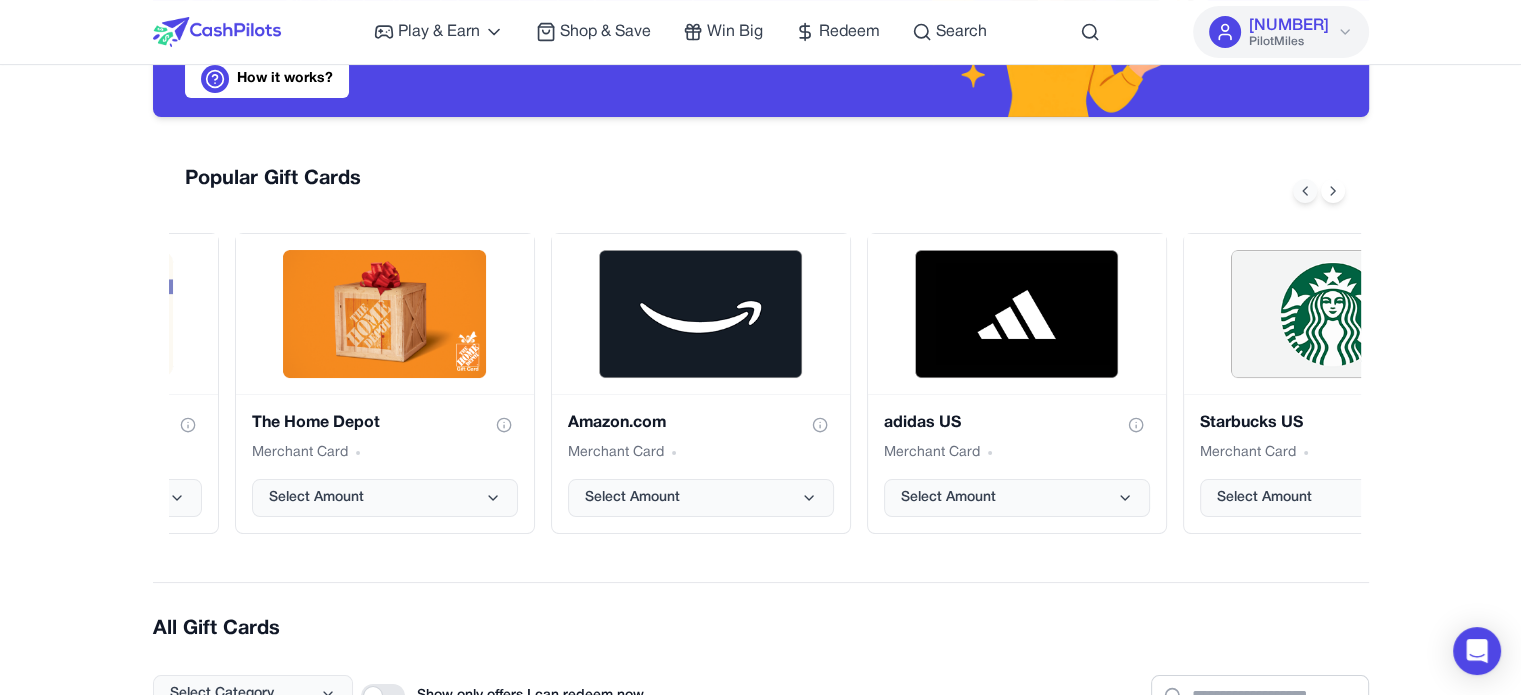 click 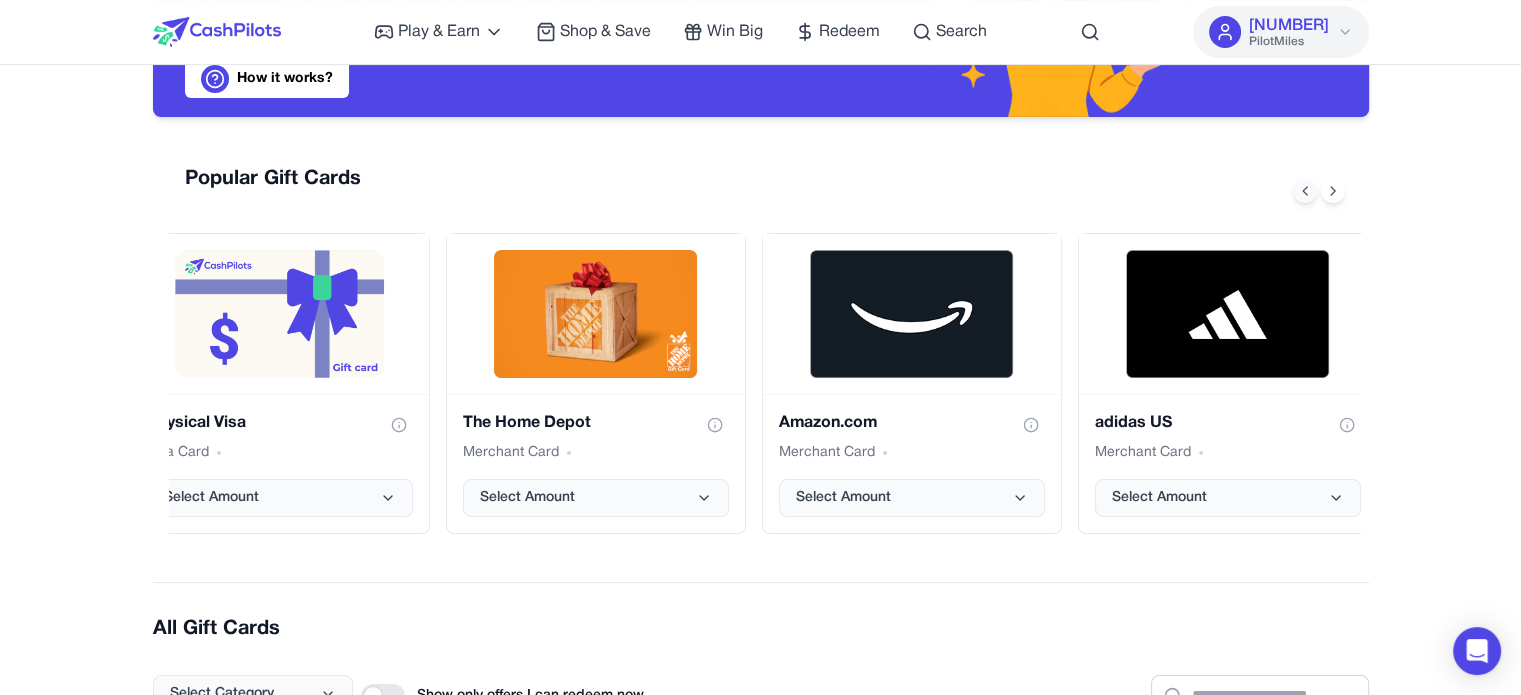 click 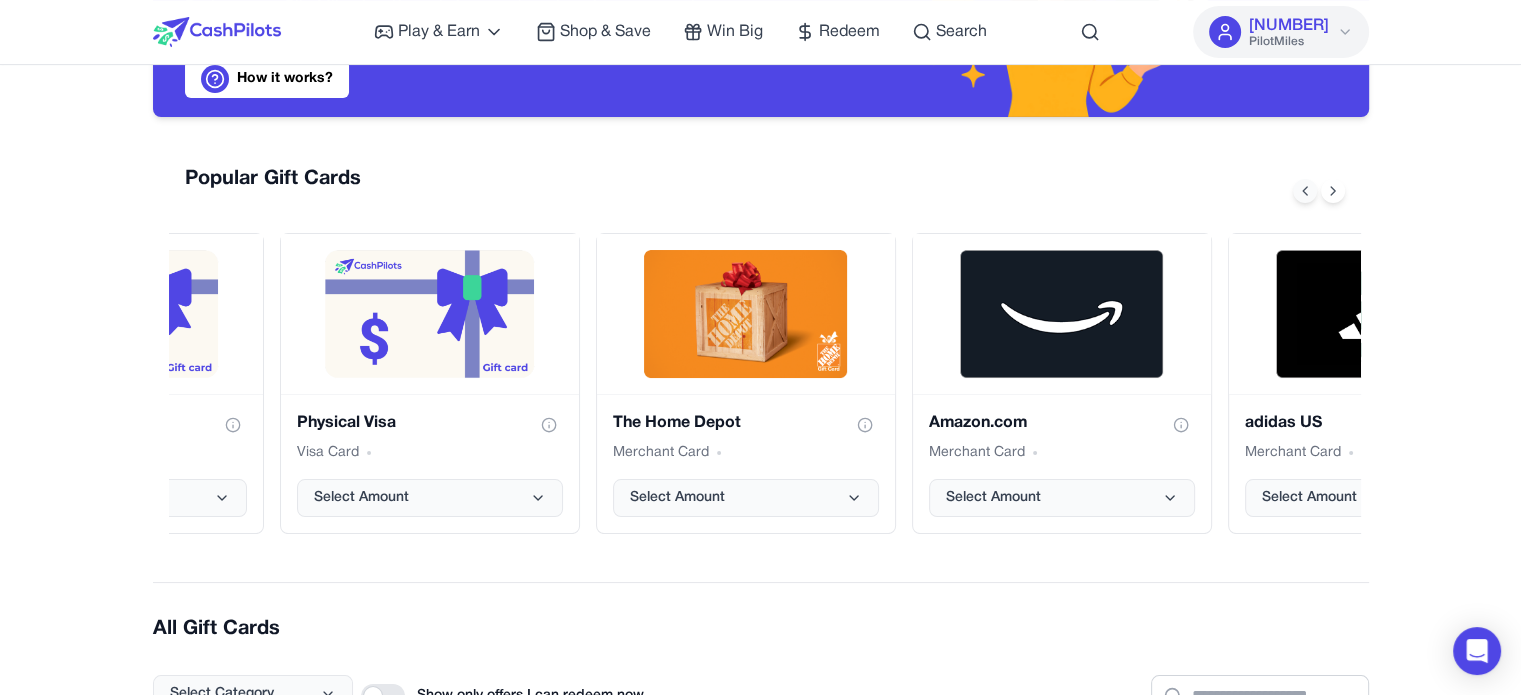 click 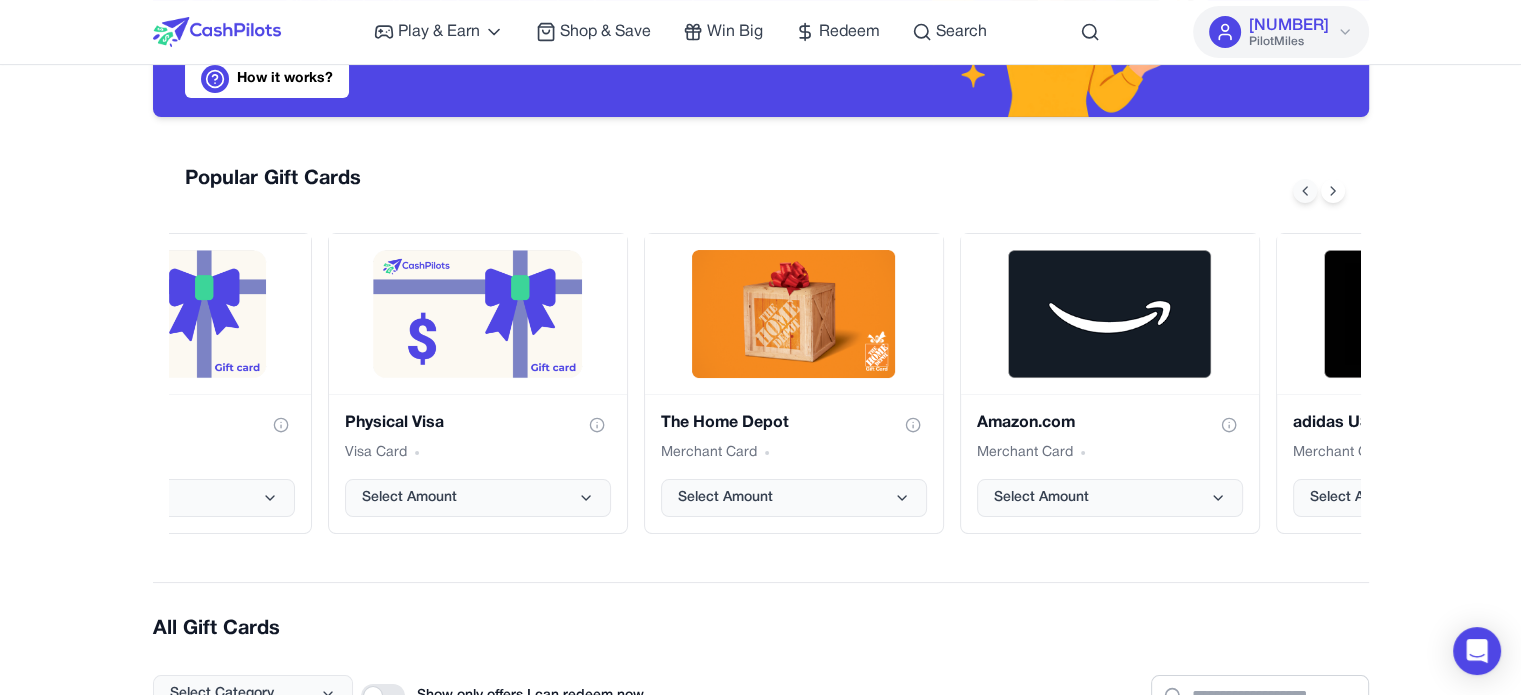 click 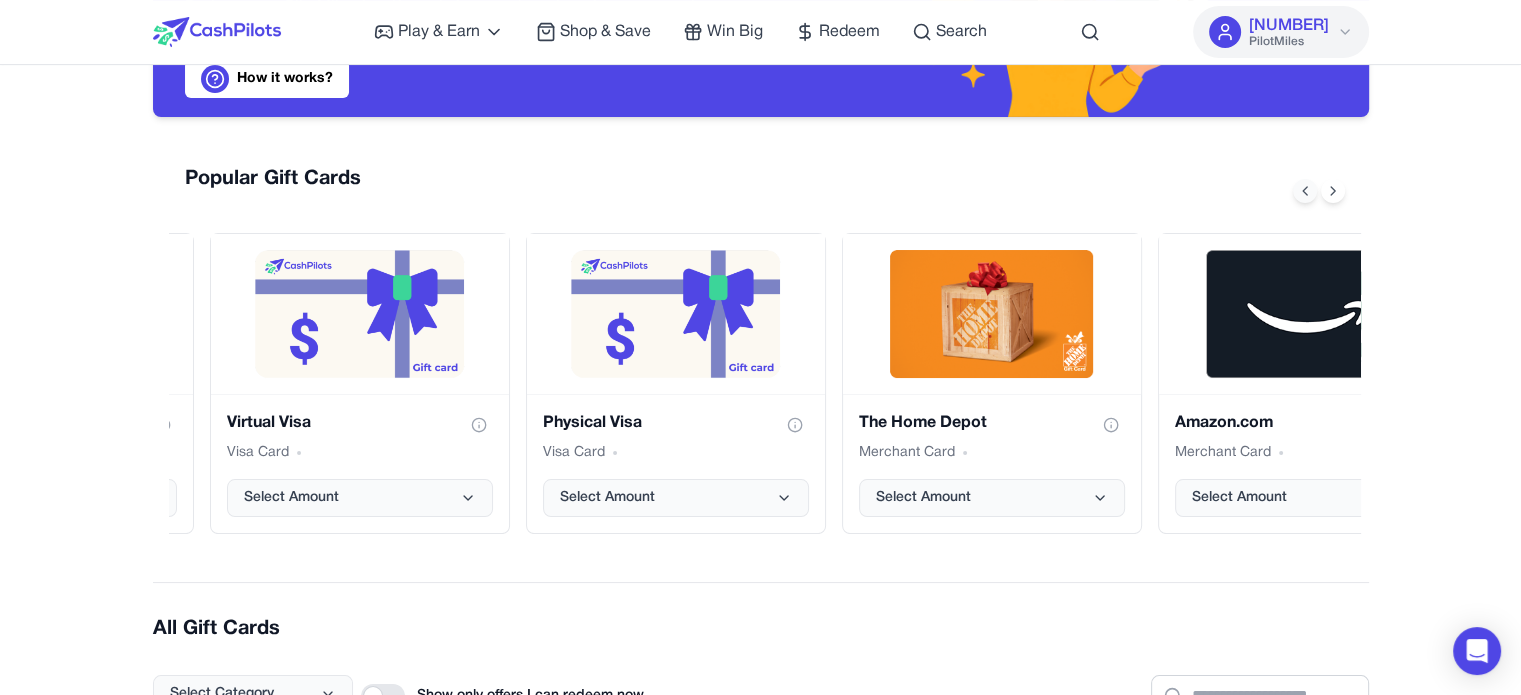 click 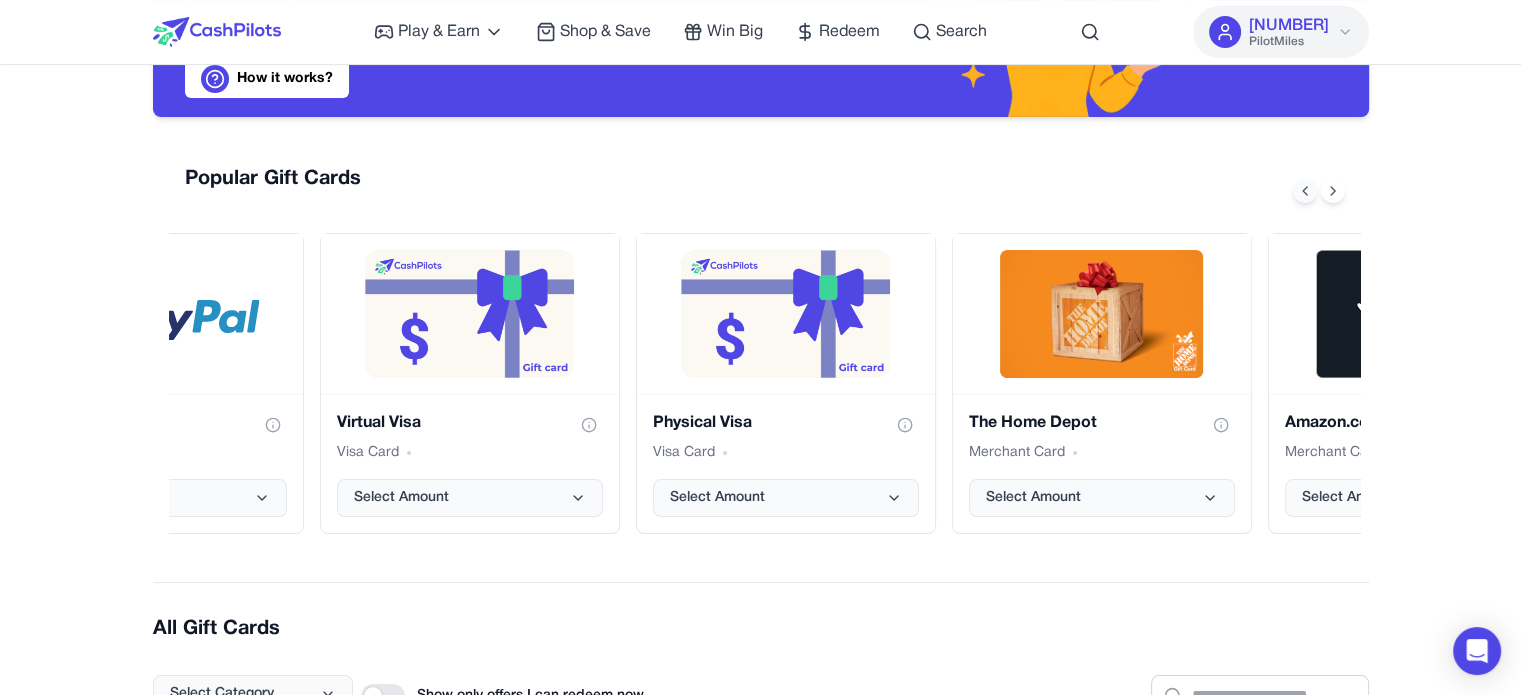 click 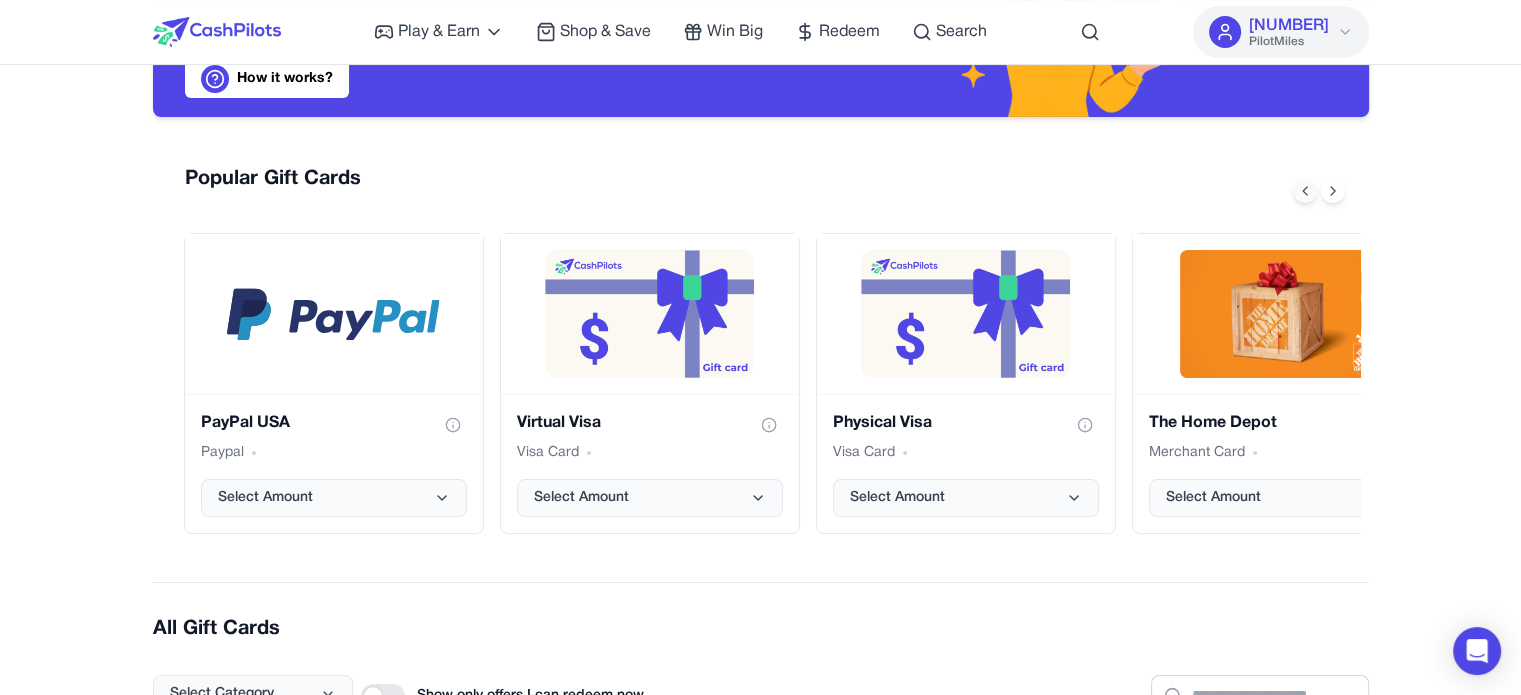 click 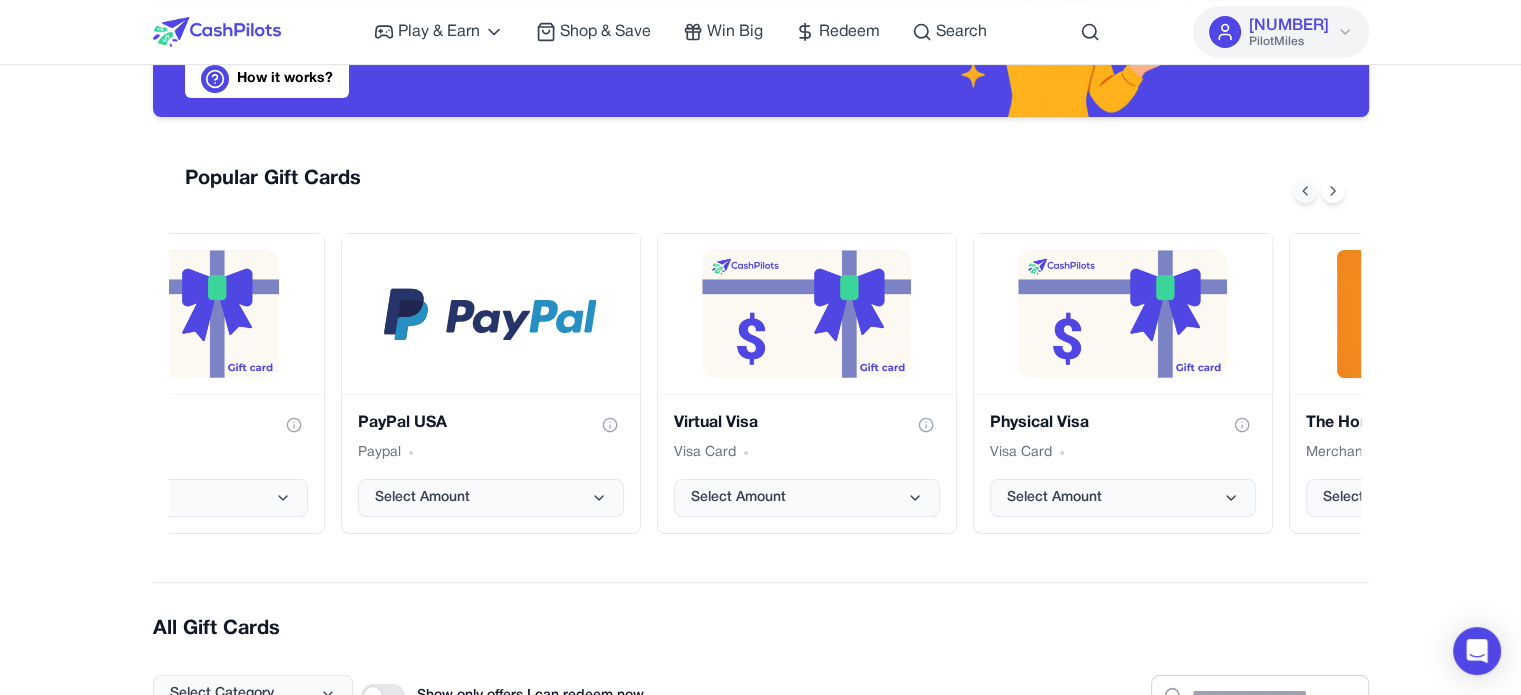click 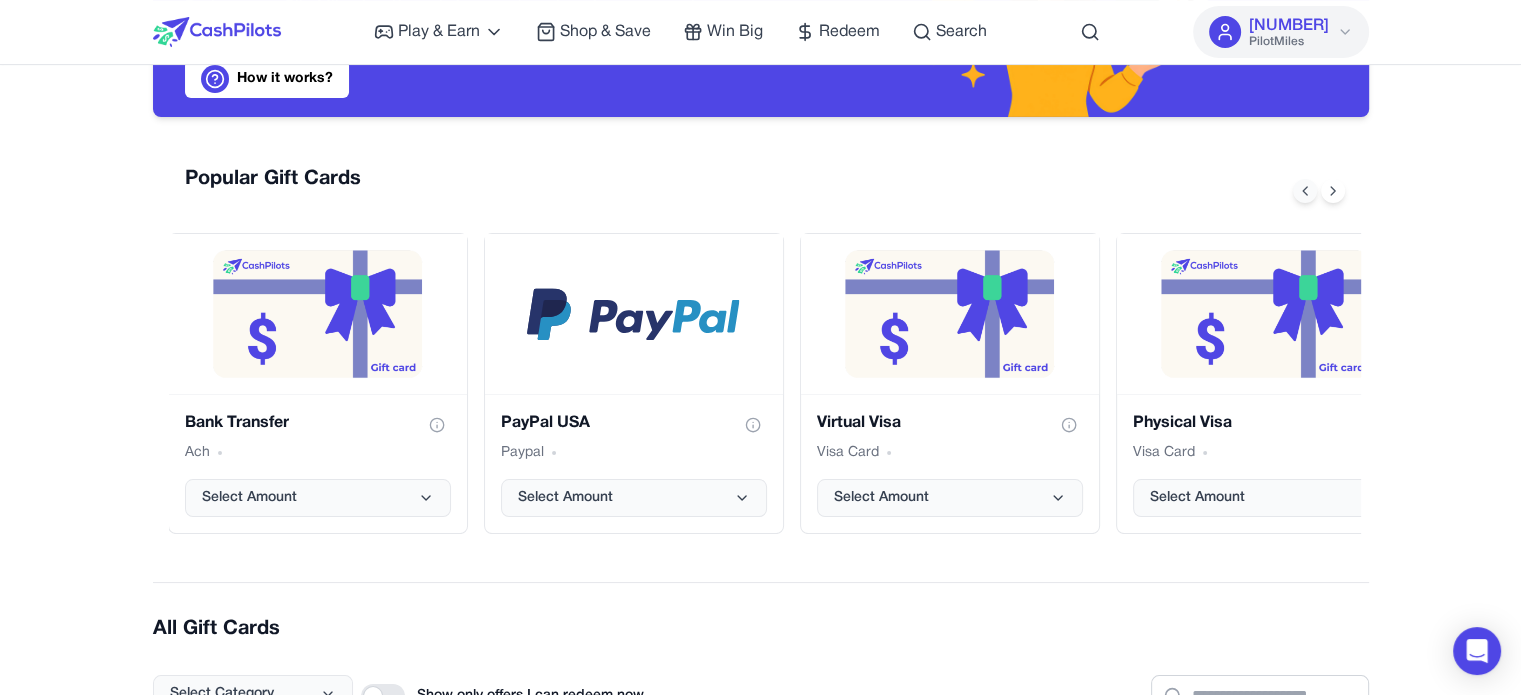 click 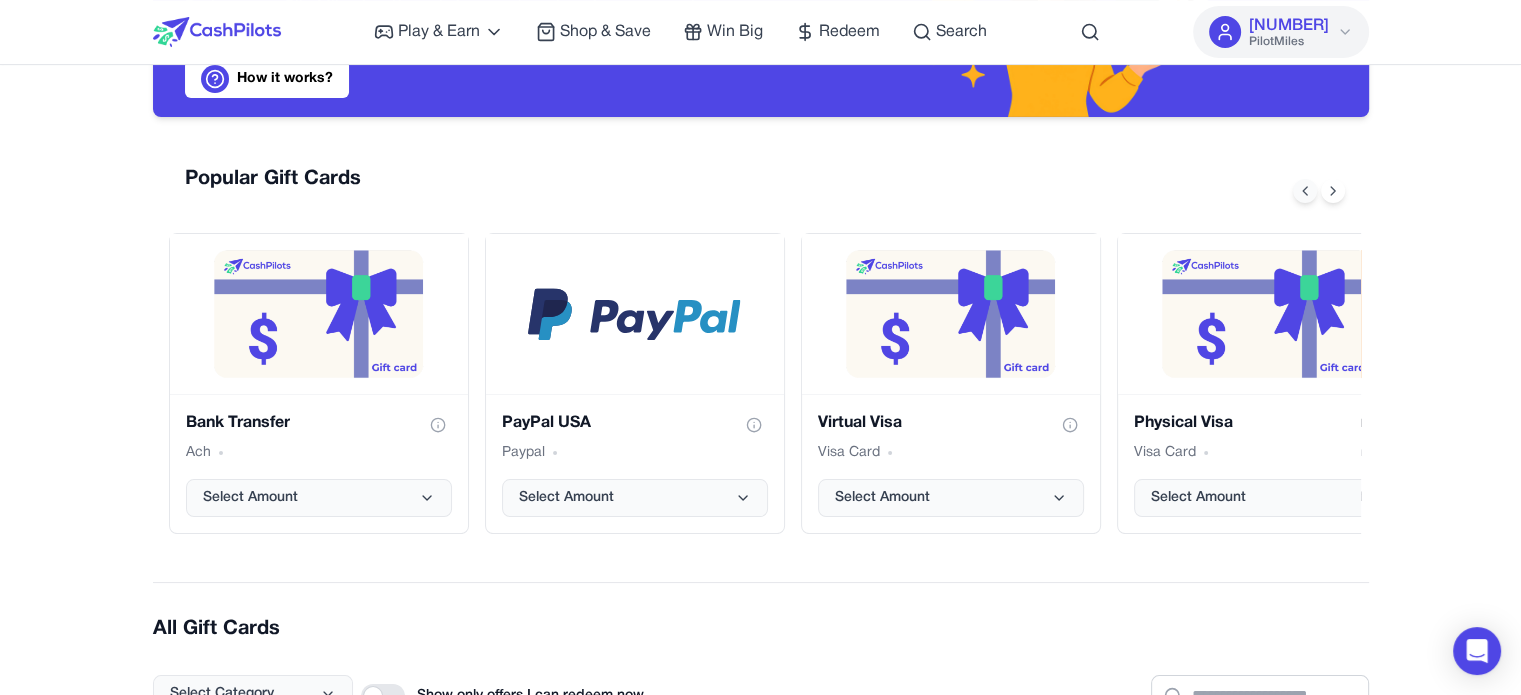 click 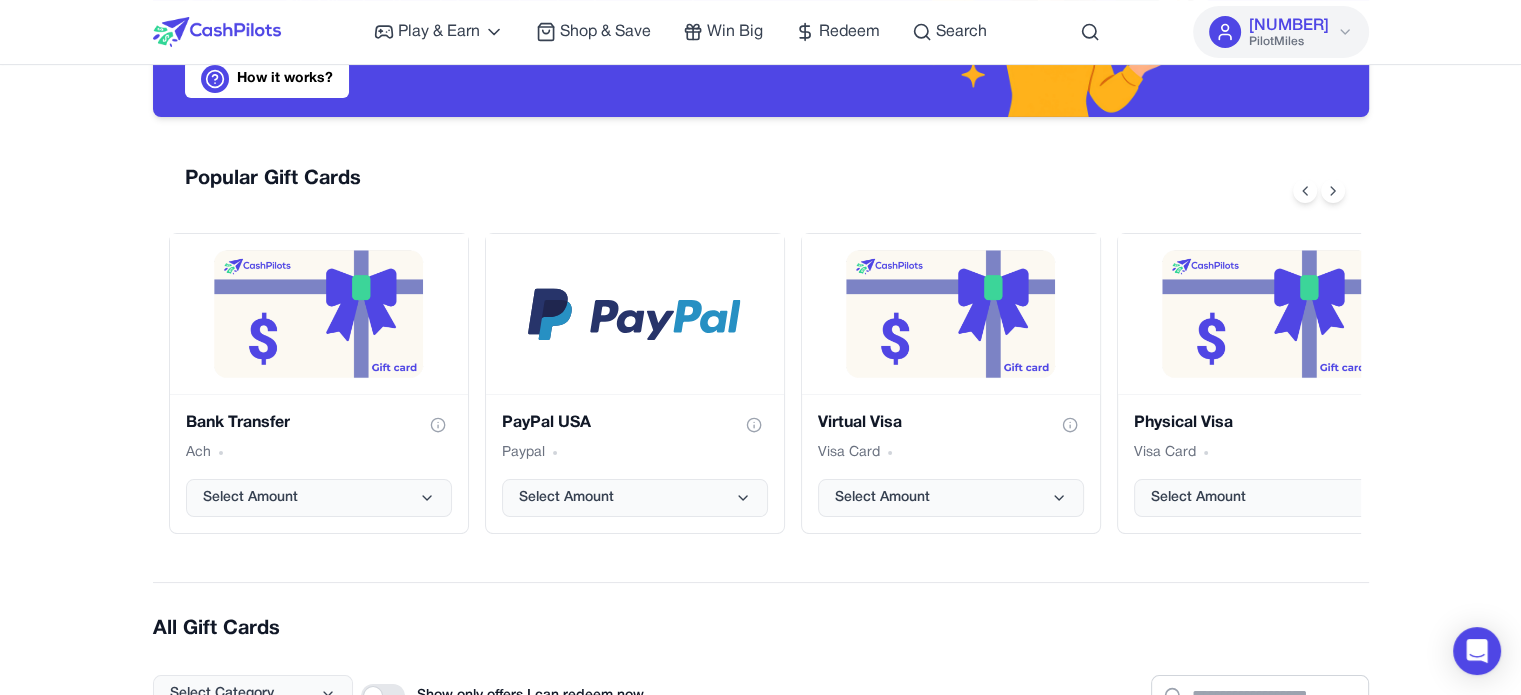 drag, startPoint x: 1450, startPoint y: 313, endPoint x: 1432, endPoint y: 289, distance: 30 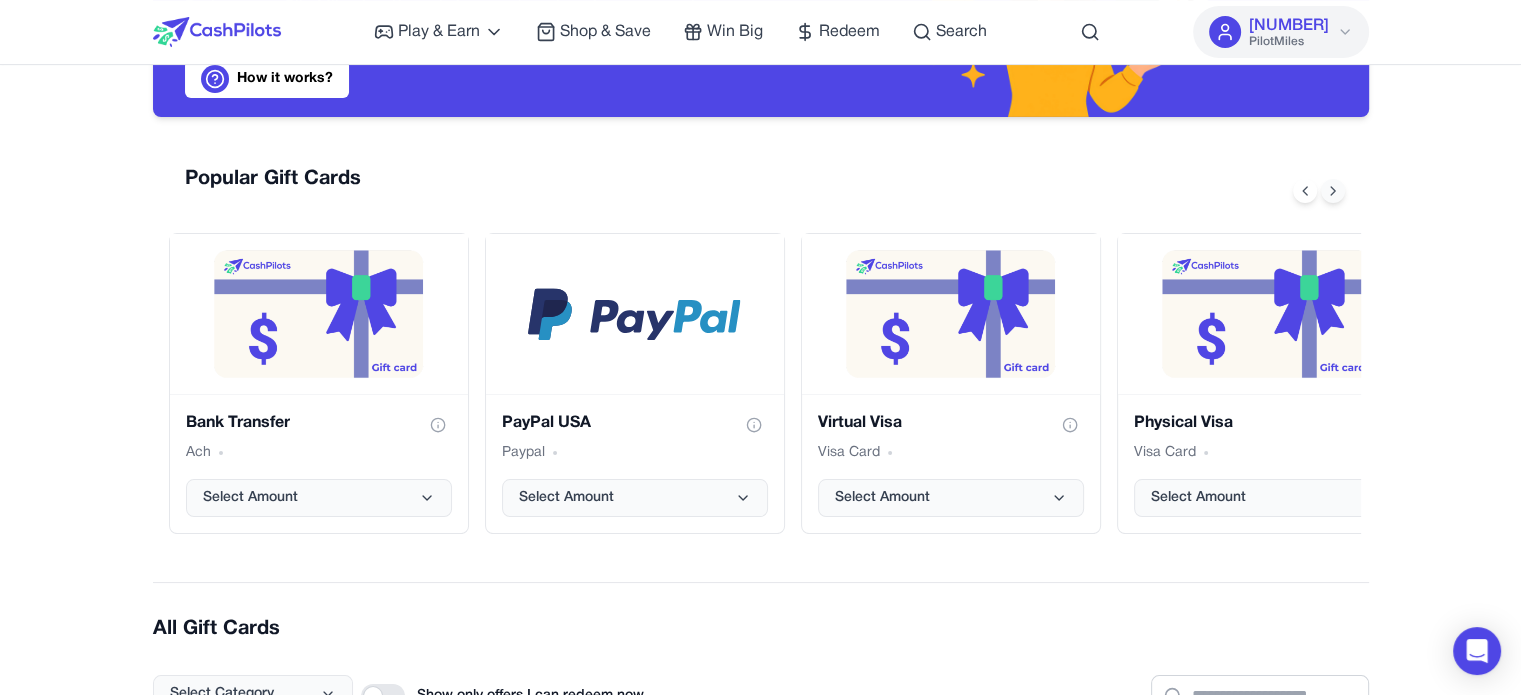 click 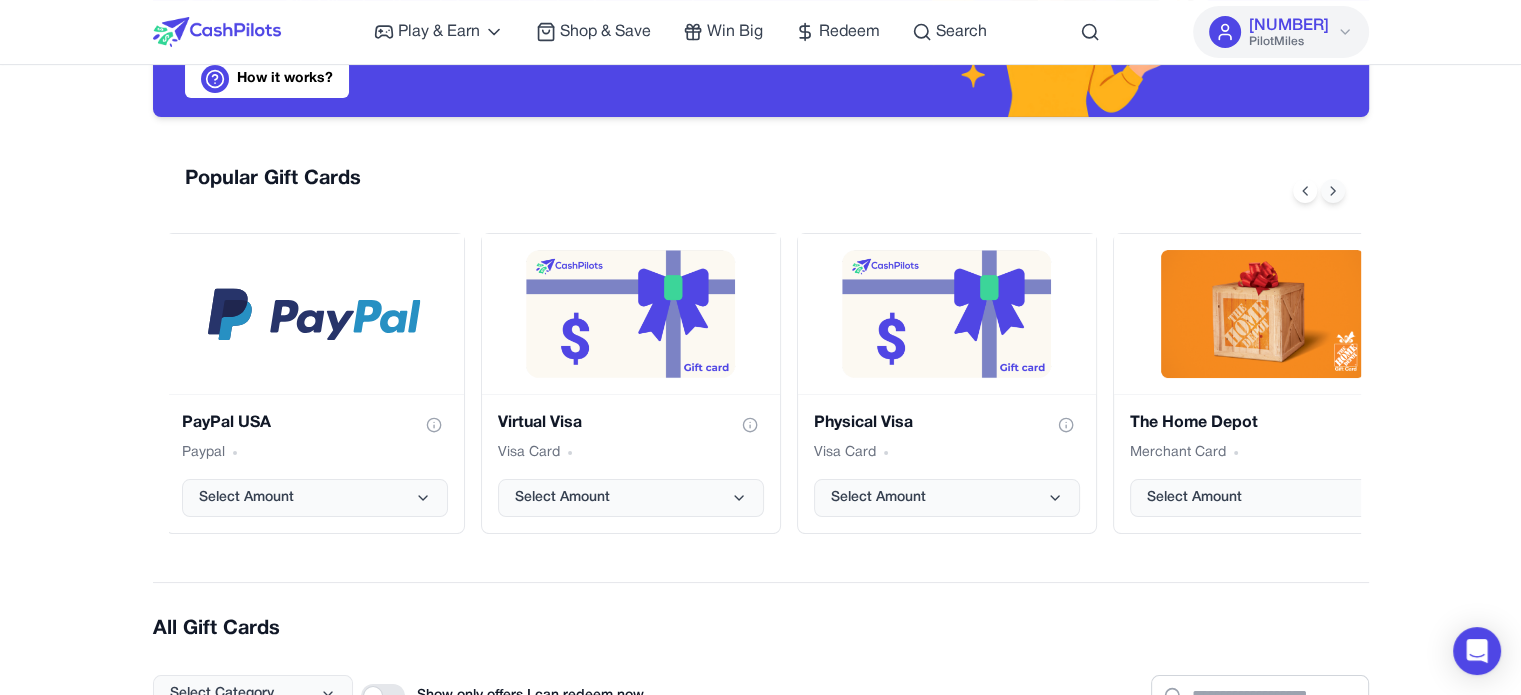 click 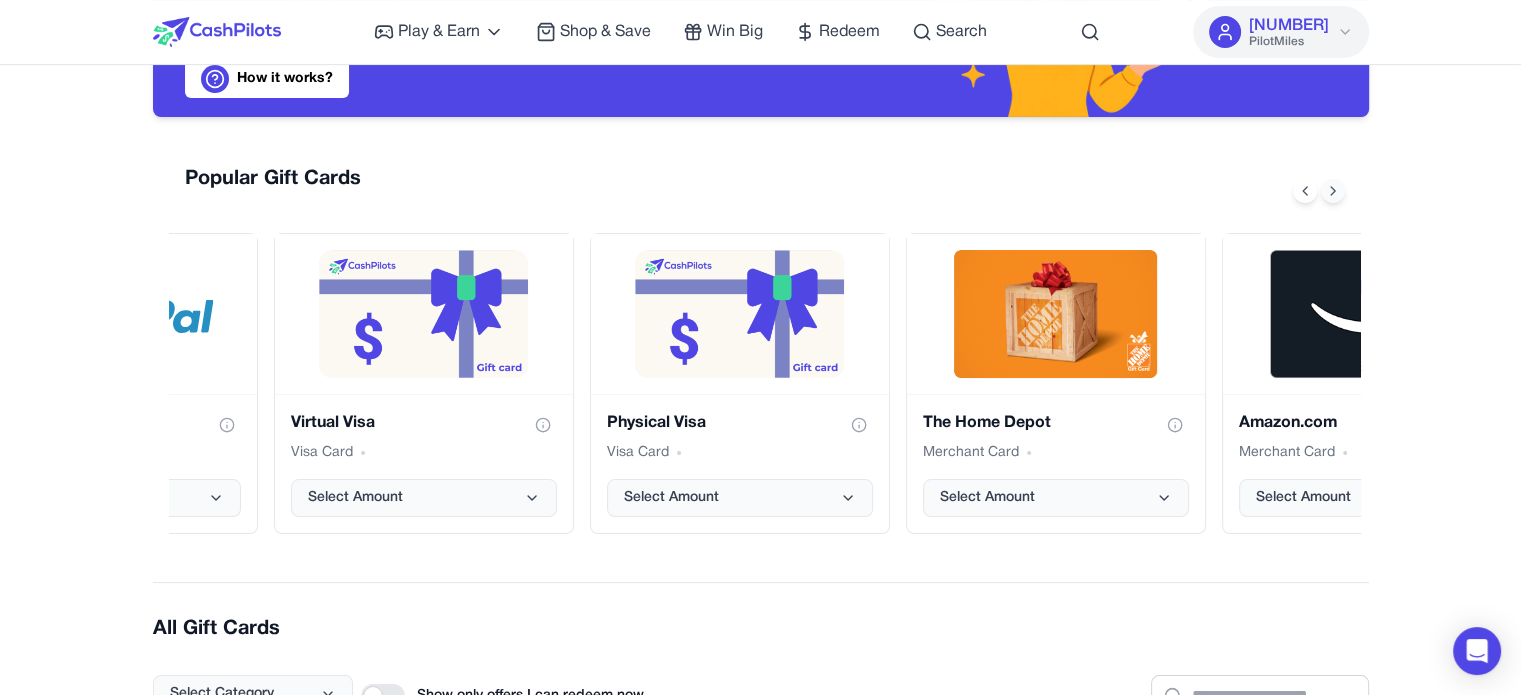 click 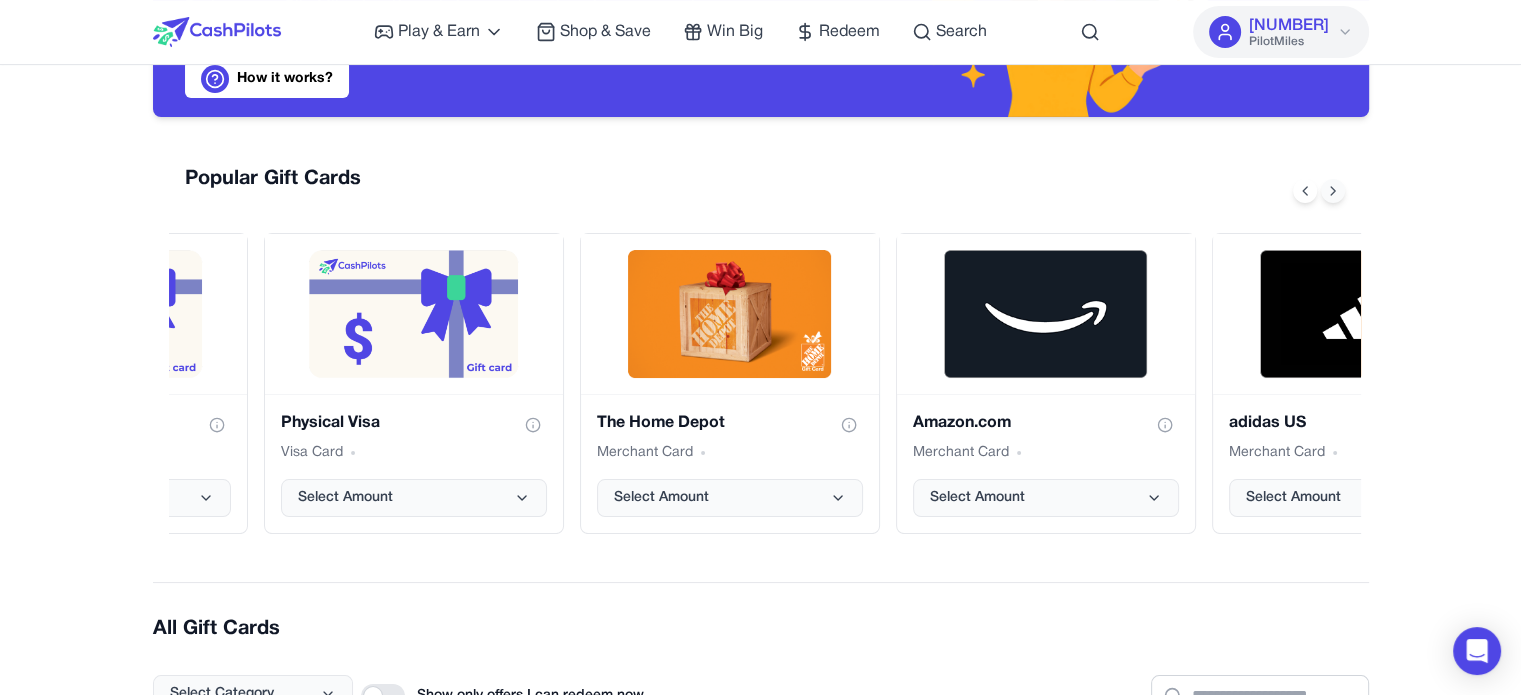 click 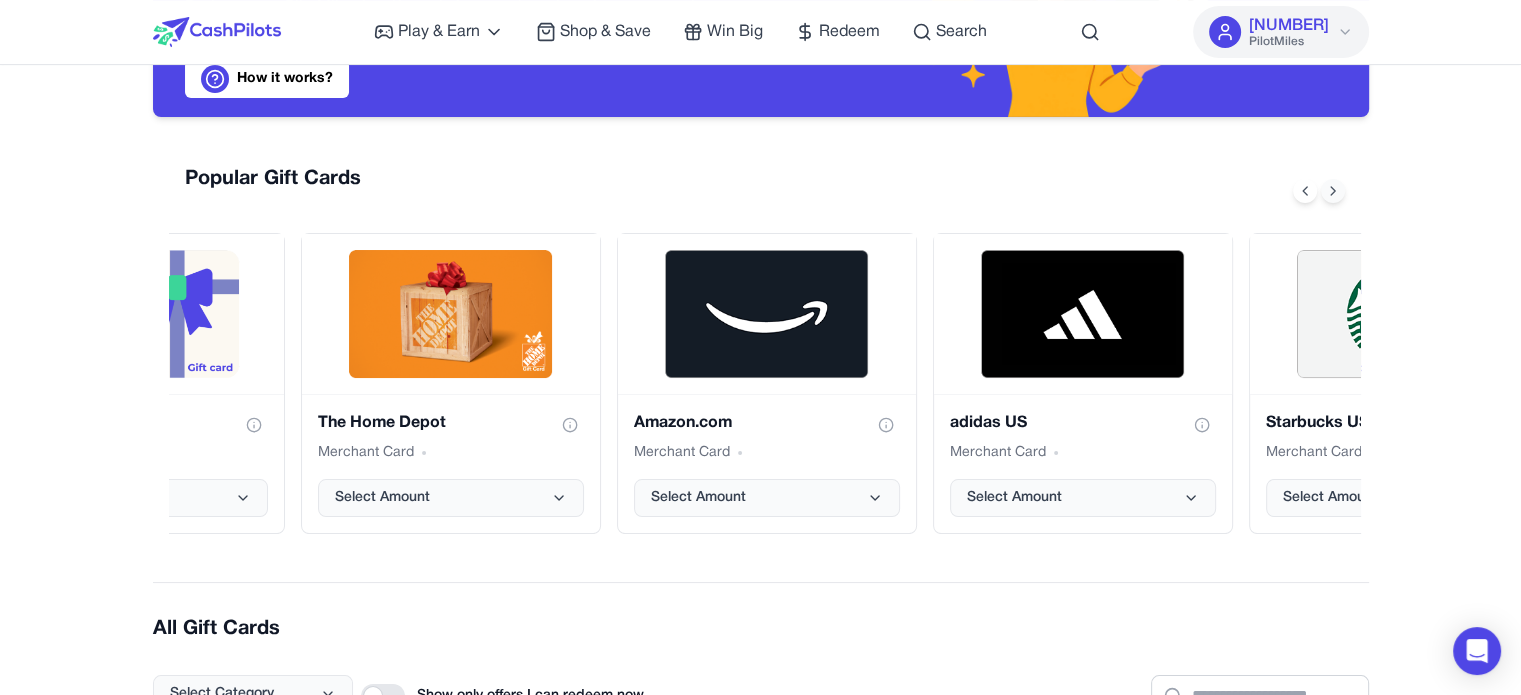scroll, scrollTop: 0, scrollLeft: 1173, axis: horizontal 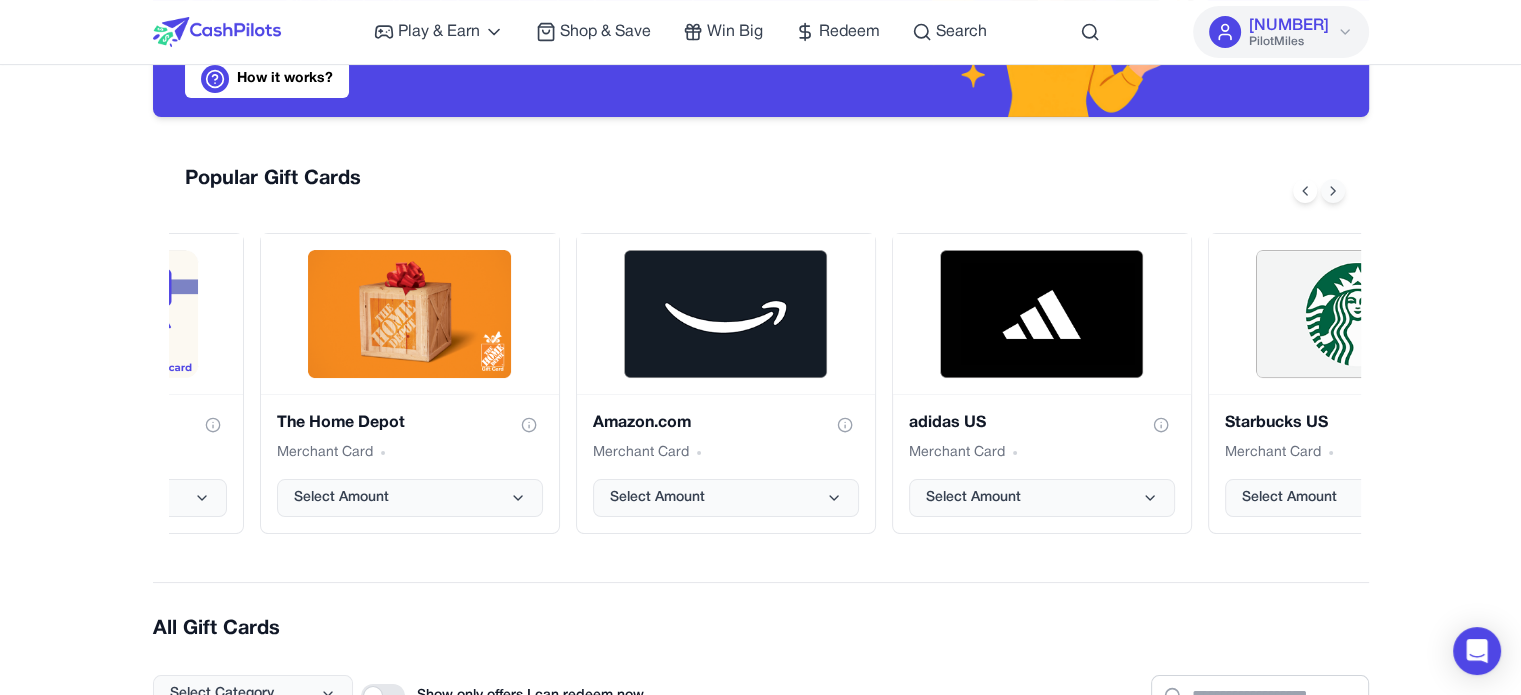click 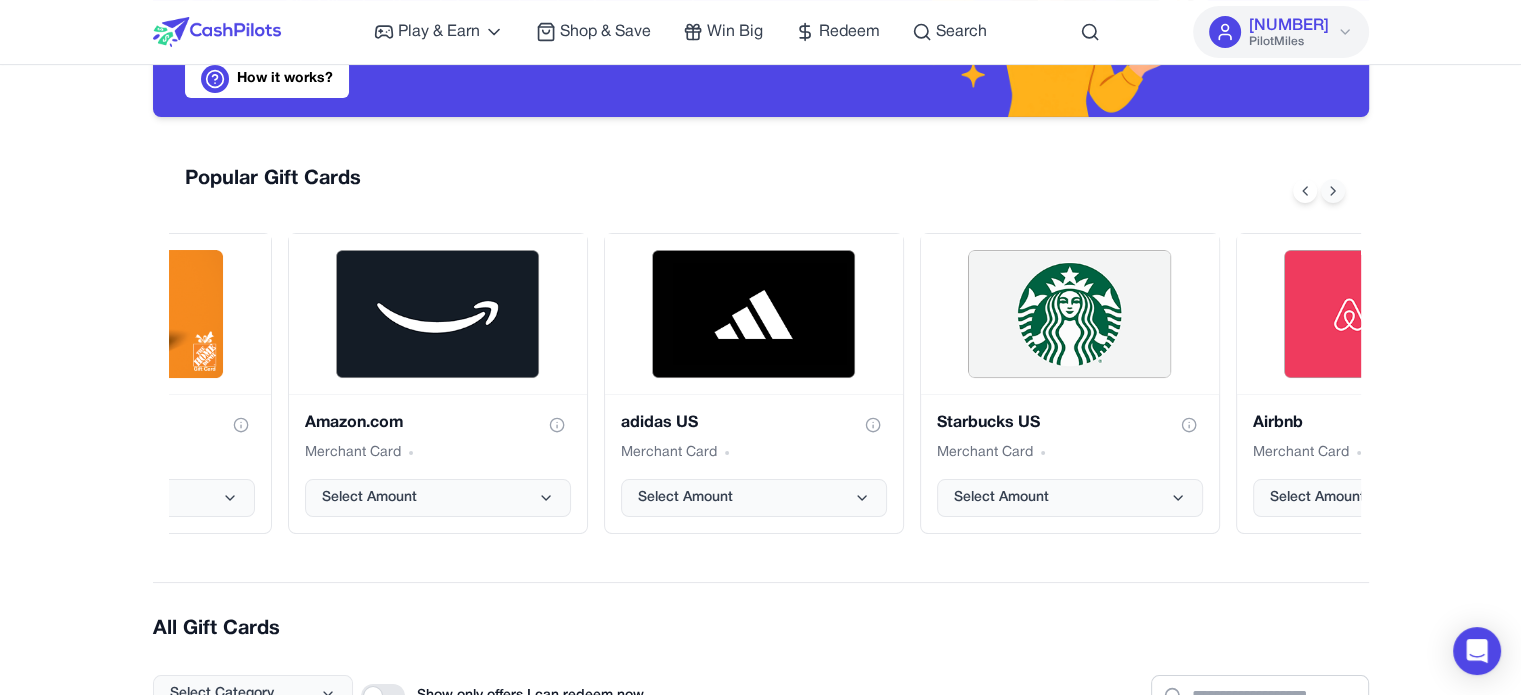 click 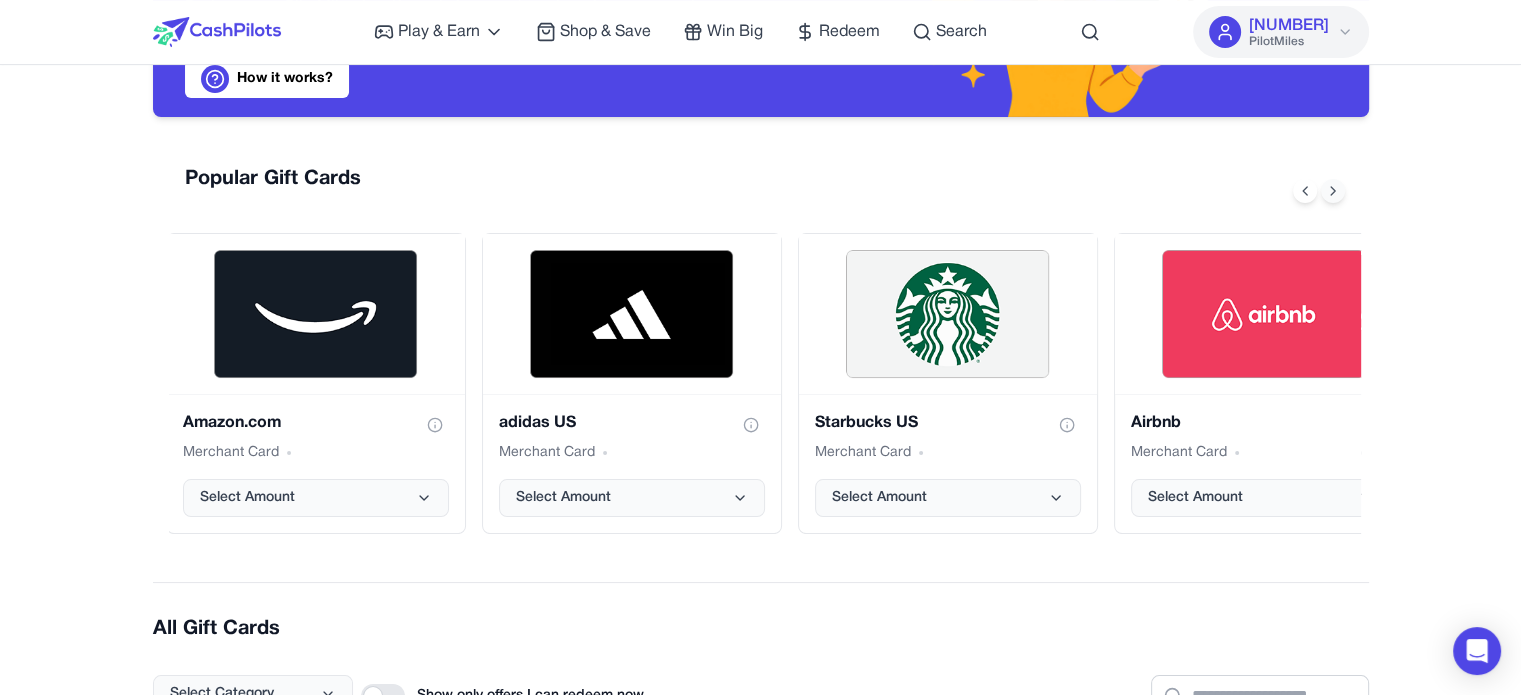 scroll, scrollTop: 0, scrollLeft: 1636, axis: horizontal 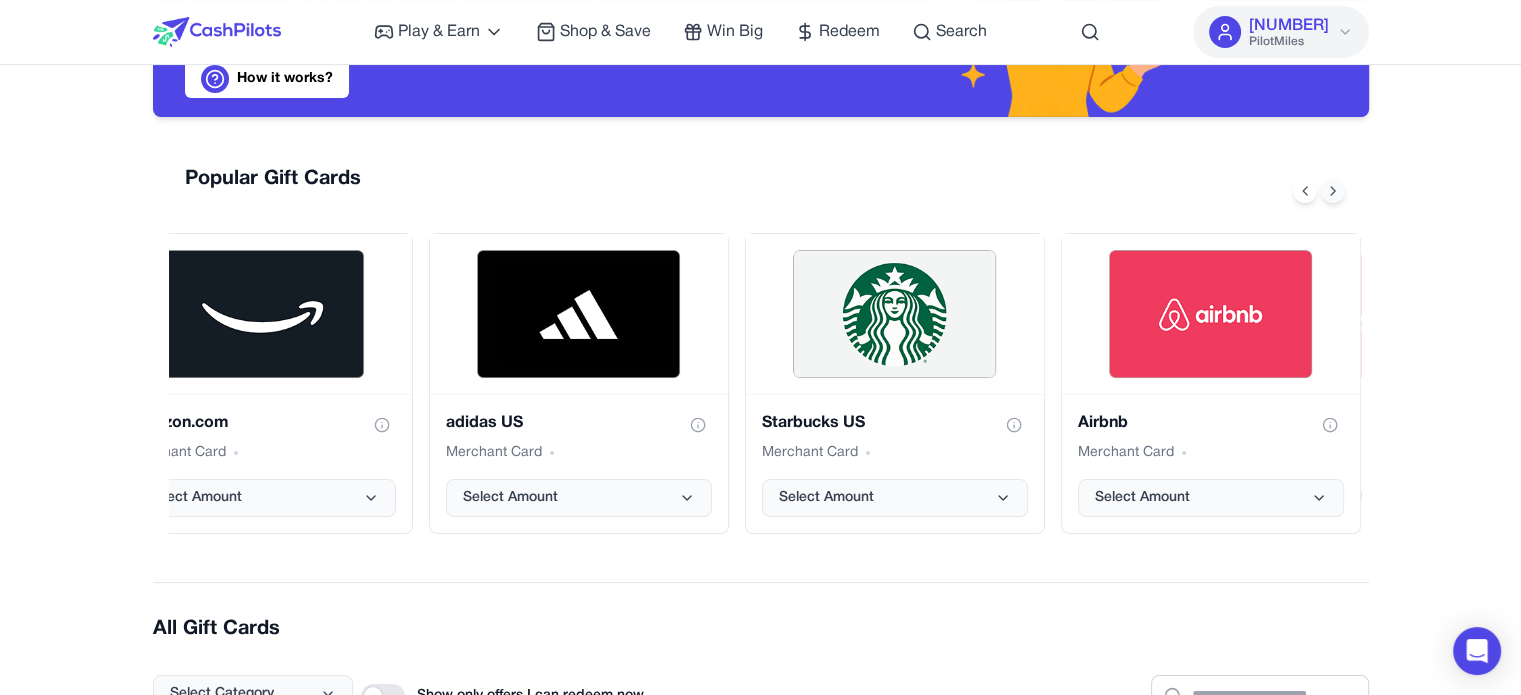 click 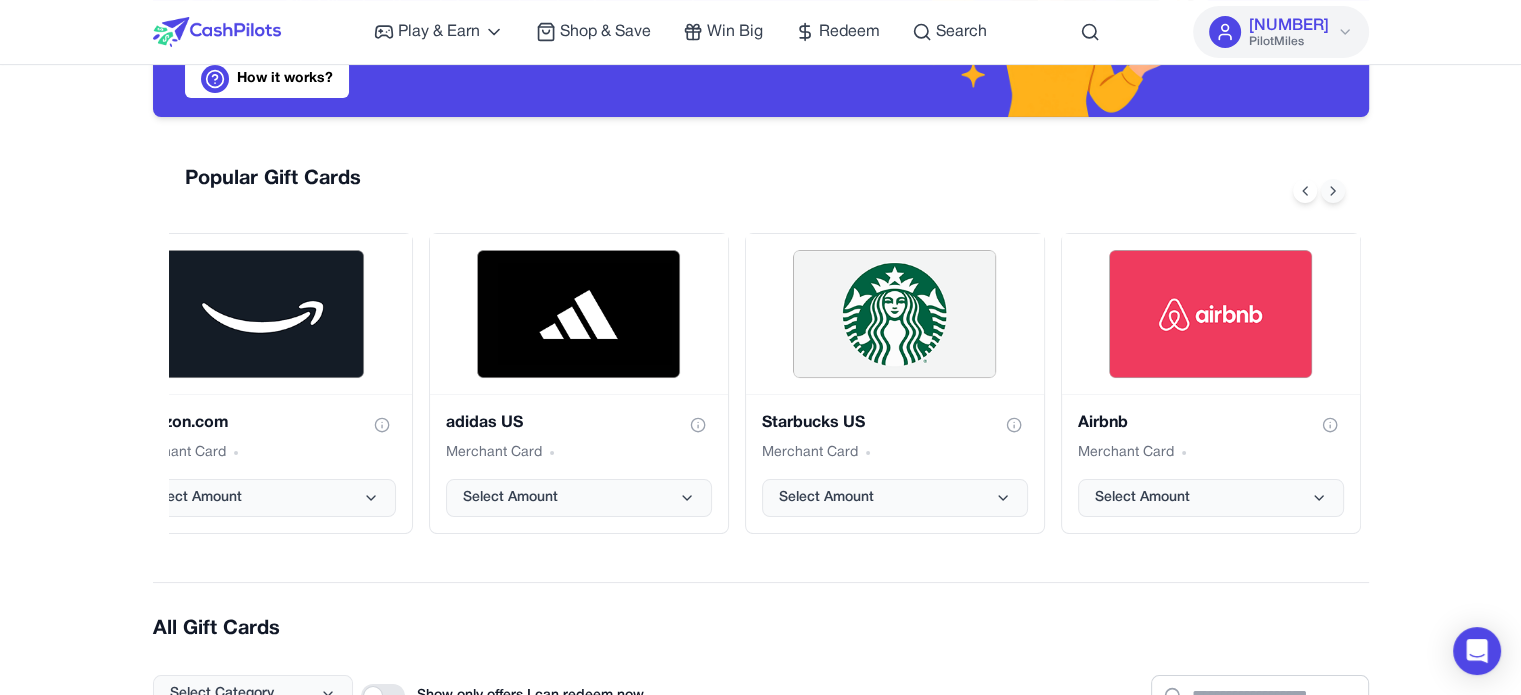 click 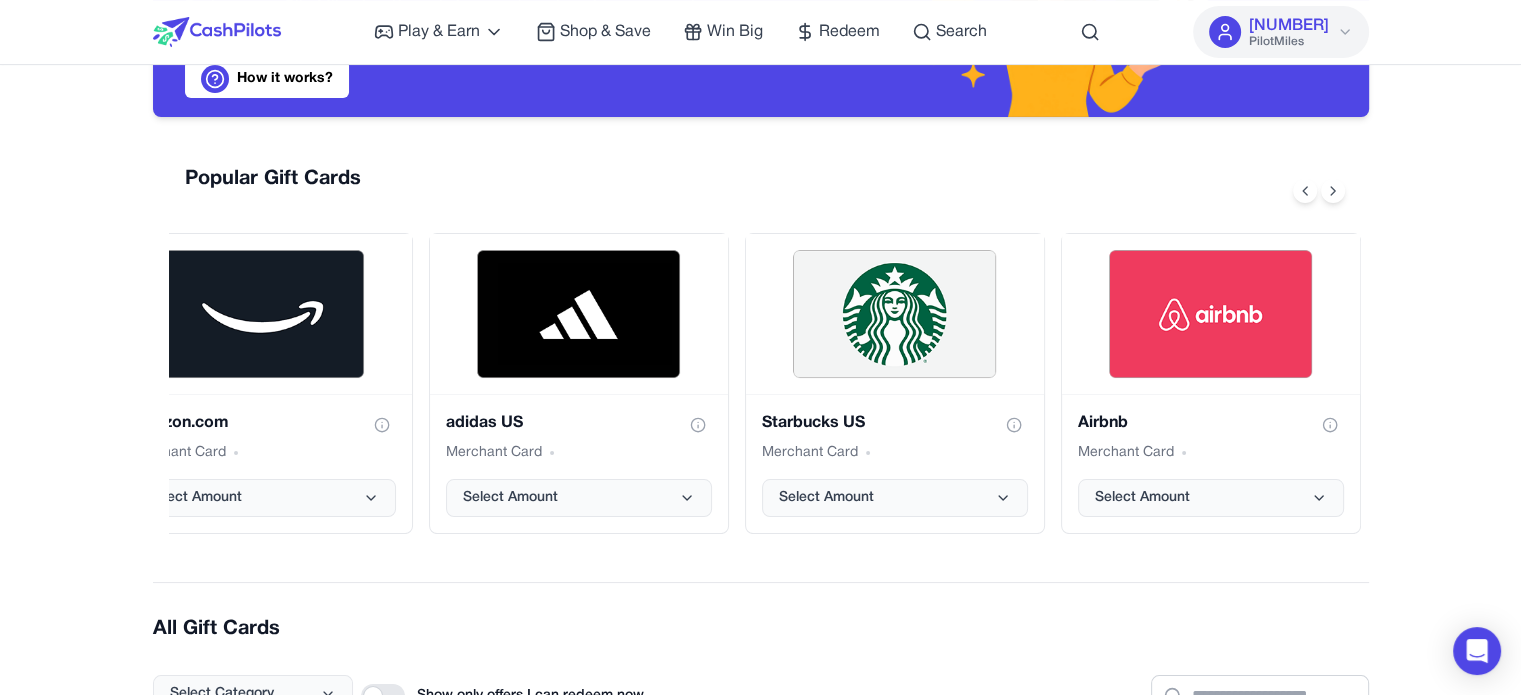 drag, startPoint x: 29, startPoint y: 107, endPoint x: 104, endPoint y: 45, distance: 97.308784 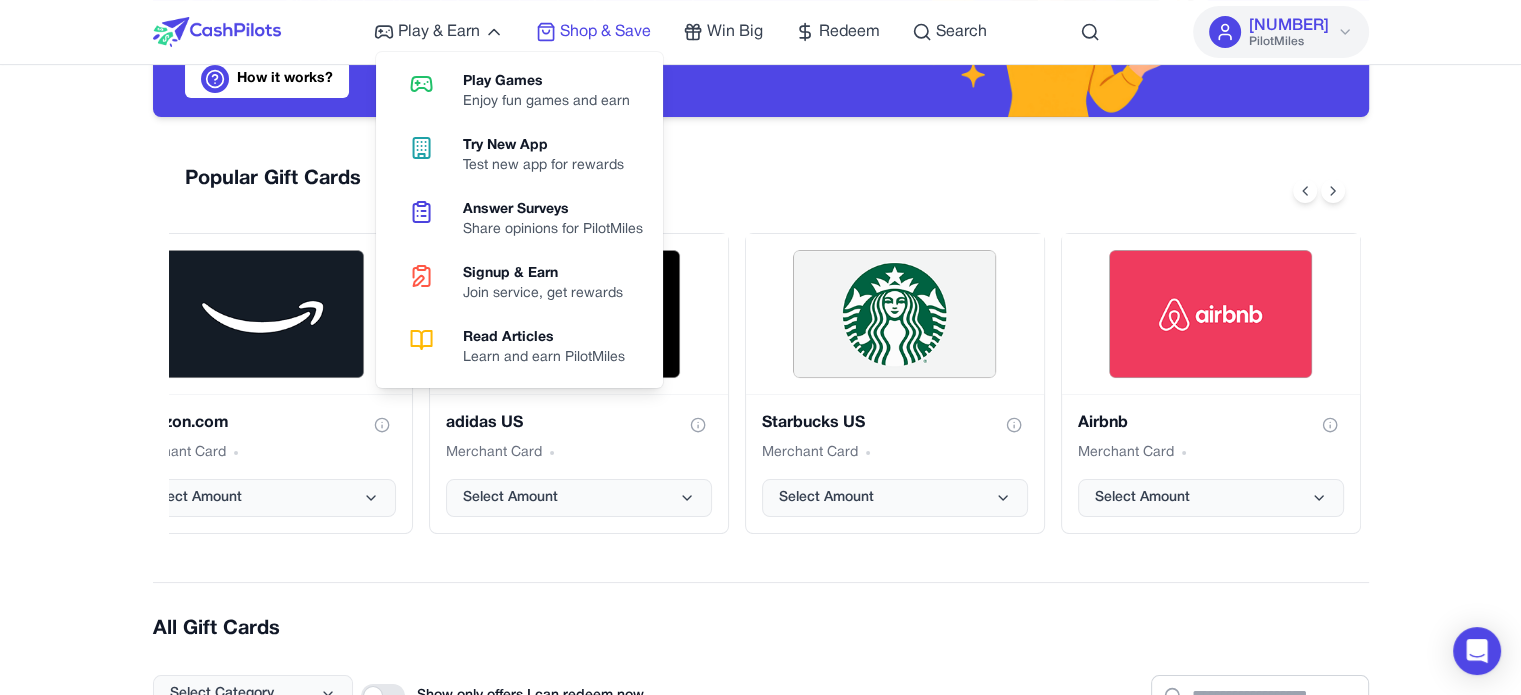 click on "Shop & Save" at bounding box center [605, 32] 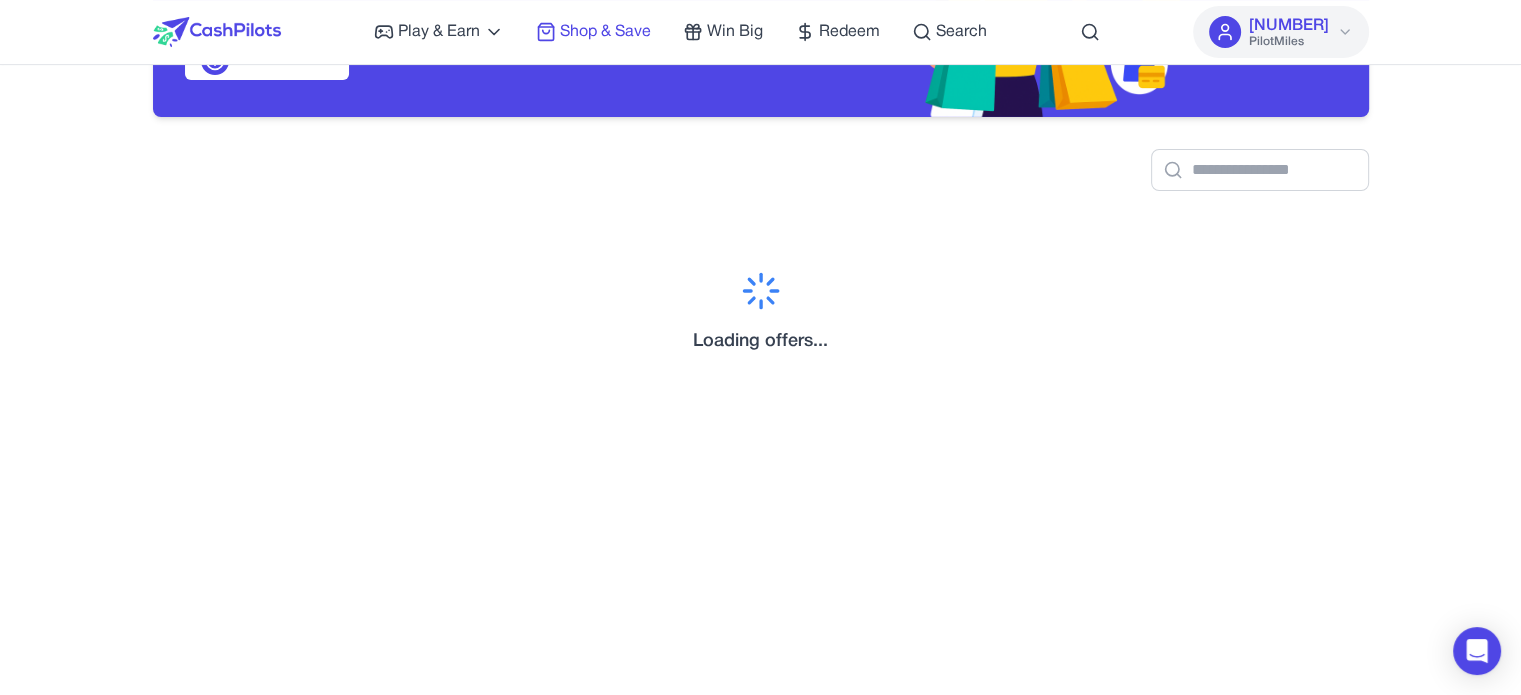 scroll, scrollTop: 0, scrollLeft: 0, axis: both 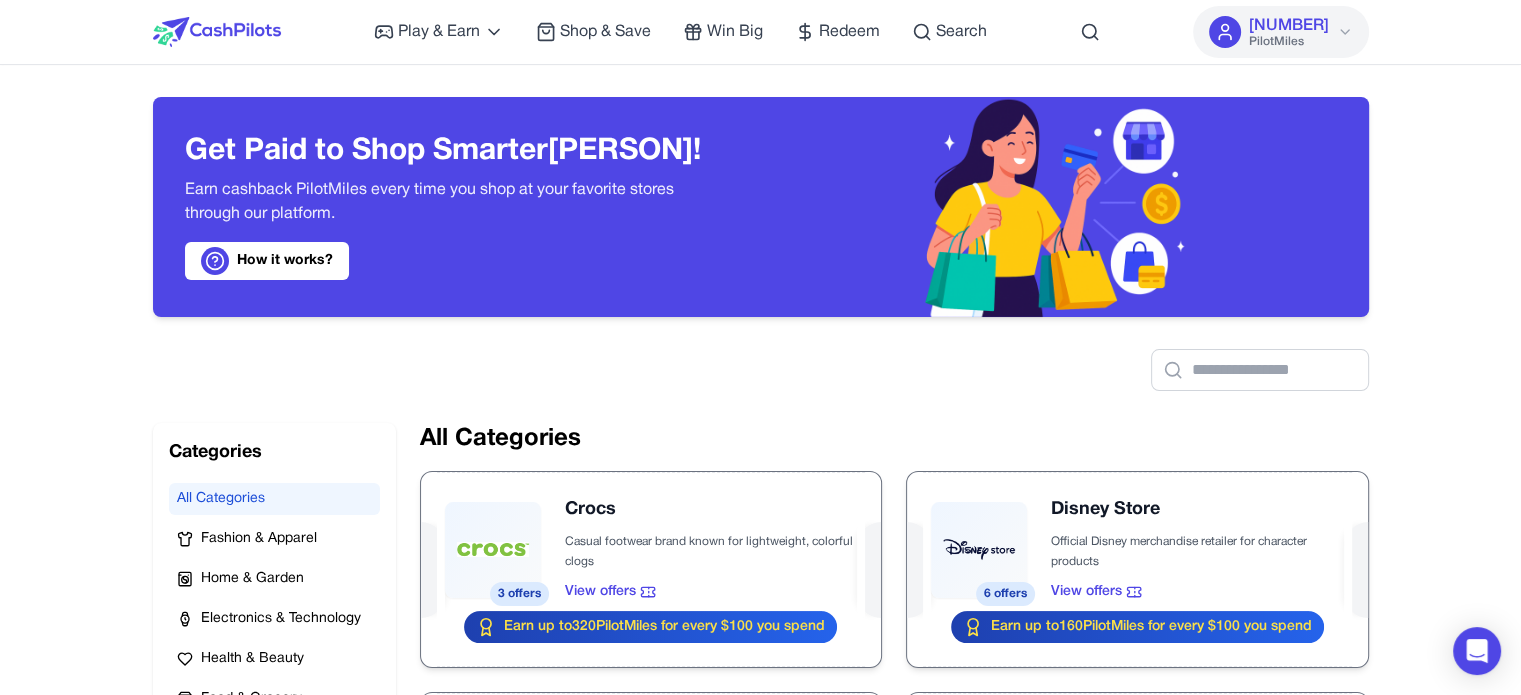 drag, startPoint x: 1465, startPoint y: 407, endPoint x: 1464, endPoint y: 392, distance: 15.033297 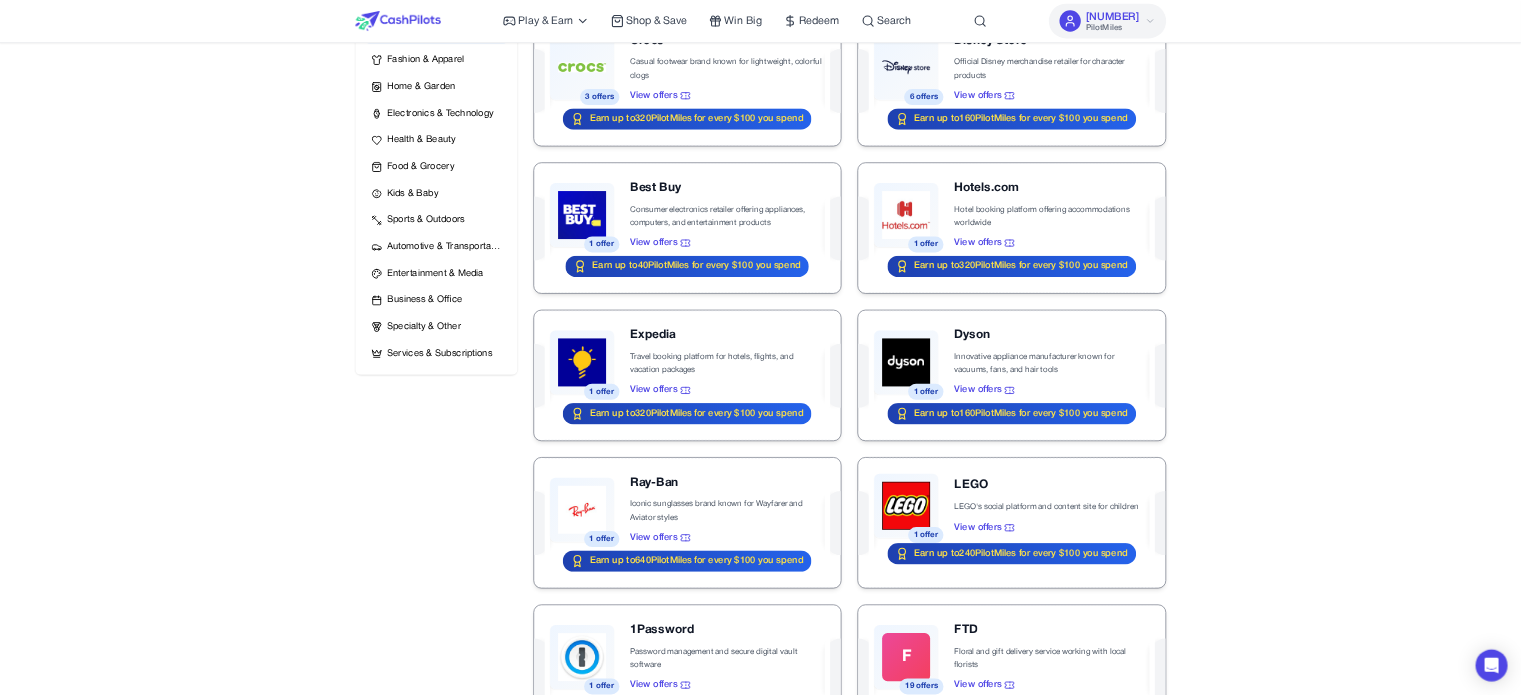 scroll, scrollTop: 300, scrollLeft: 0, axis: vertical 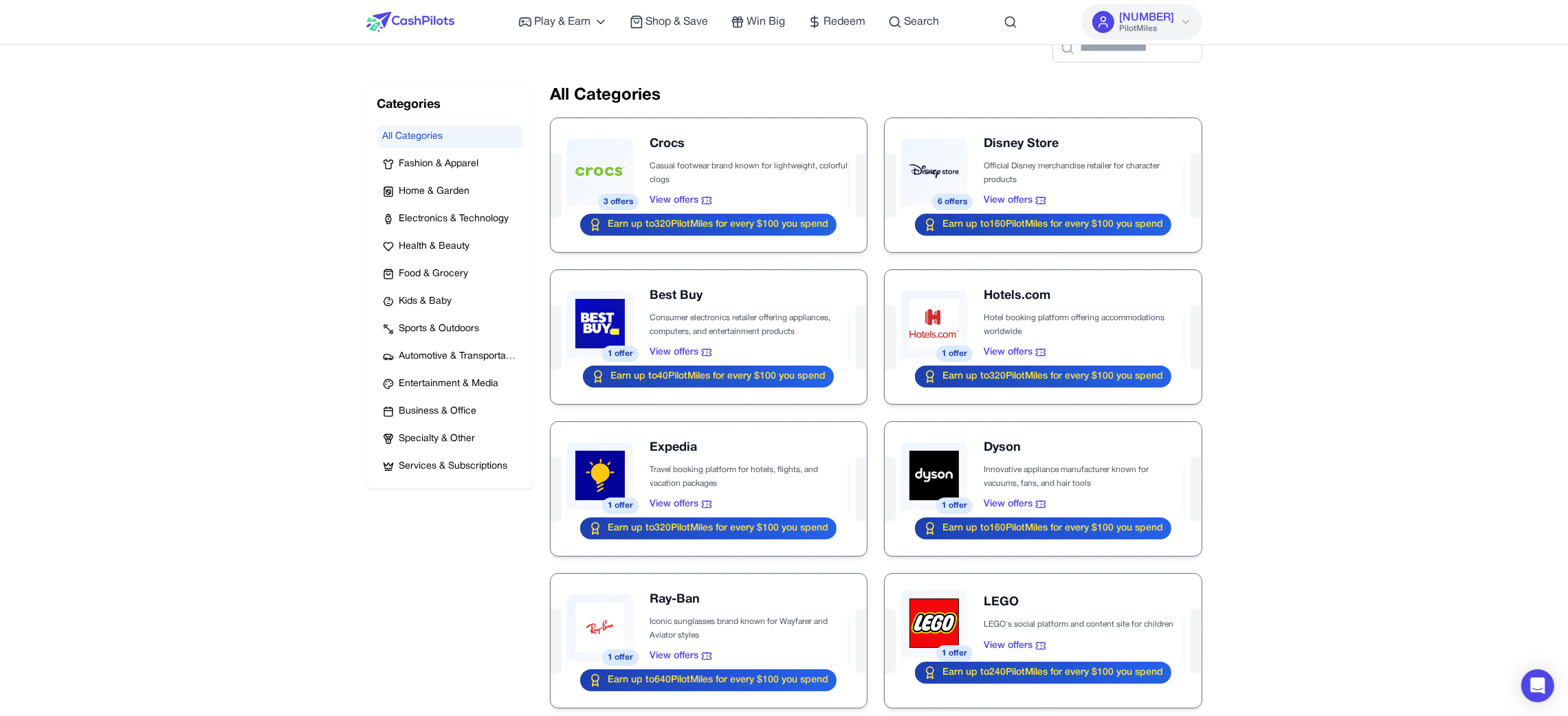 click on "Play & Earn   Play Games Enjoy fun games and earn Try New App Test new app for rewards Answer Surveys Share opinions for PilotMilesSignup & Earn Join service, get rewards Read Articles Learn and earn PilotMiles Shop & Save   Win Big   Redeem   Search   [NUMBER] PilotMiles Home Play & Earn Shop & Save Win Big Redeem Search [NAME] [NUMBER] PilotMiles Get Paid to Shop Smarter  [NAME]! Earn cashback PilotMiles every time you shop at your favorite stores through our platform. How it works? Categories Categories All Categories Fashion & Apparel Home & Garden Electronics & Technology Health & Beauty Food & Grocery Kids & Baby Sports & Outdoors Automotive & Transportation Entertainment & Media Business & Office Specialty & Other Services & Subscriptions All Categories [NUMBER]   offers Crocs Casual footwear brand known for lightweight, colorful clogs View offers Earn up to  [NUMBER]  PilotMiles for every $100 you spend [NUMBER]   offers Disney Store Official Disney merchandise retailer for character products View offers Earn up to  [NUMBER]" at bounding box center [784, 909] 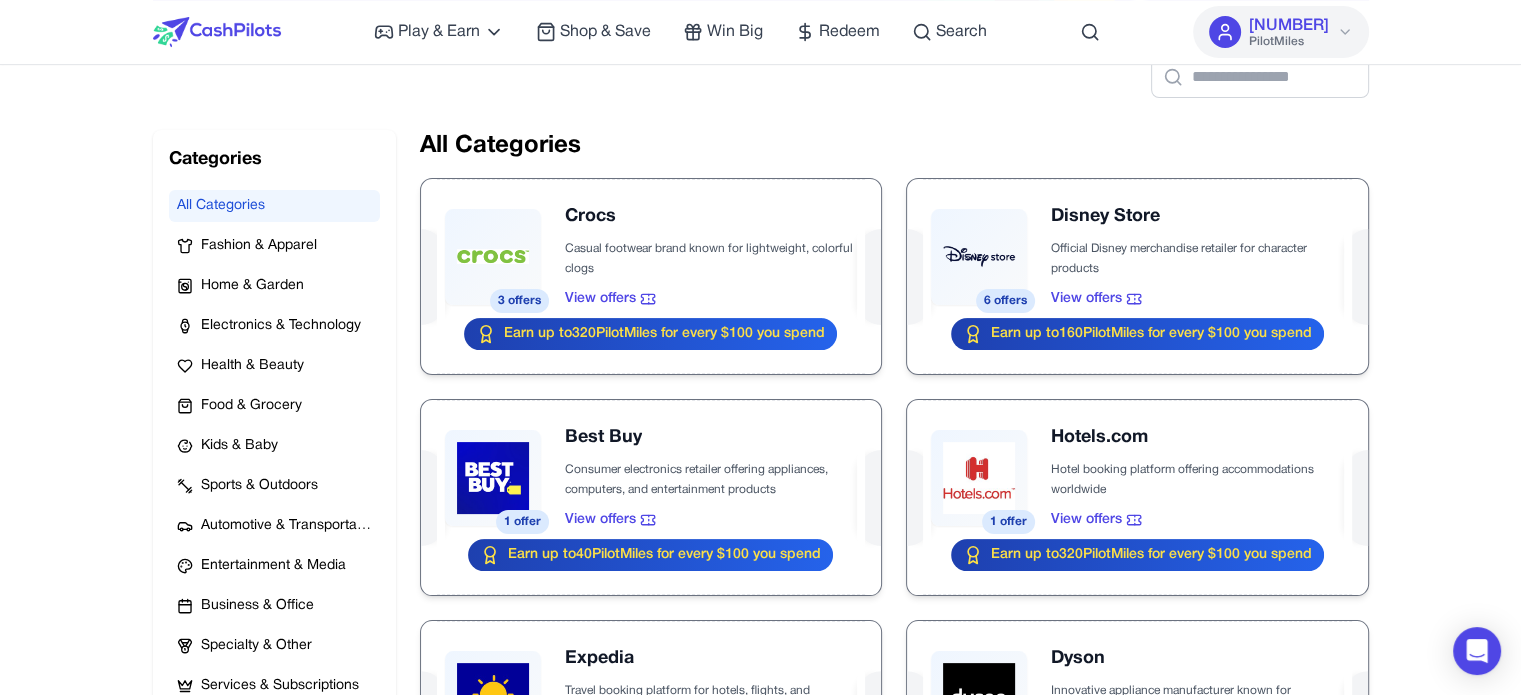 scroll, scrollTop: 100, scrollLeft: 0, axis: vertical 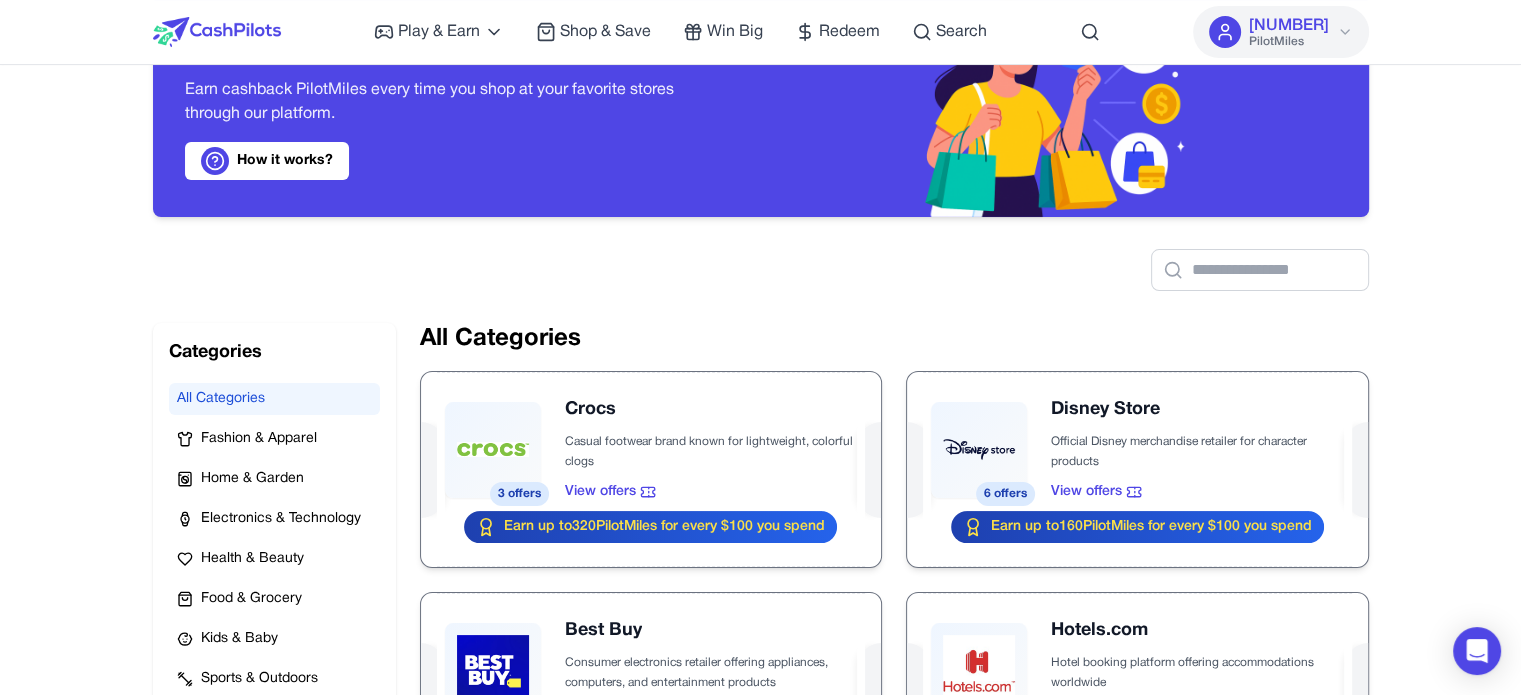 click on "Get Paid to Shop Smarter  [PERSON]! Earn cashback PilotMiles every time you shop at your favorite stores through our platform. How it works? Categories Categories All Categories Fashion & Apparel Home & Garden Electronics & Technology Health & Beauty Food & Grocery Kids & Baby Sports & Outdoors Automotive & Transportation Entertainment & Media Business & Office Specialty & Other Services & Subscriptions All Categories 3   offers Crocs Casual footwear brand known for lightweight, colorful clogs View offers Earn up to  320  PilotMiles for every $100 you spend 6   offers Disney Store Official Disney merchandise retailer for character products View offers Earn up to  160  PilotMiles for every $100 you spend 1   offer Best Buy Consumer electronics retailer offering appliances, computers, and entertainment products View offers Earn up to  40  PilotMiles for every $100 you spend 1   offer Hotels.com Hotel booking platform offering accommodations worldwide View offers Earn up to  320 1   offer Expedia View offers 320" at bounding box center (761, 1313) 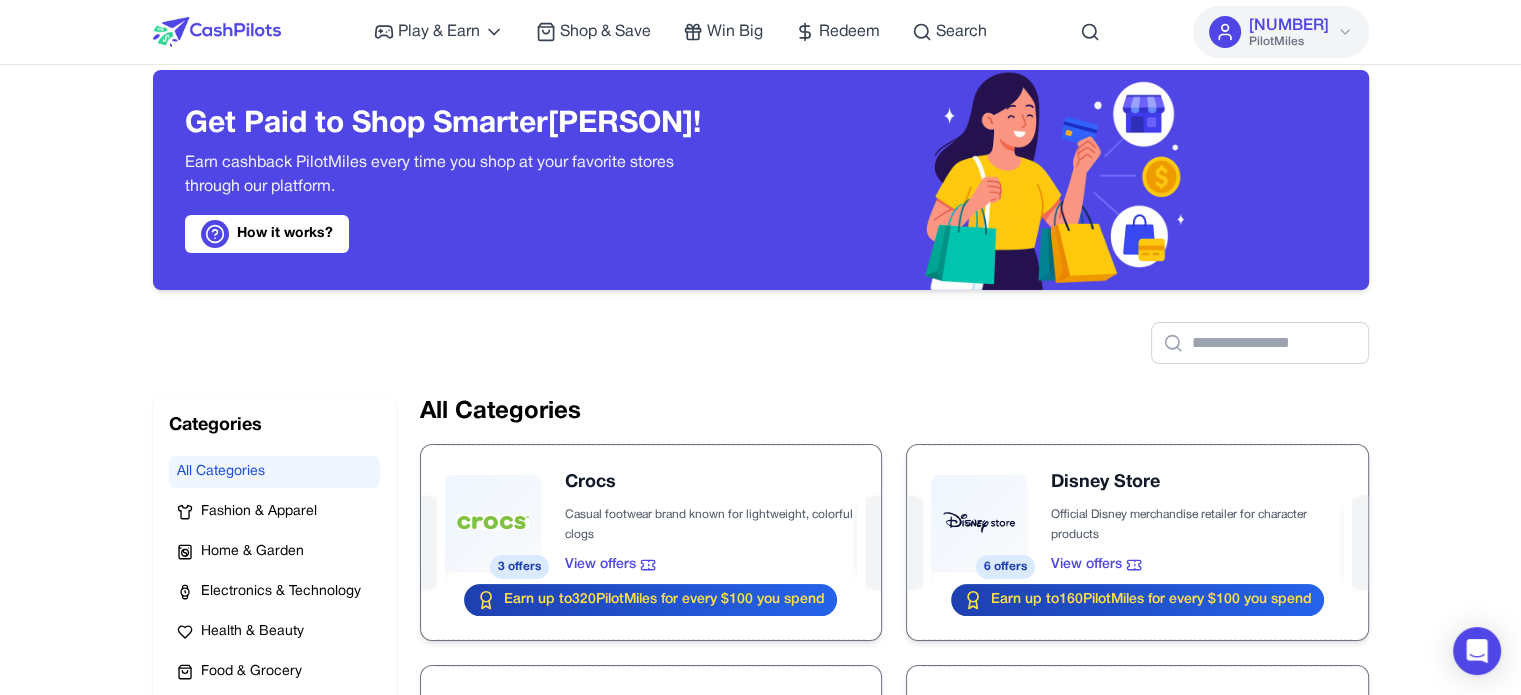 scroll, scrollTop: 0, scrollLeft: 0, axis: both 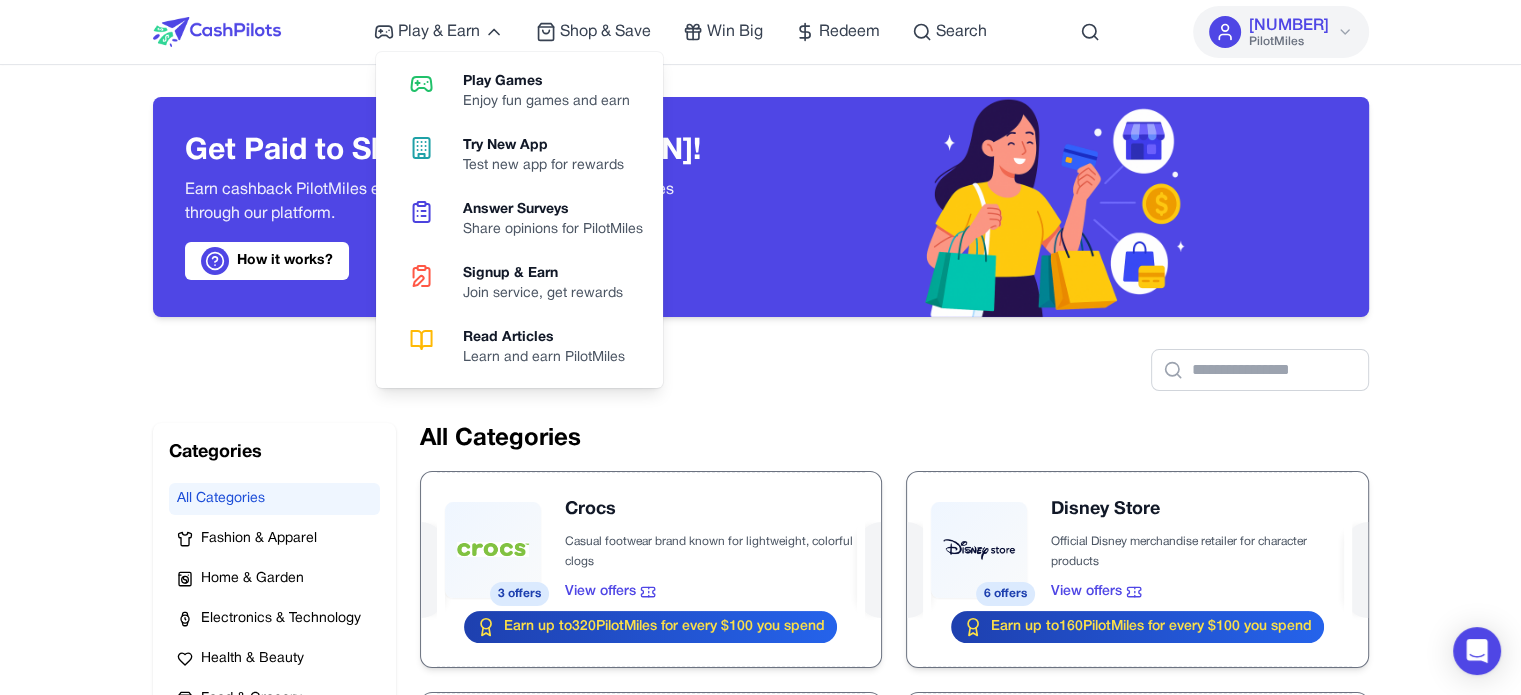click at bounding box center (217, 32) 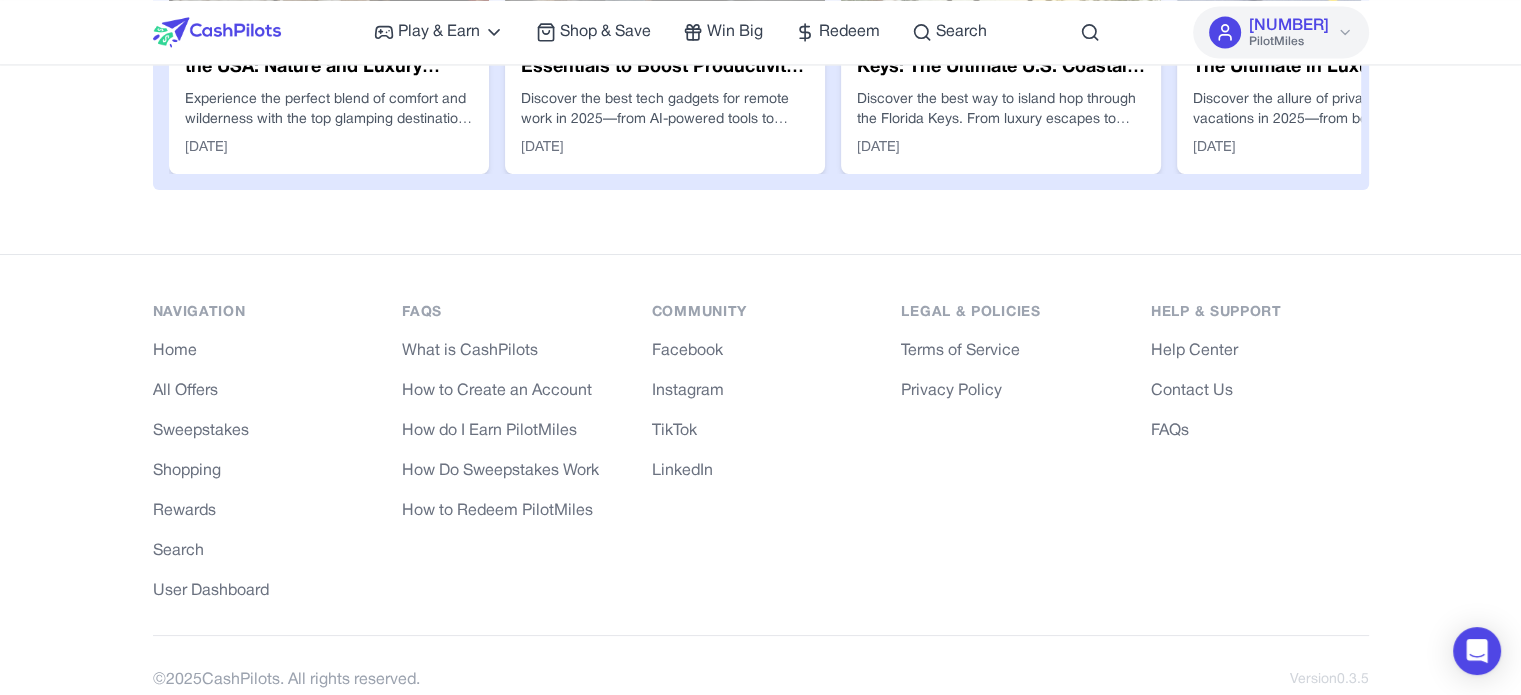 scroll, scrollTop: 3320, scrollLeft: 0, axis: vertical 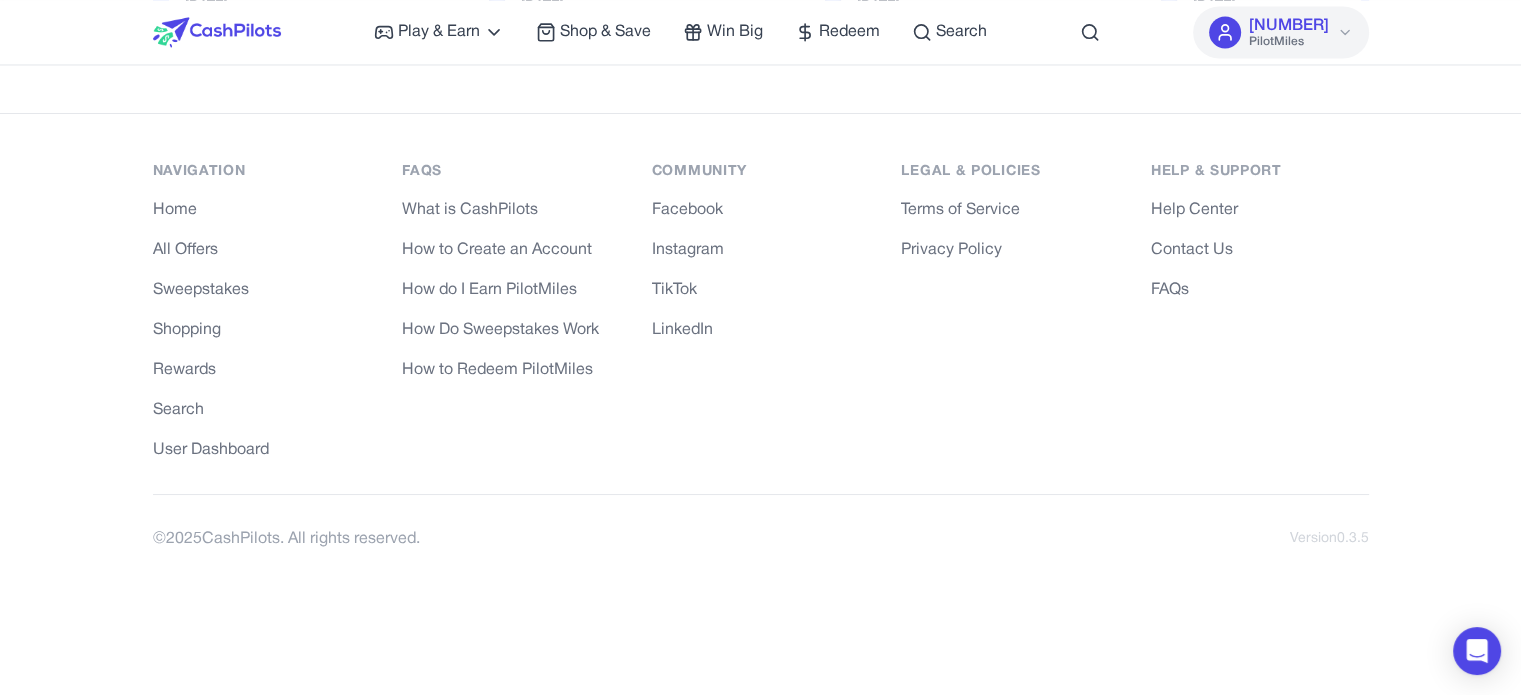 click on "Play & Earn   Play Games Enjoy fun games and earn Try New App Test new app for rewards Answer Surveys Share opinions for PilotMilesSignup & Earn Join service, get rewards Read Articles Learn and earn PilotMiles Shop & Save   Win Big   Redeem   Search   [NUMBER] PilotMiles Home Play & Earn Shop & Save Win Big Redeem Search [NAME] [NUMBER] PilotMiles" at bounding box center [760, 32] 